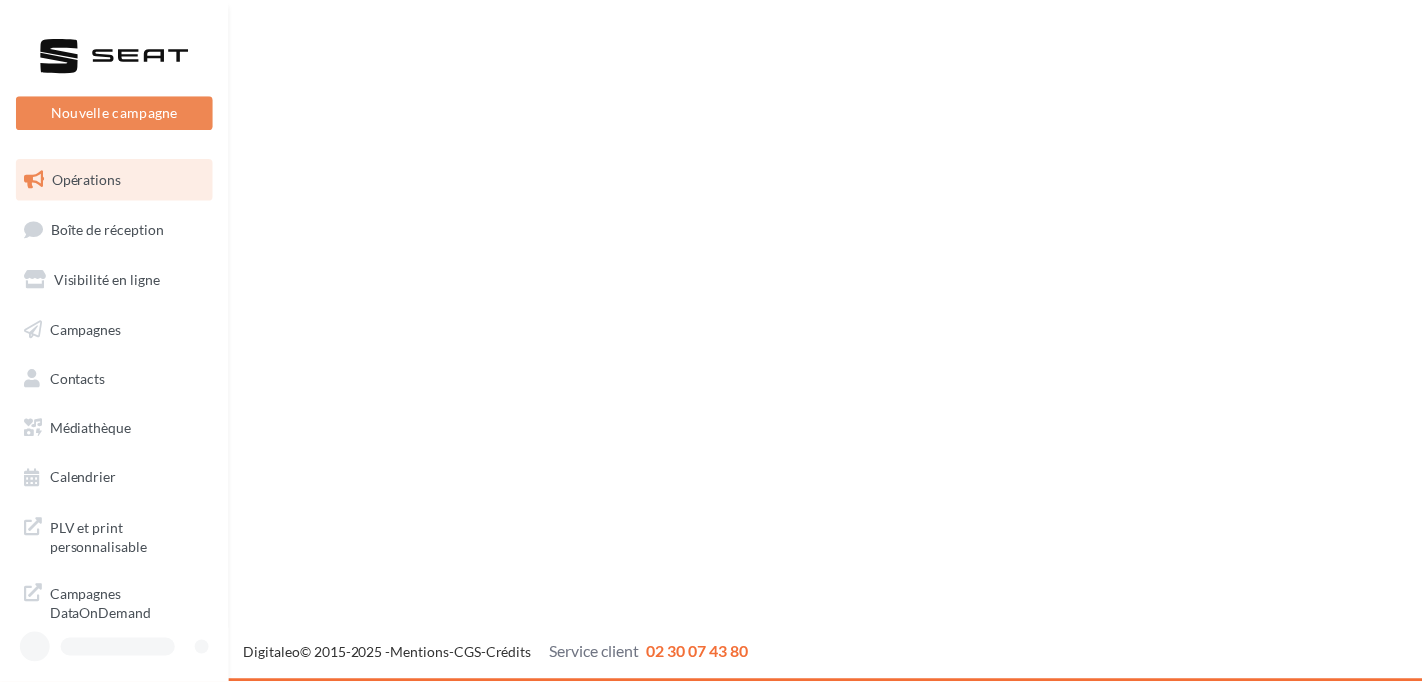 scroll, scrollTop: 0, scrollLeft: 0, axis: both 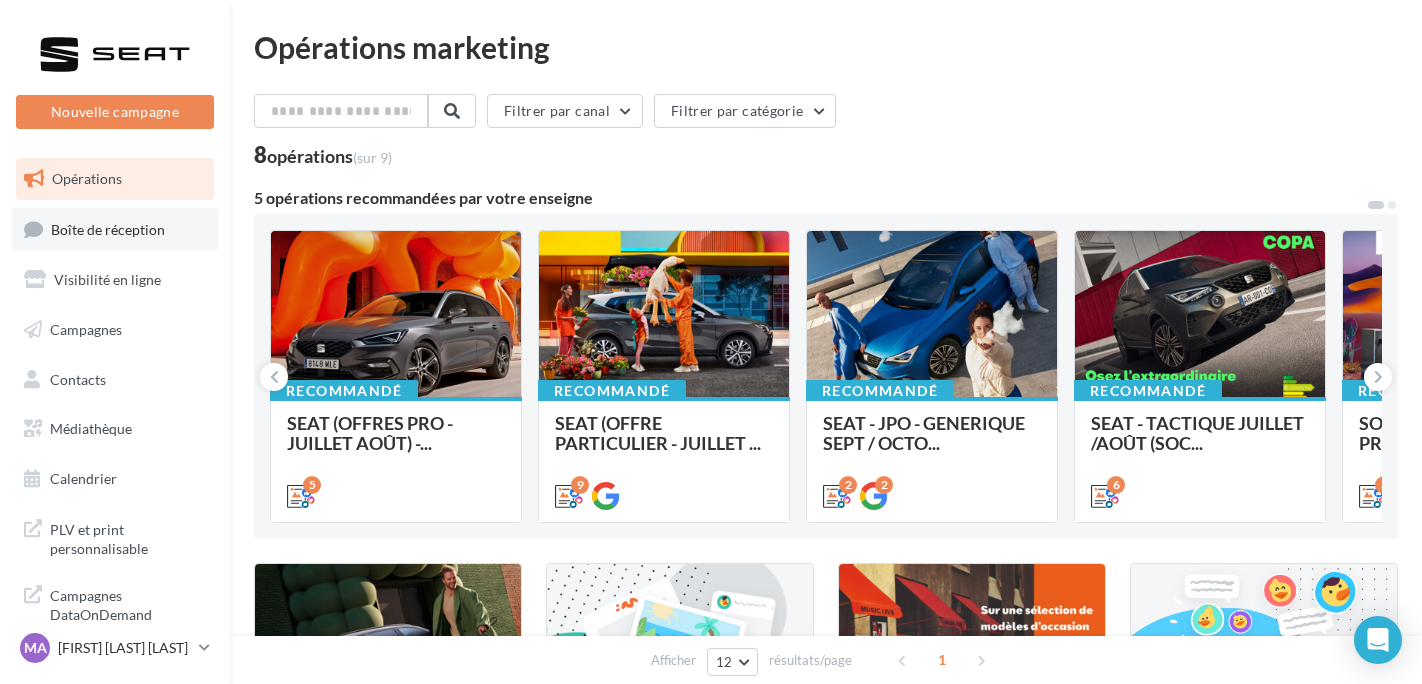 click on "Boîte de réception" at bounding box center (115, 229) 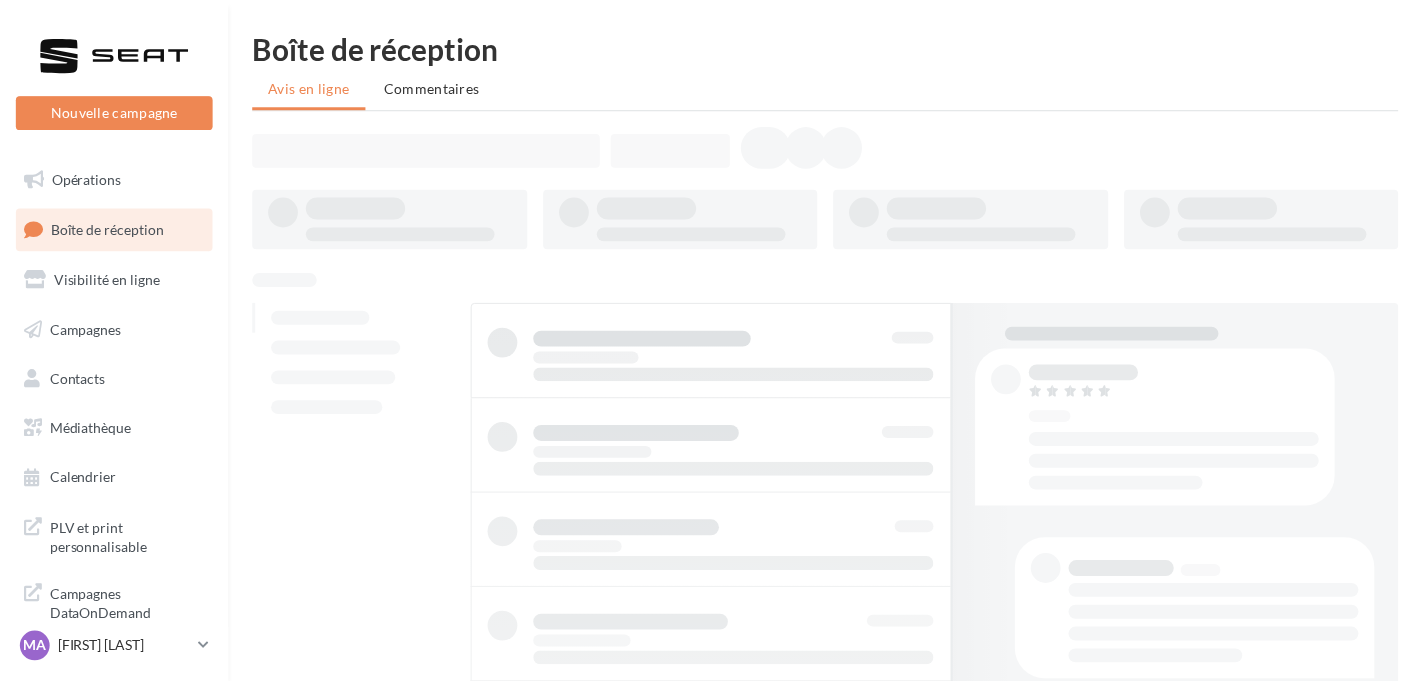 scroll, scrollTop: 0, scrollLeft: 0, axis: both 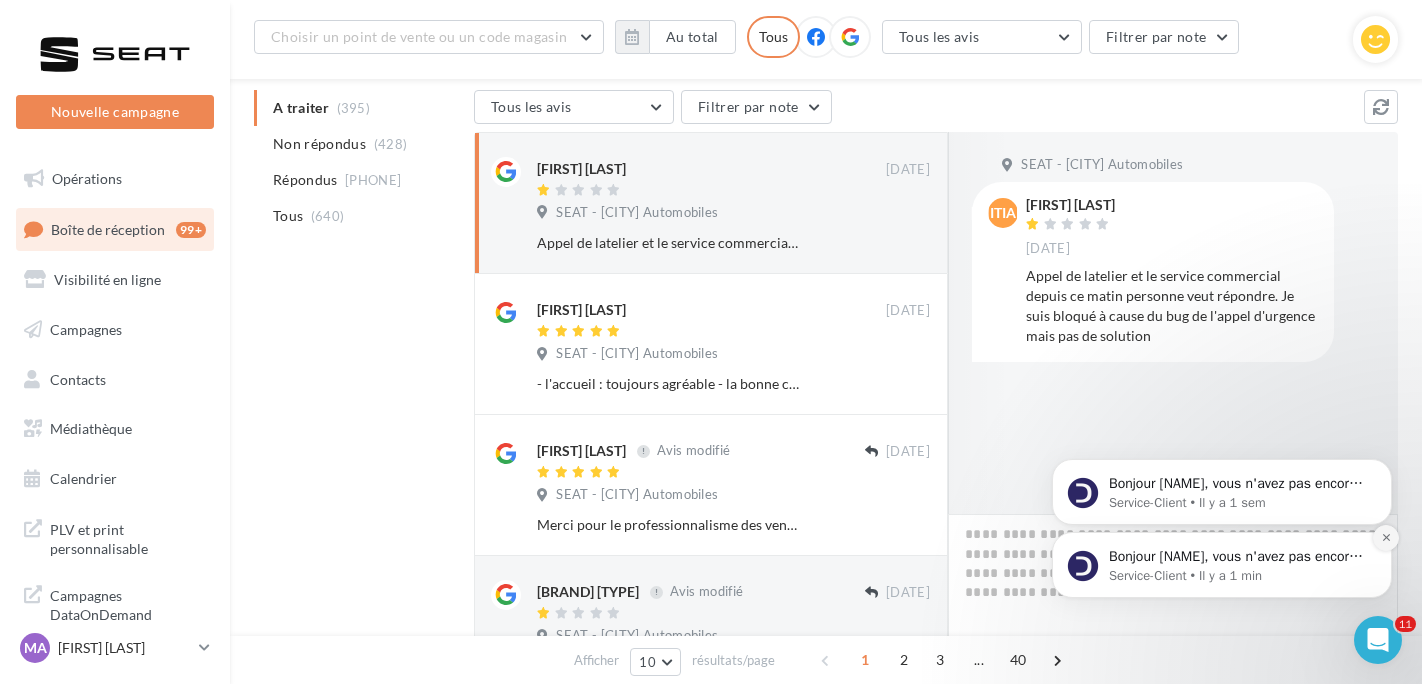 click 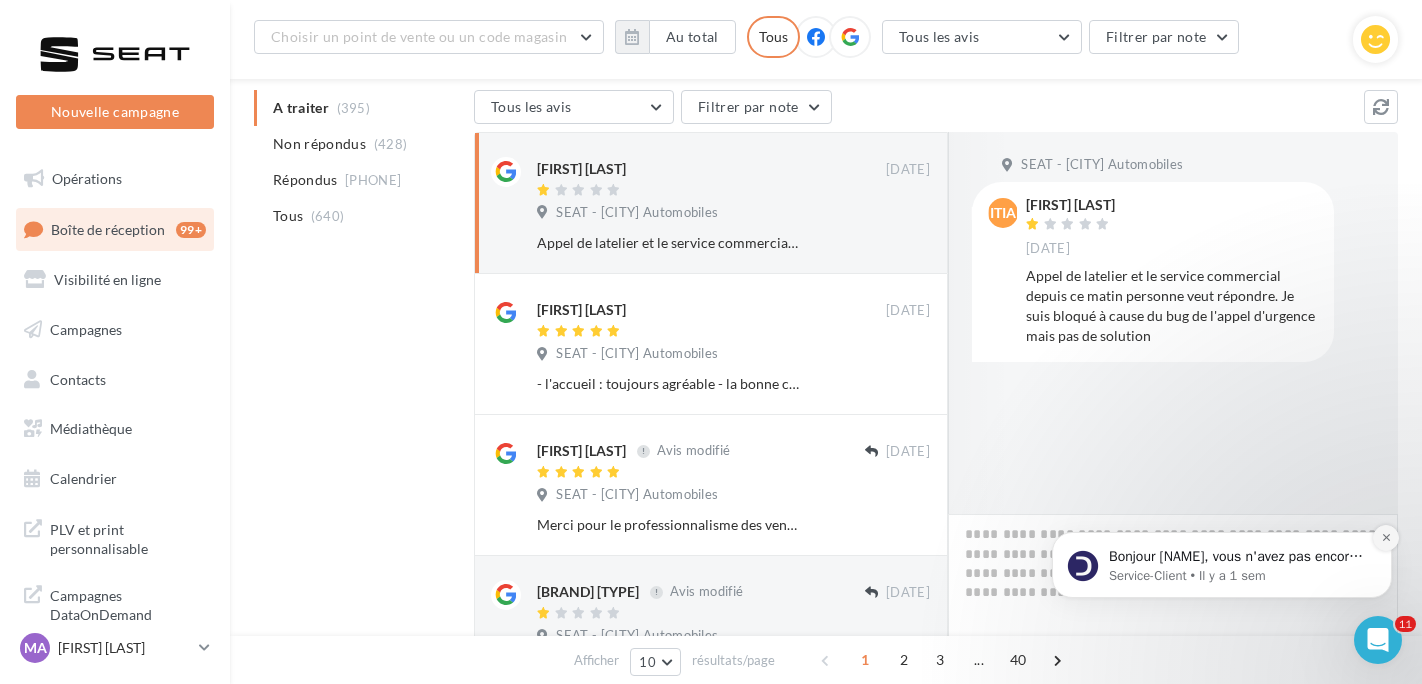 click at bounding box center (1386, 538) 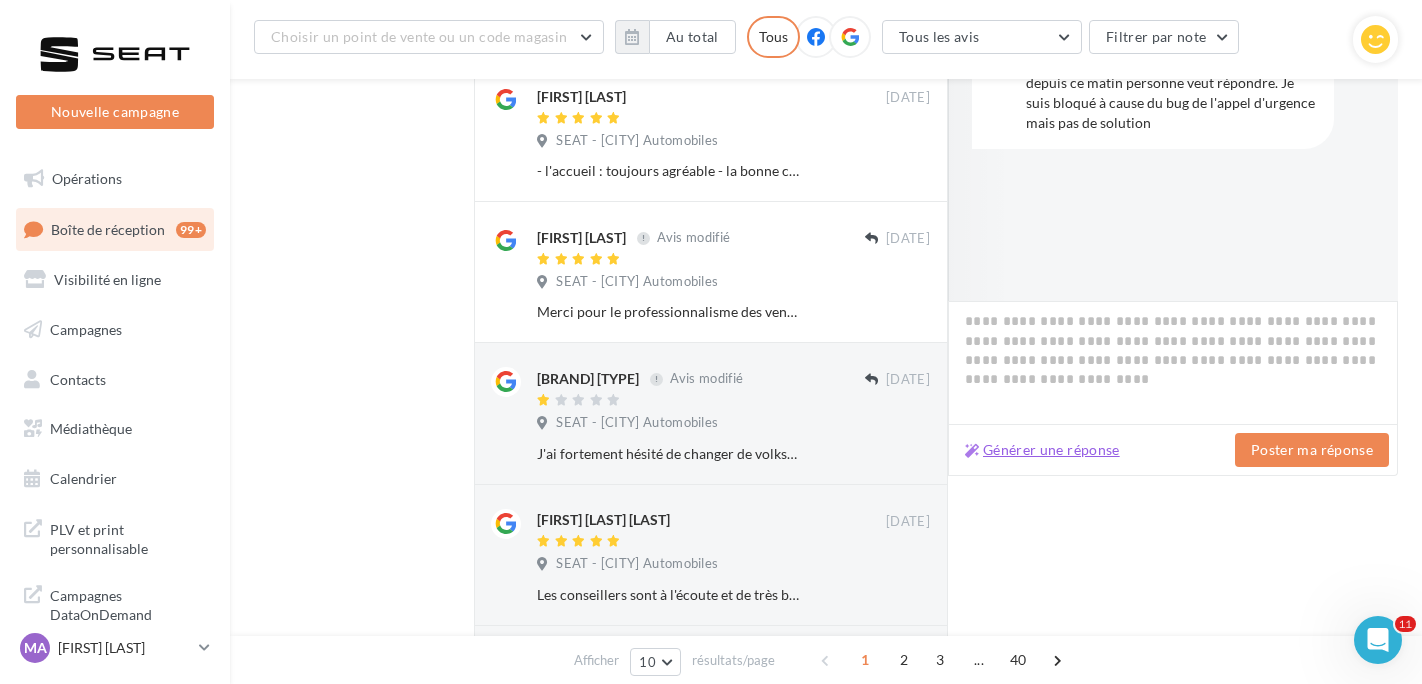 scroll, scrollTop: 700, scrollLeft: 0, axis: vertical 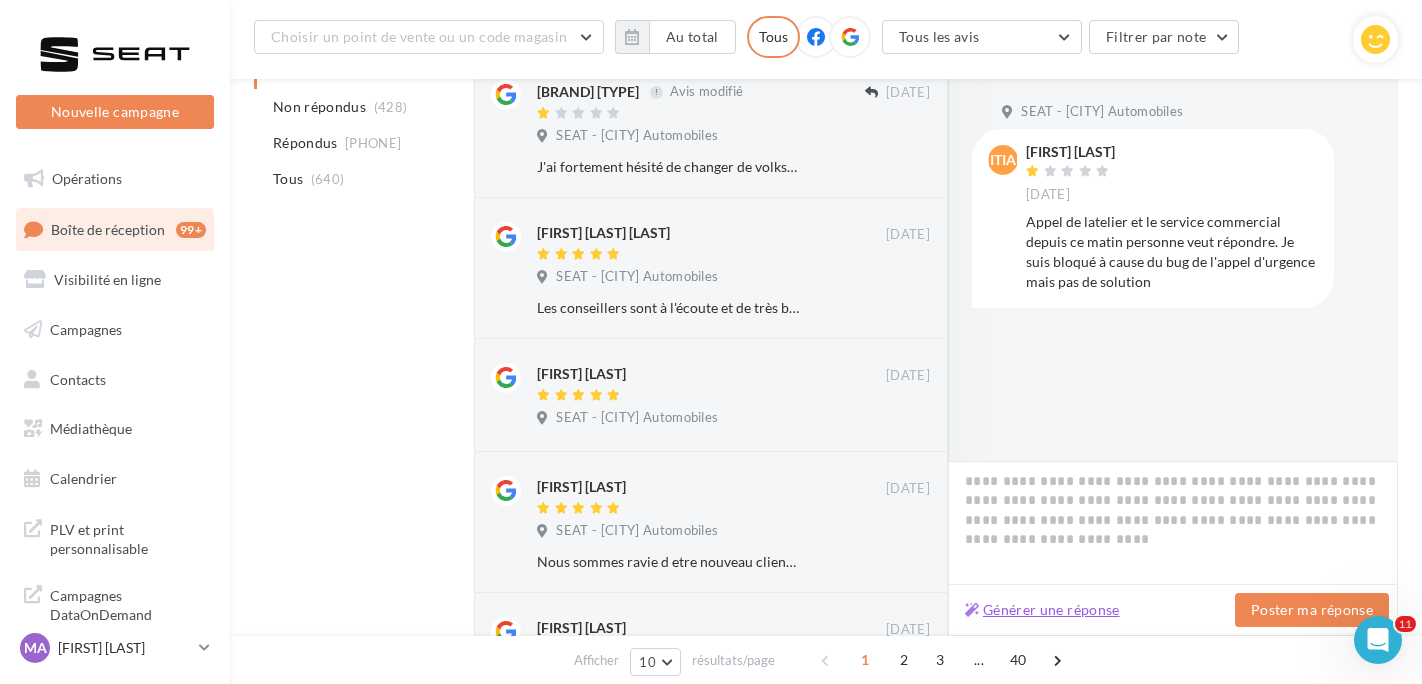 click on "Générer une réponse" at bounding box center [1042, 610] 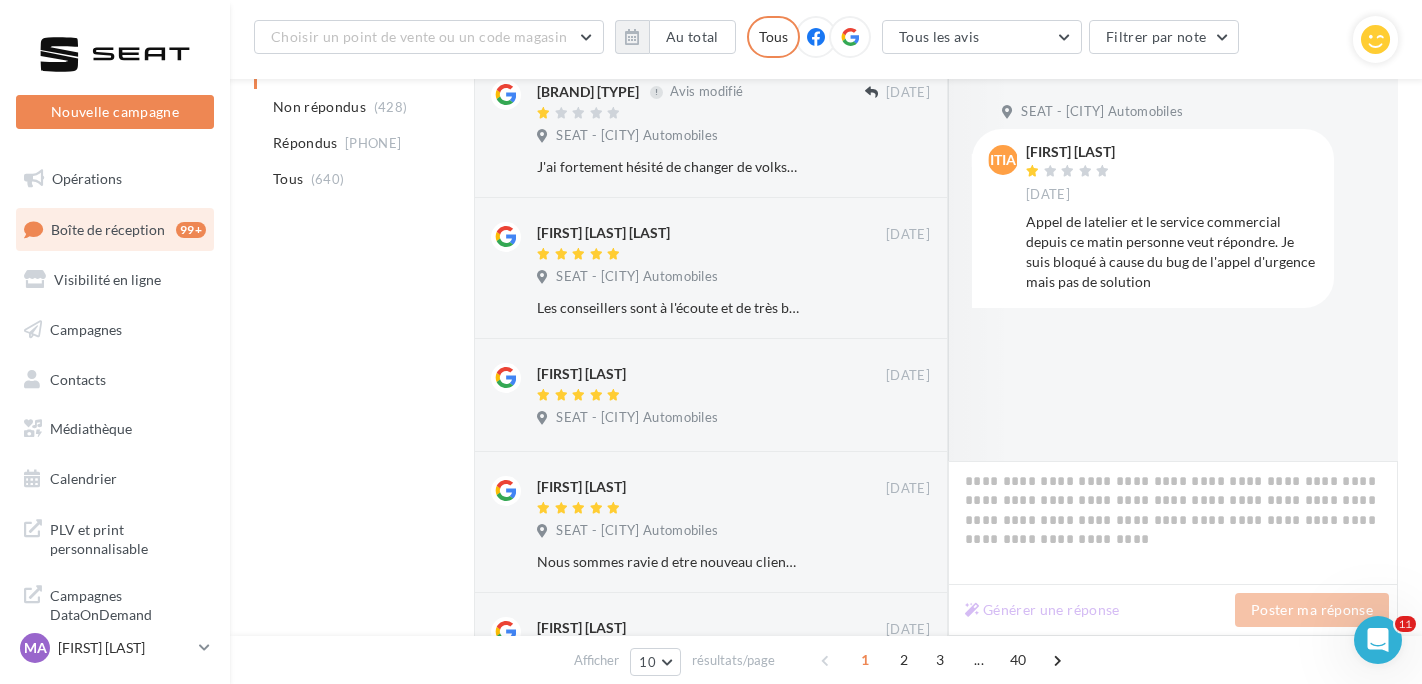 type on "**********" 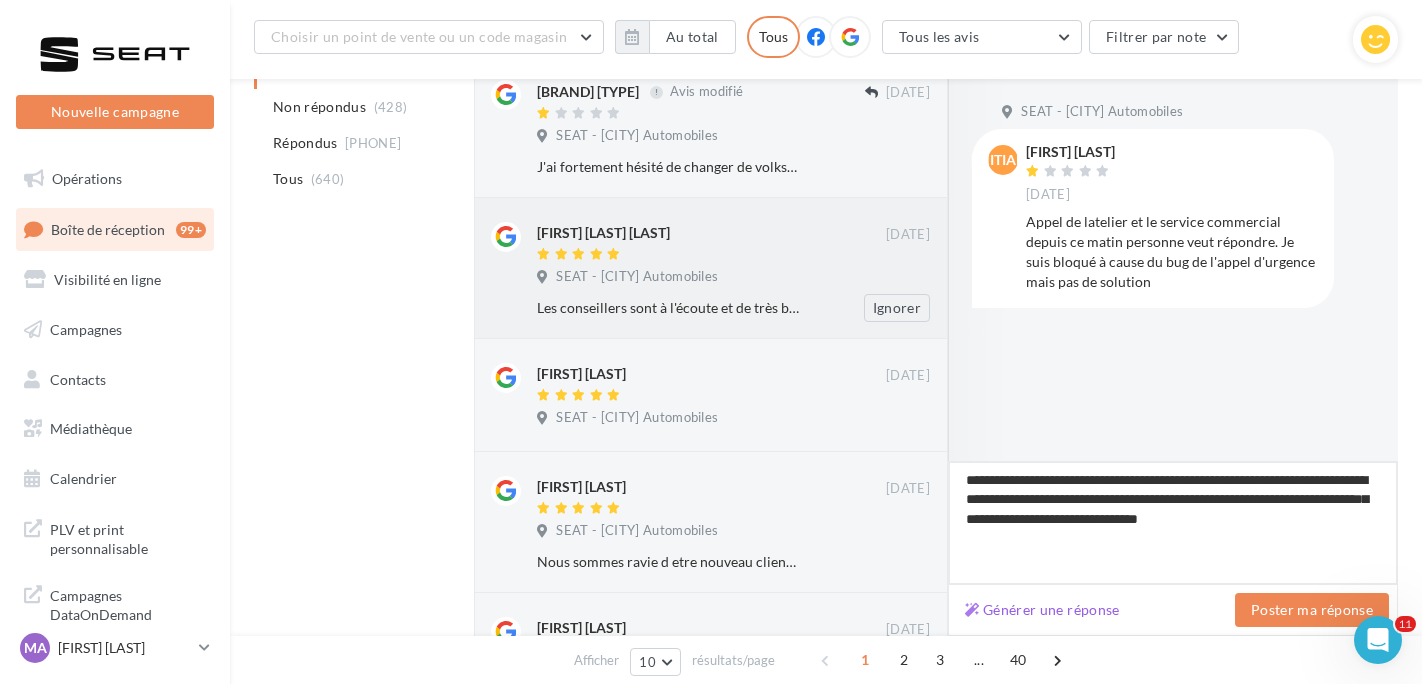 drag, startPoint x: 1385, startPoint y: 513, endPoint x: 829, endPoint y: 310, distance: 591.8995 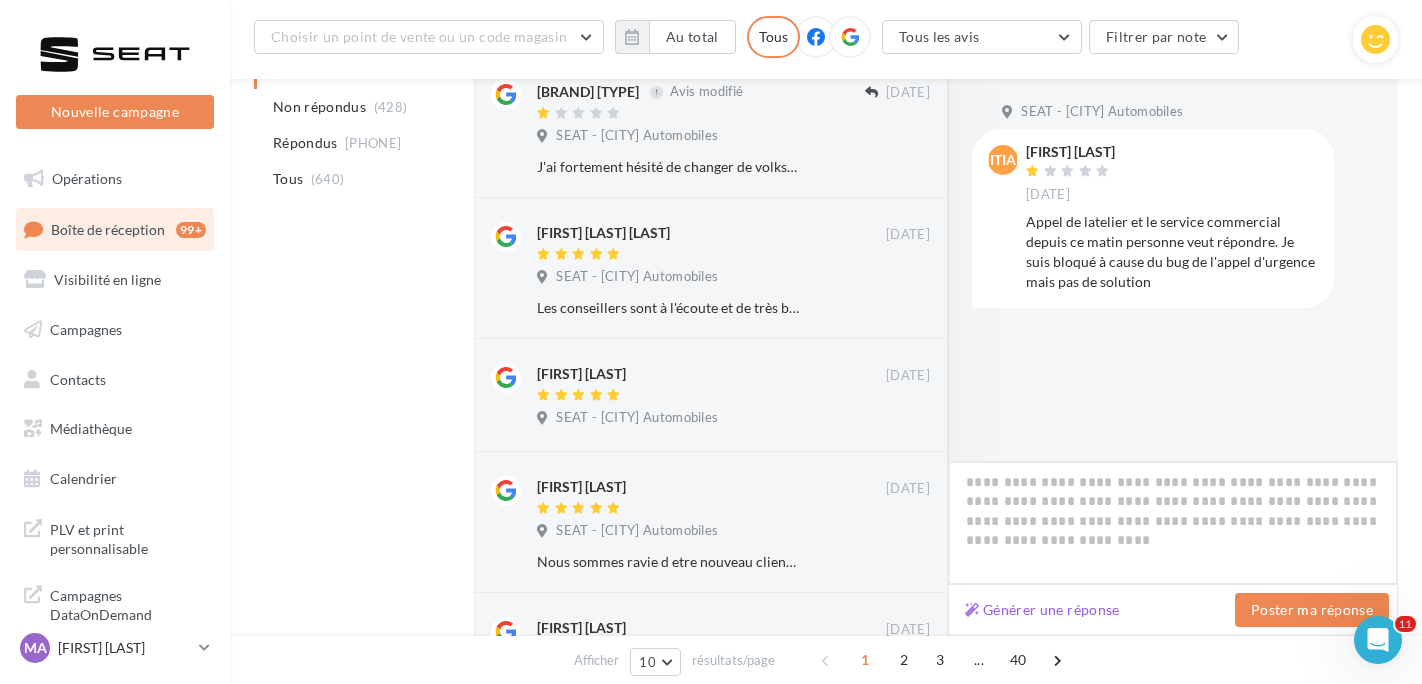 type 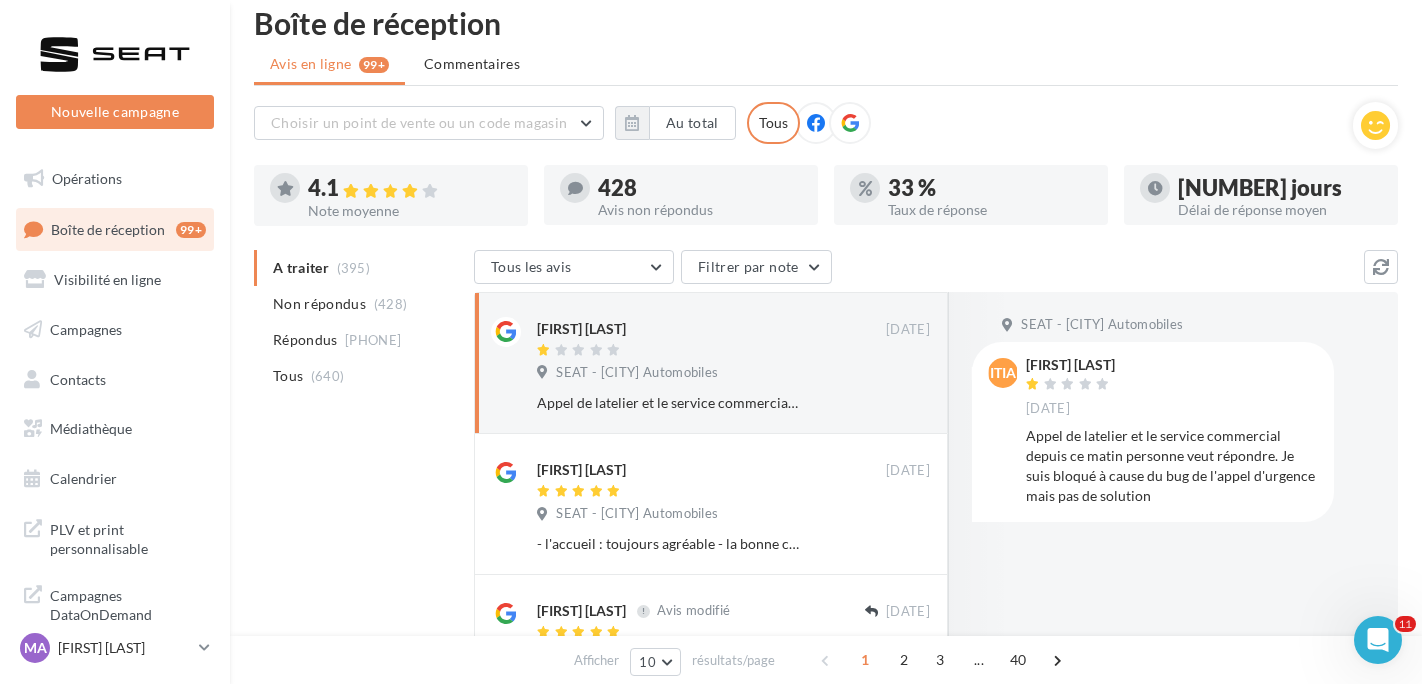 scroll, scrollTop: 0, scrollLeft: 0, axis: both 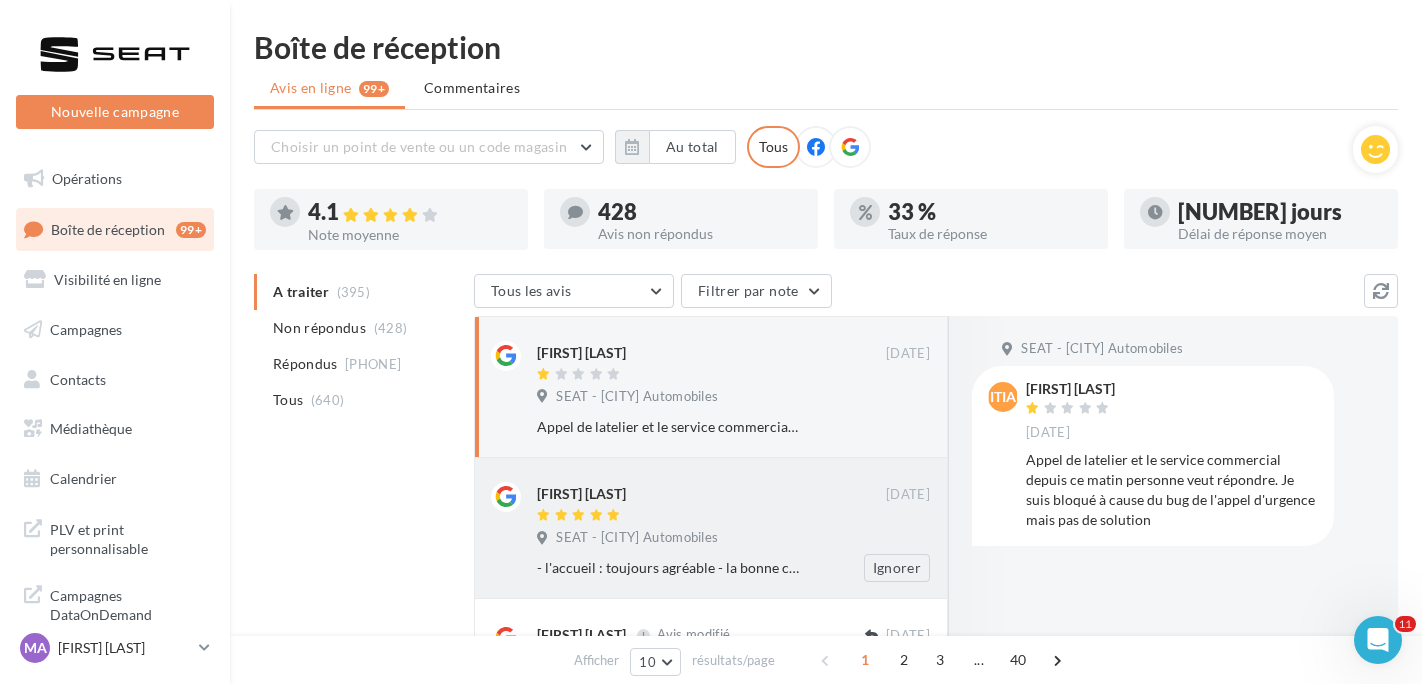 click at bounding box center (711, 516) 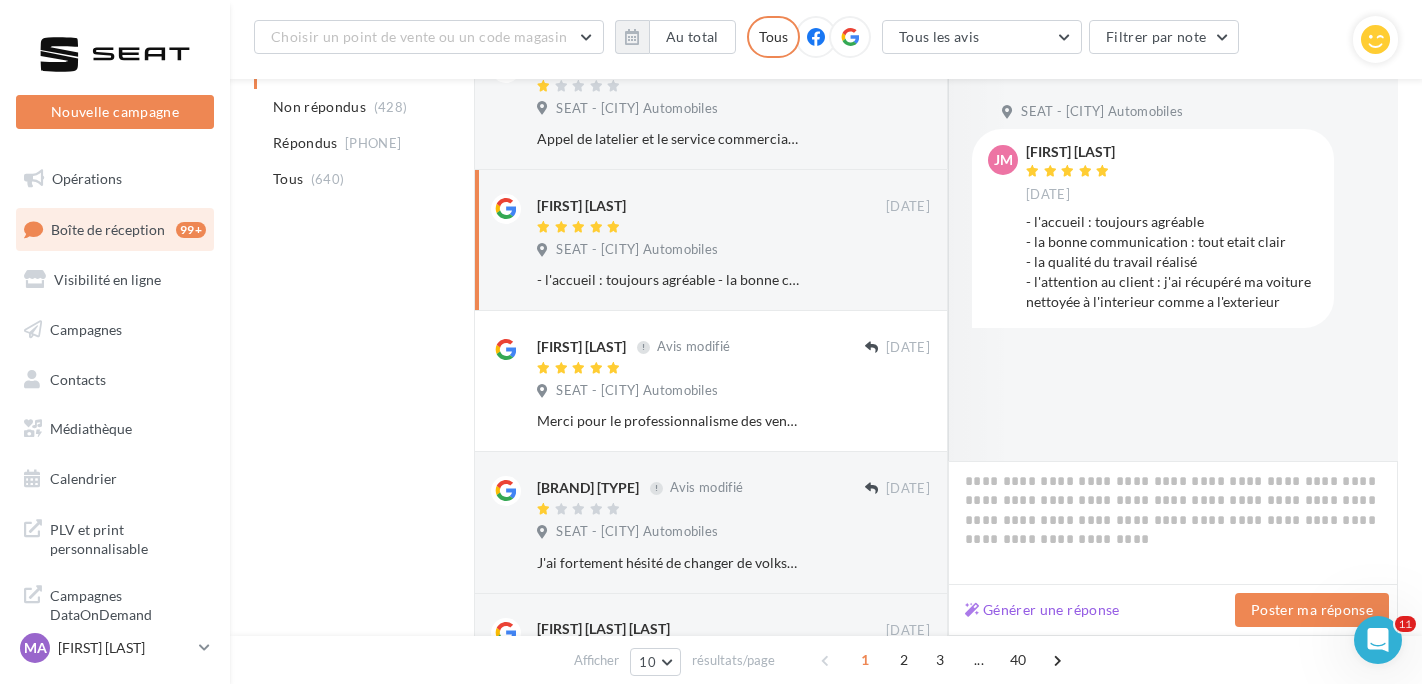 scroll, scrollTop: 516, scrollLeft: 0, axis: vertical 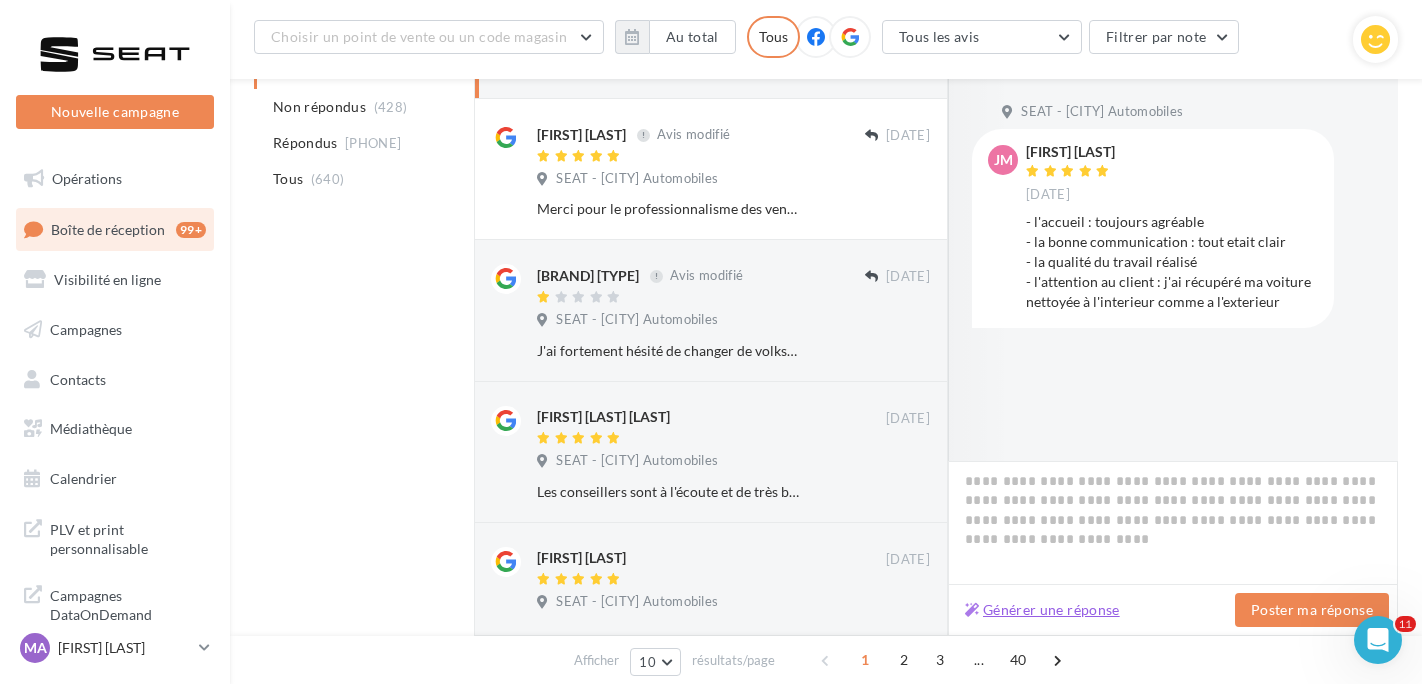 click on "Générer une réponse" at bounding box center (1042, 610) 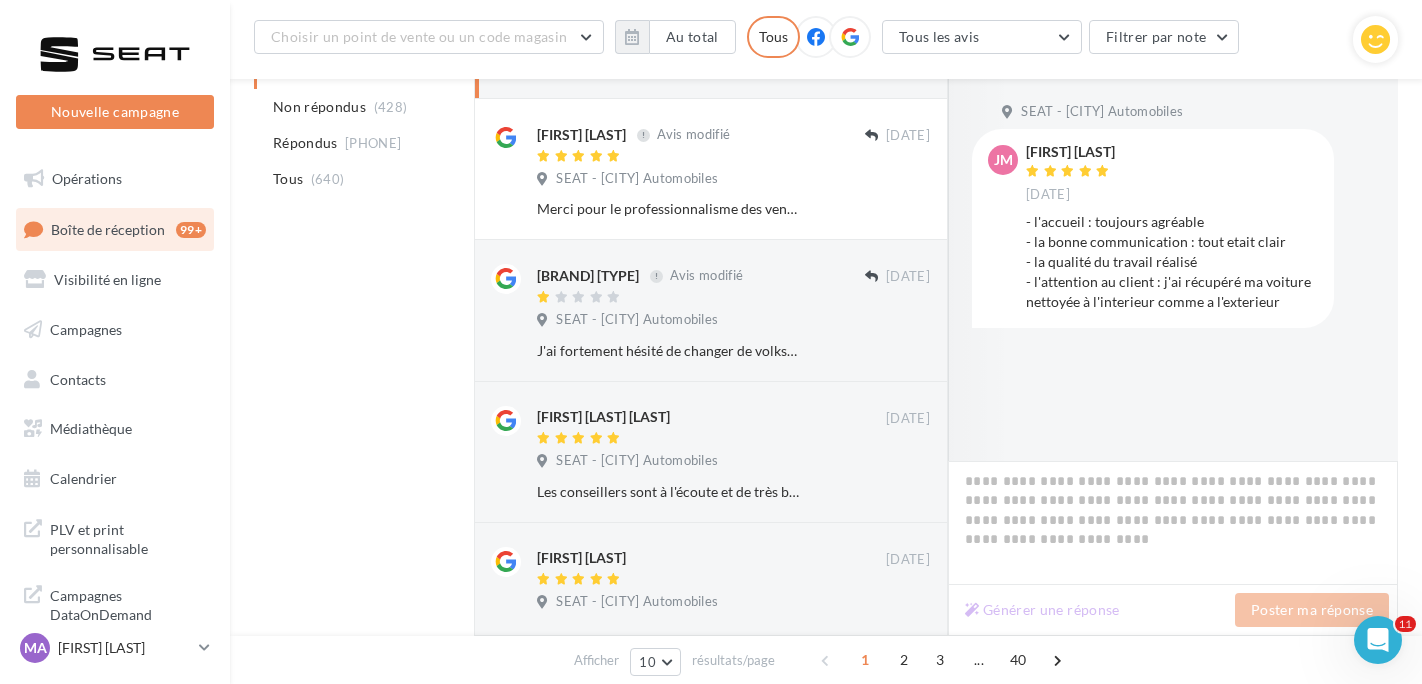 type on "**********" 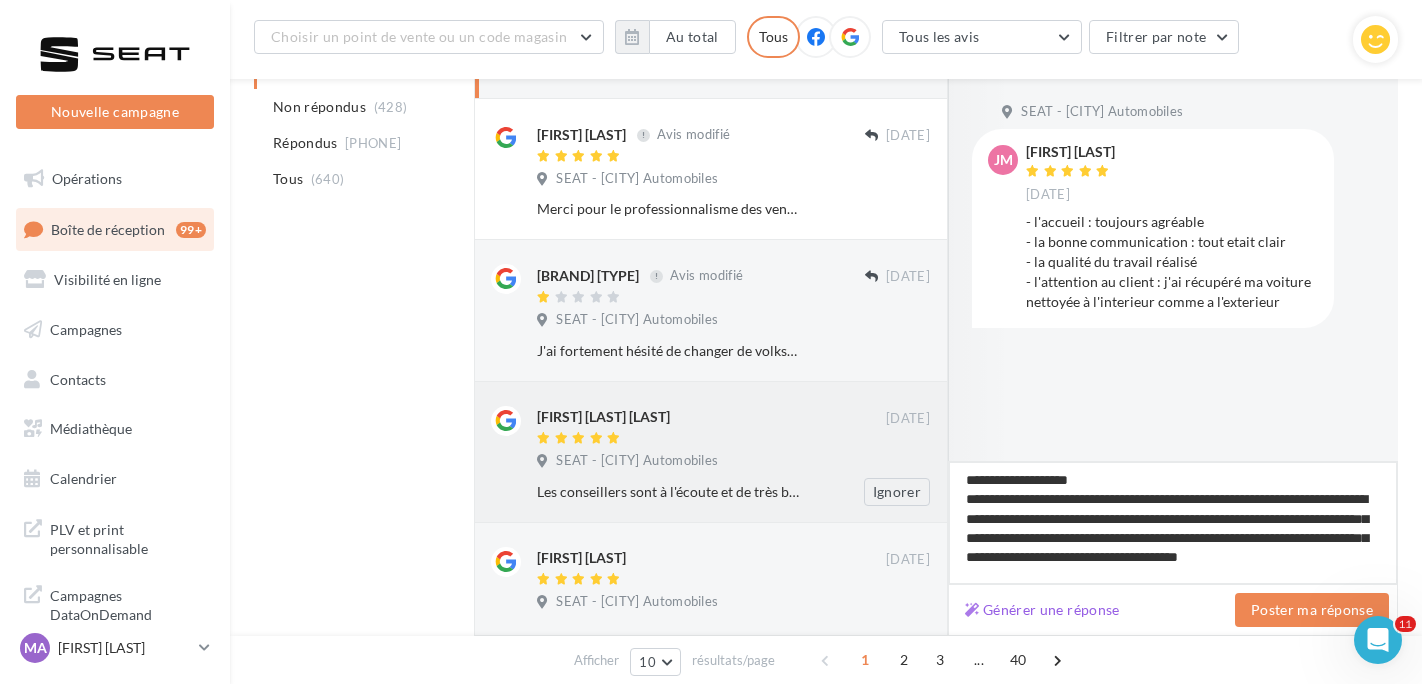 drag, startPoint x: 1088, startPoint y: 482, endPoint x: 943, endPoint y: 464, distance: 146.11298 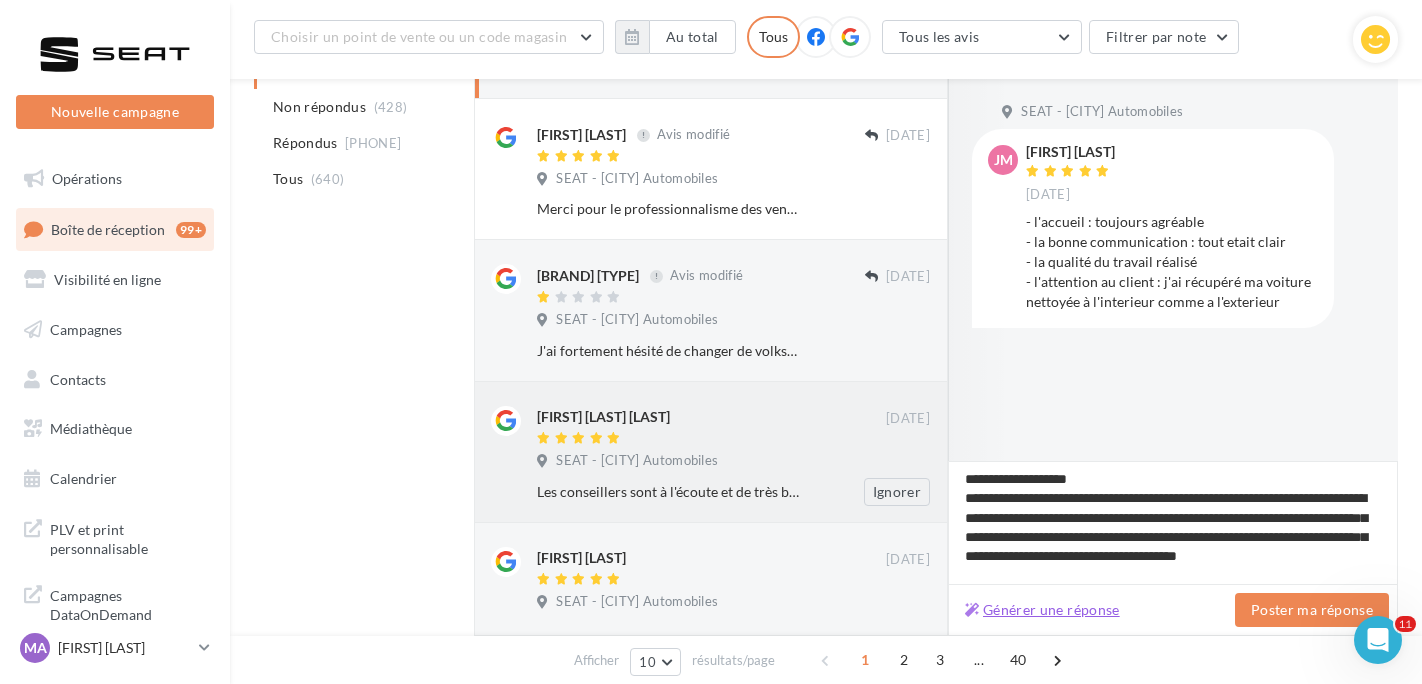 type 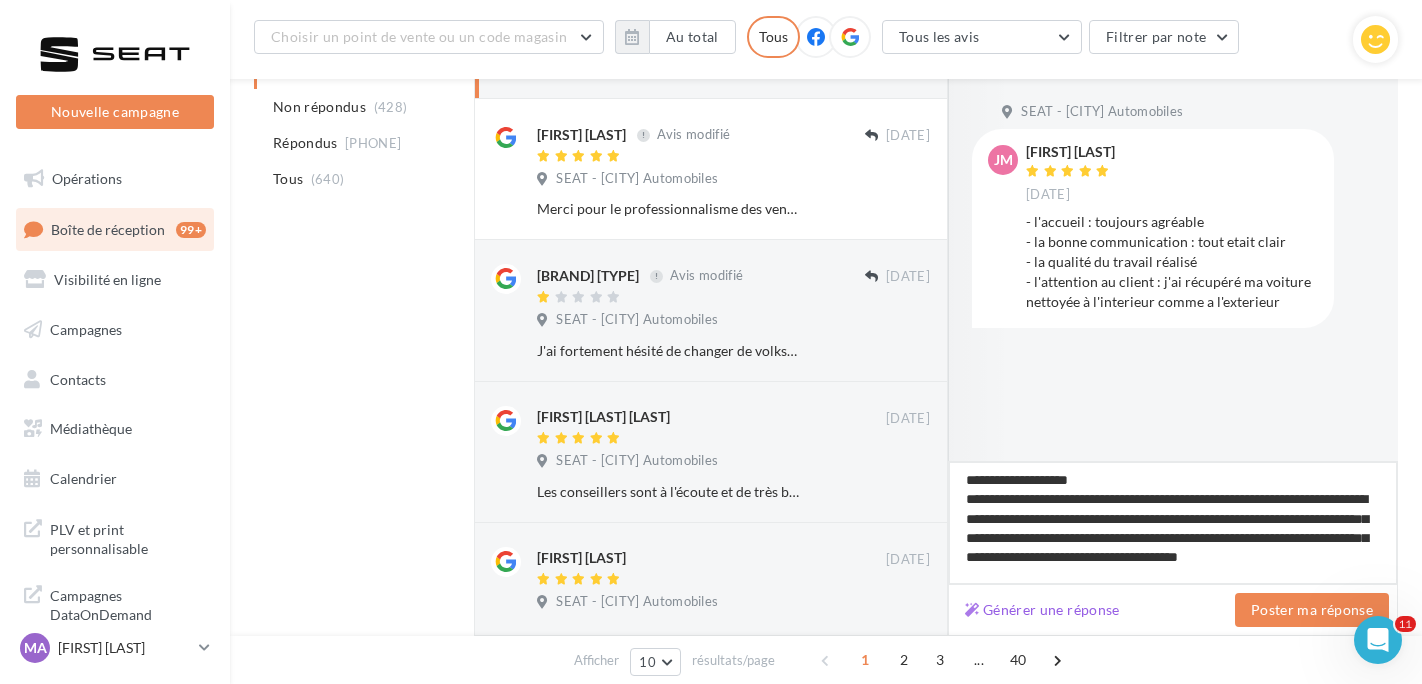 click on "**********" at bounding box center [1173, 523] 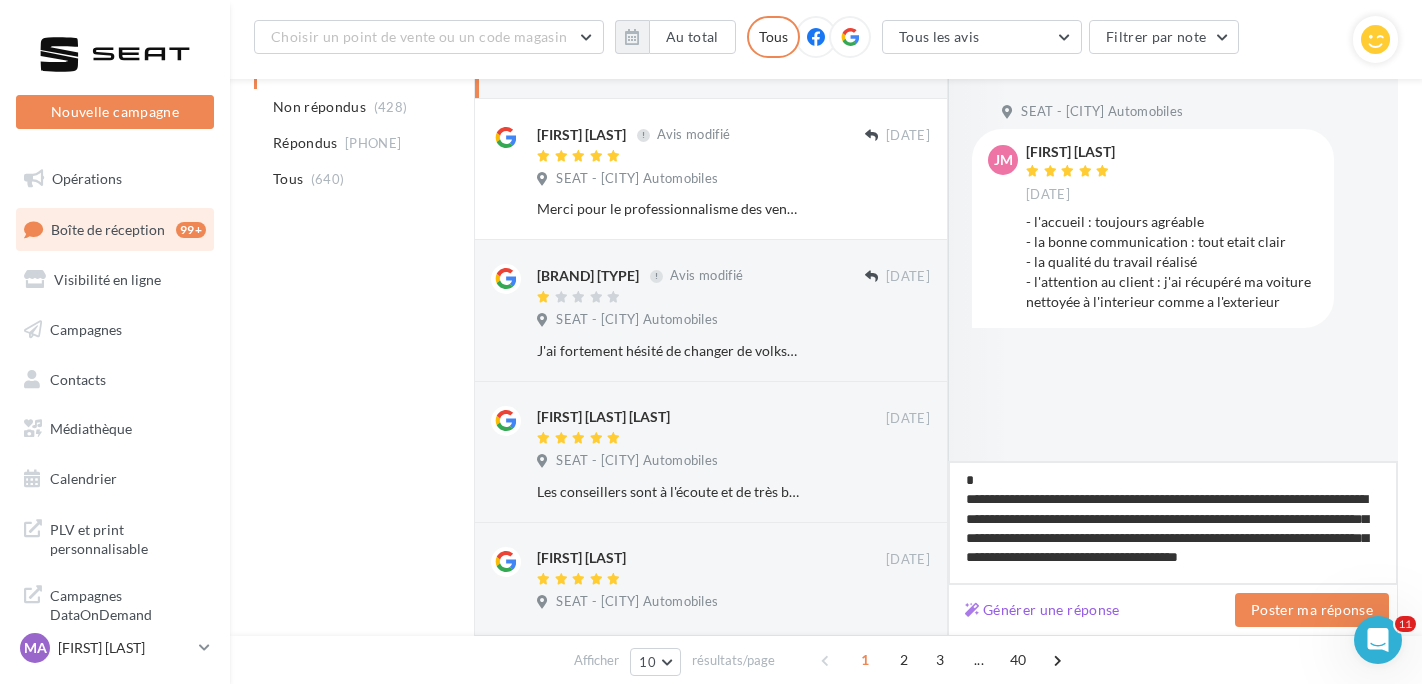 type on "**********" 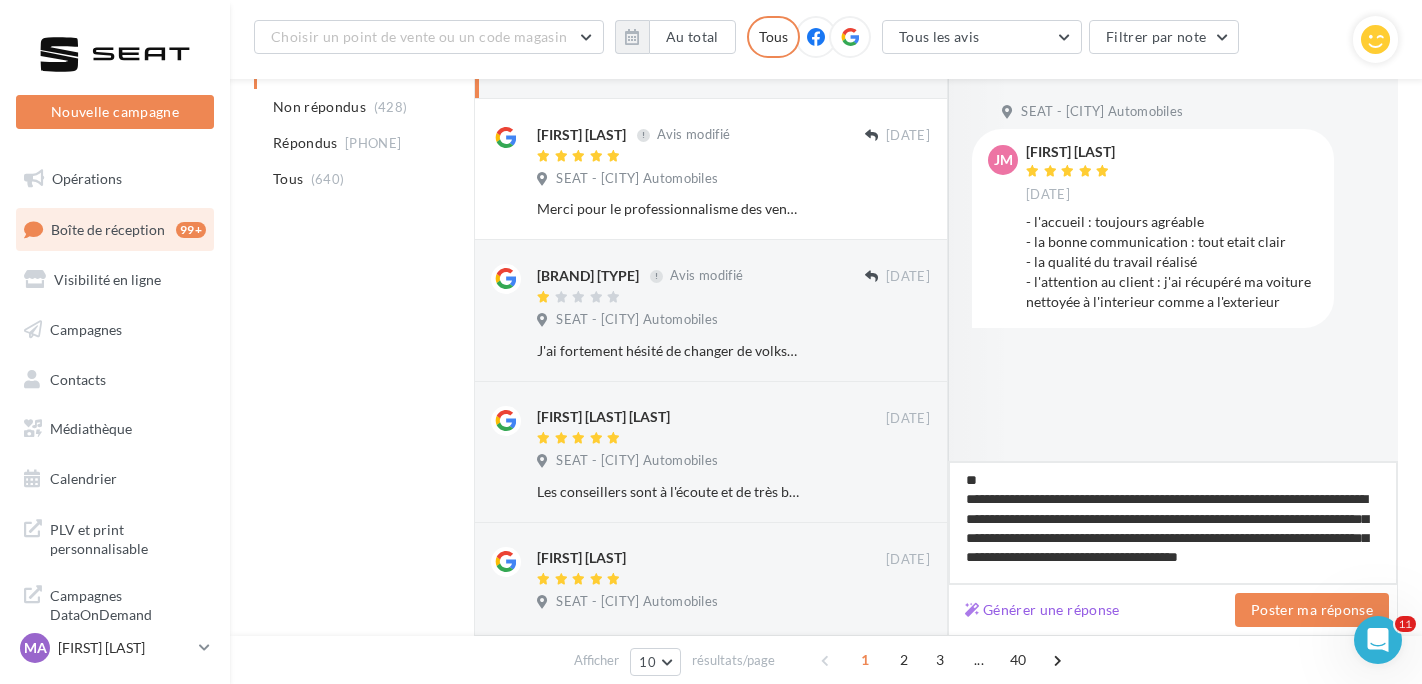 type on "**********" 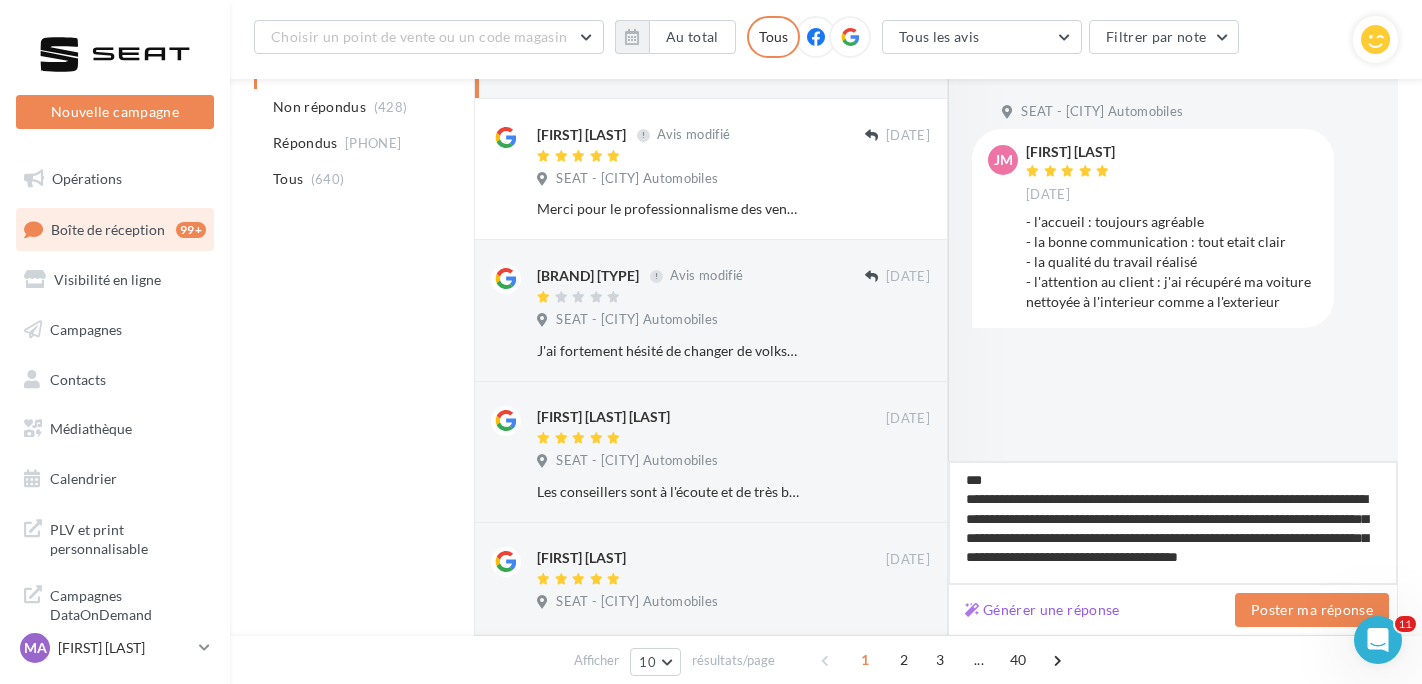 type on "**********" 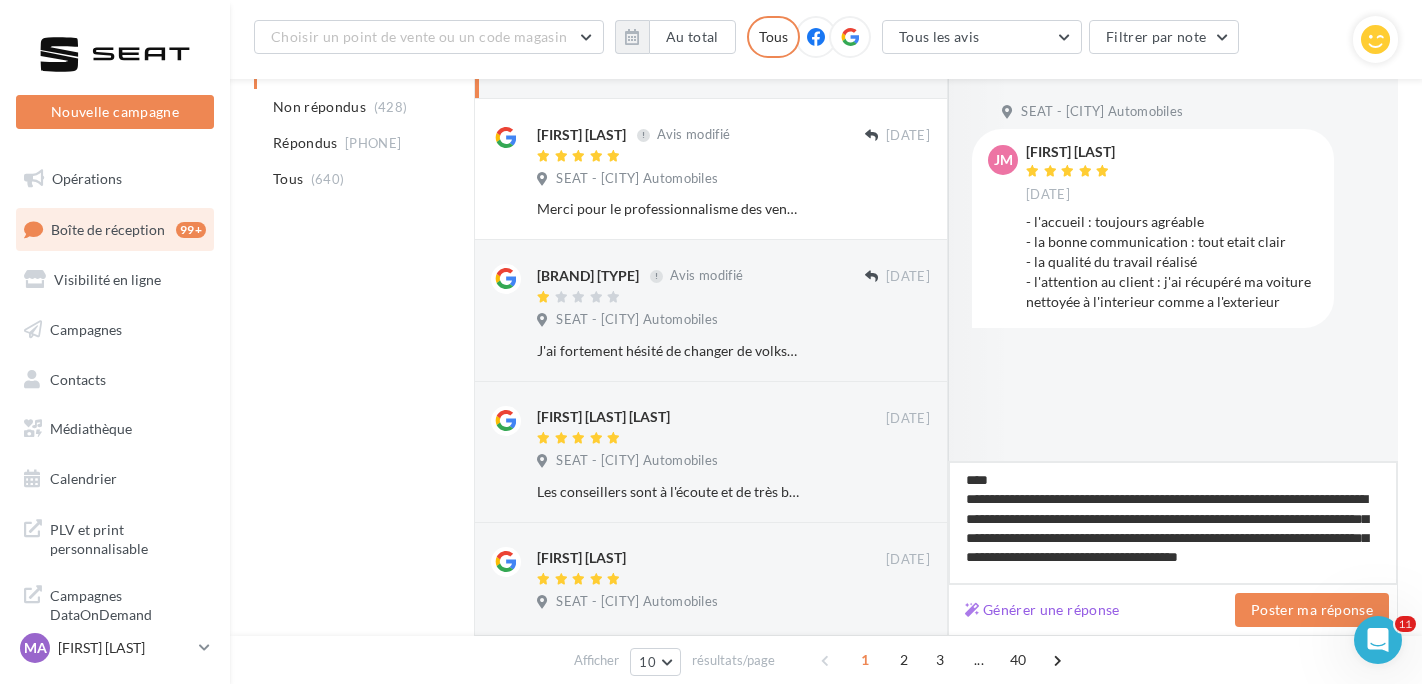 type on "**********" 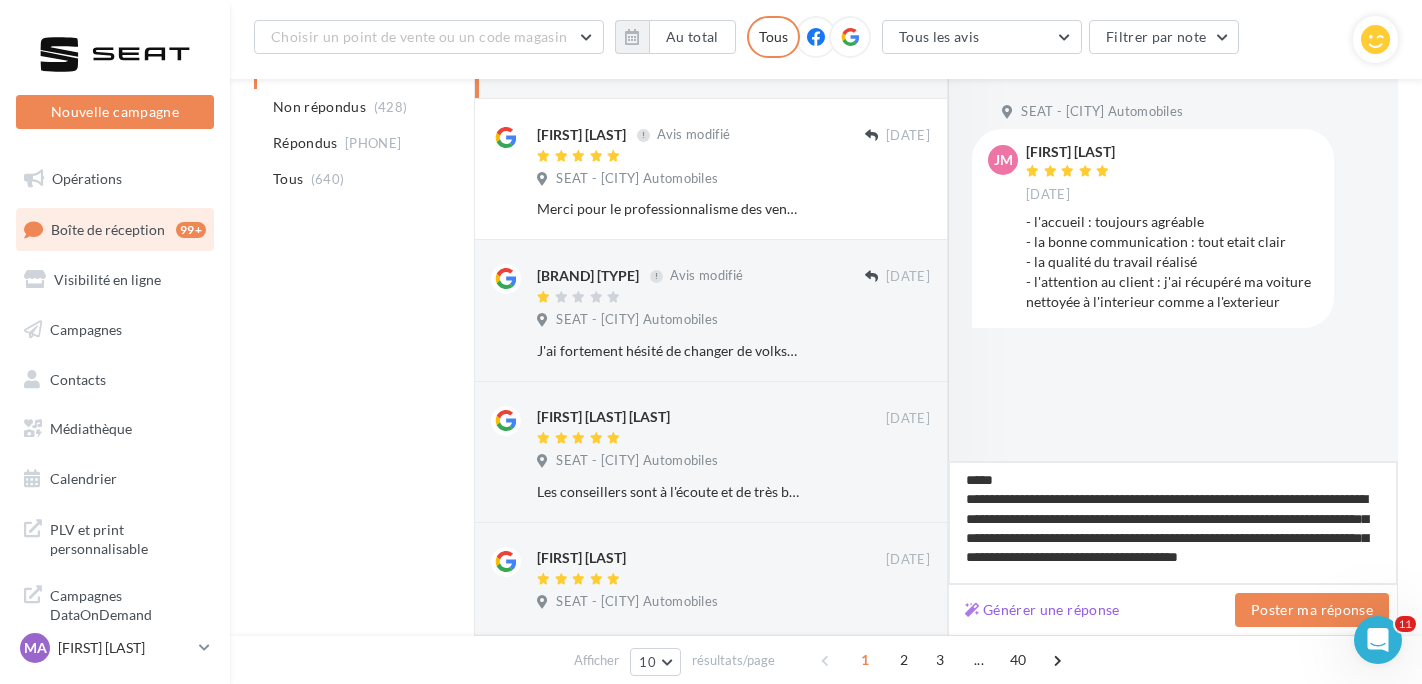 type on "**********" 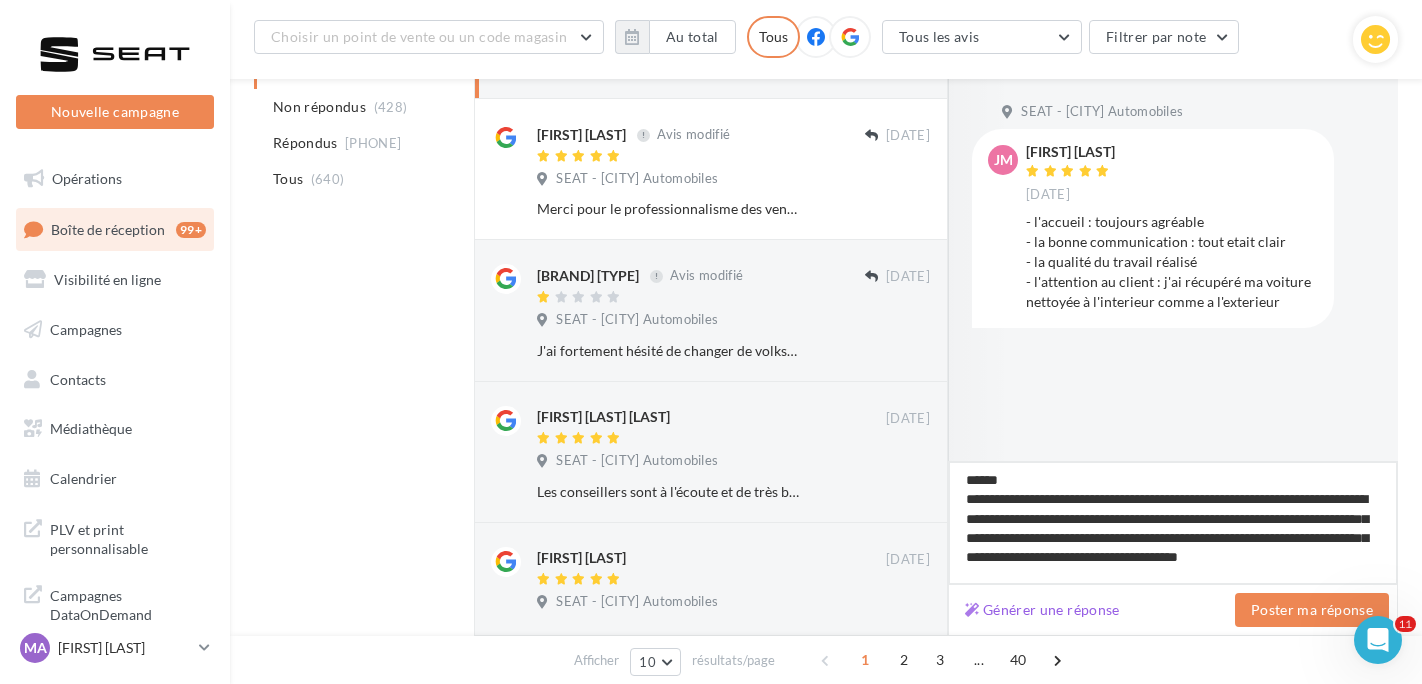 type on "**********" 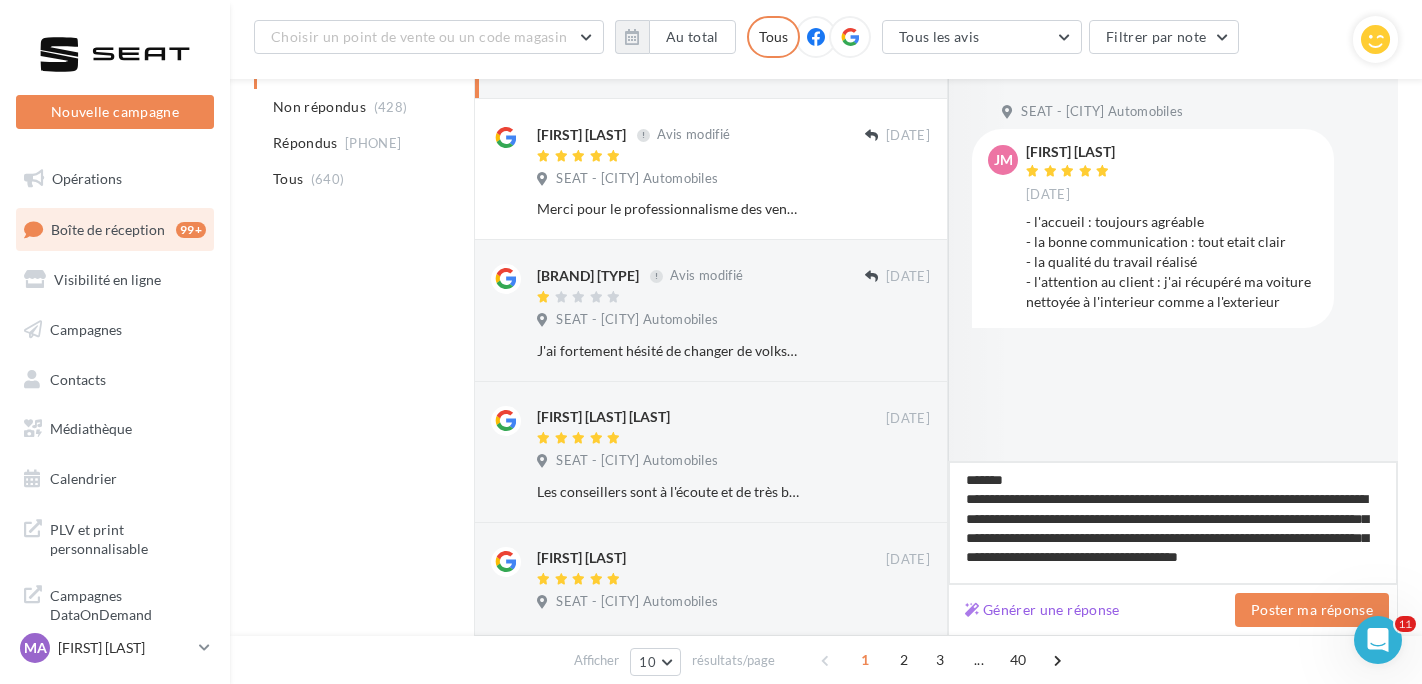 type on "**********" 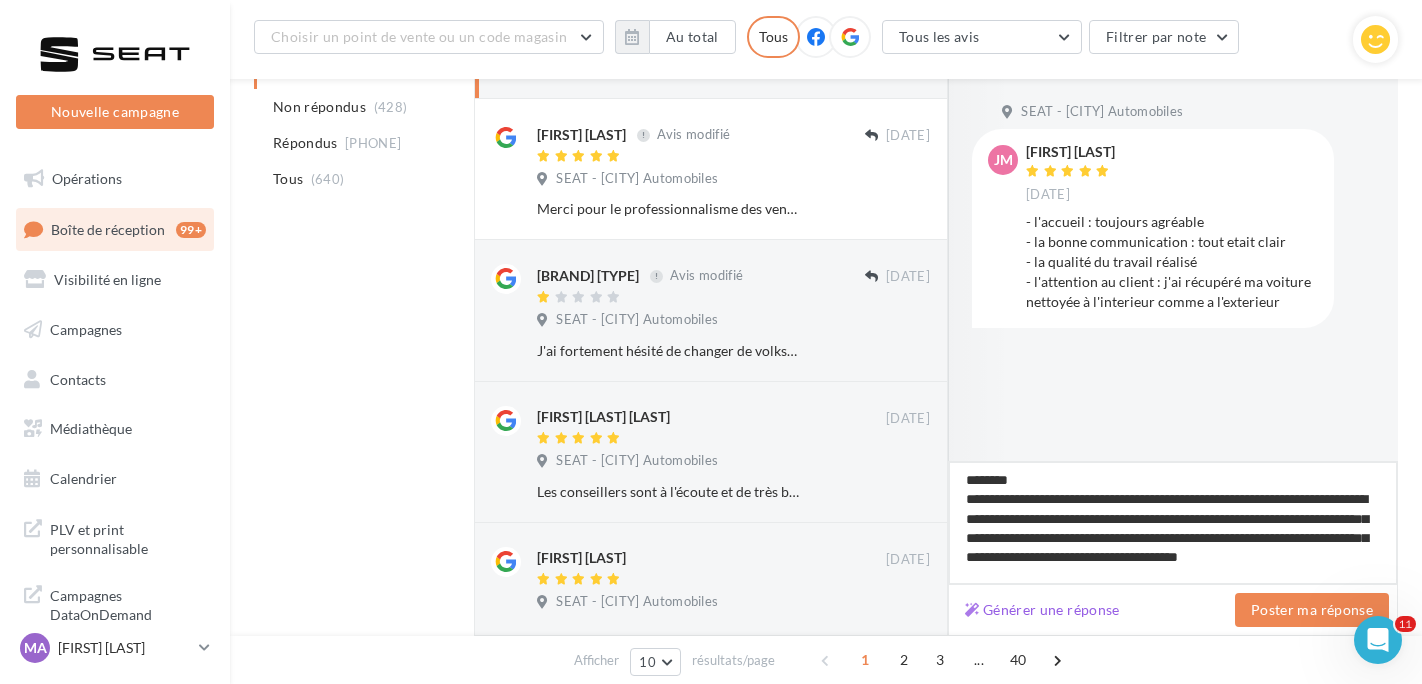type on "**********" 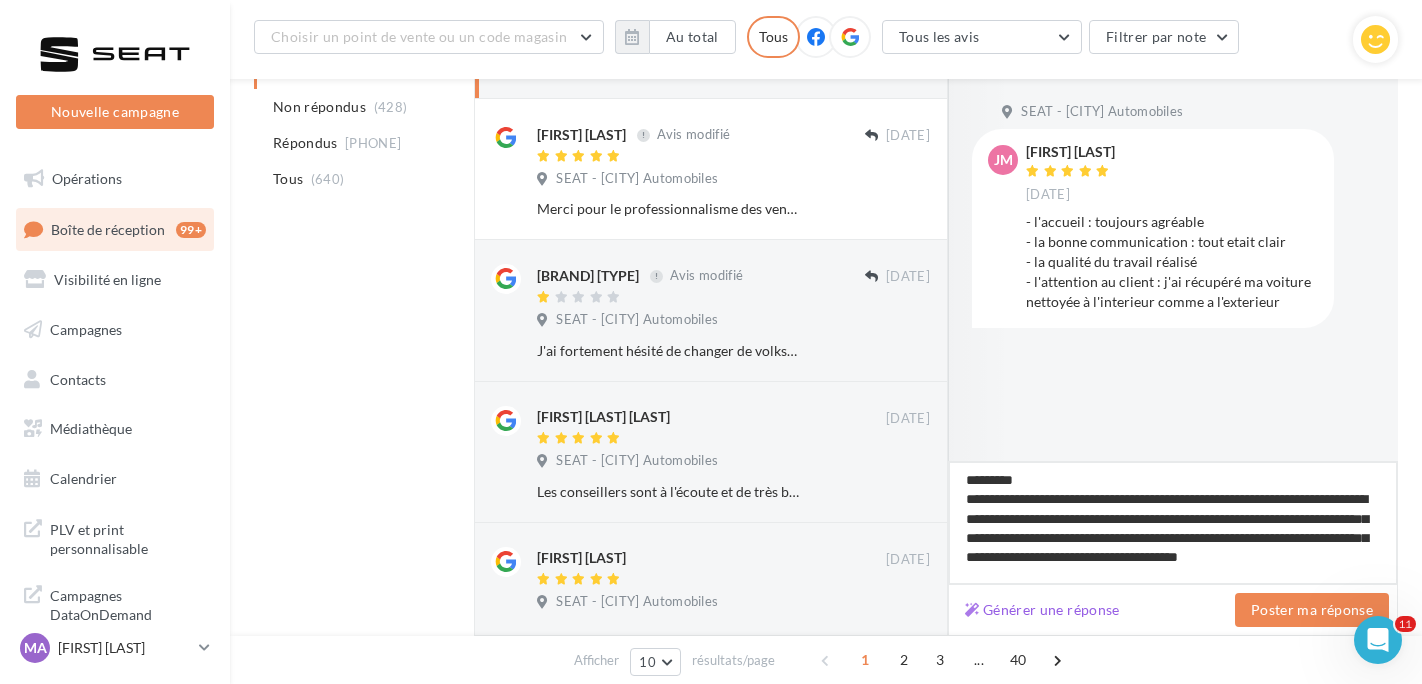 type on "**********" 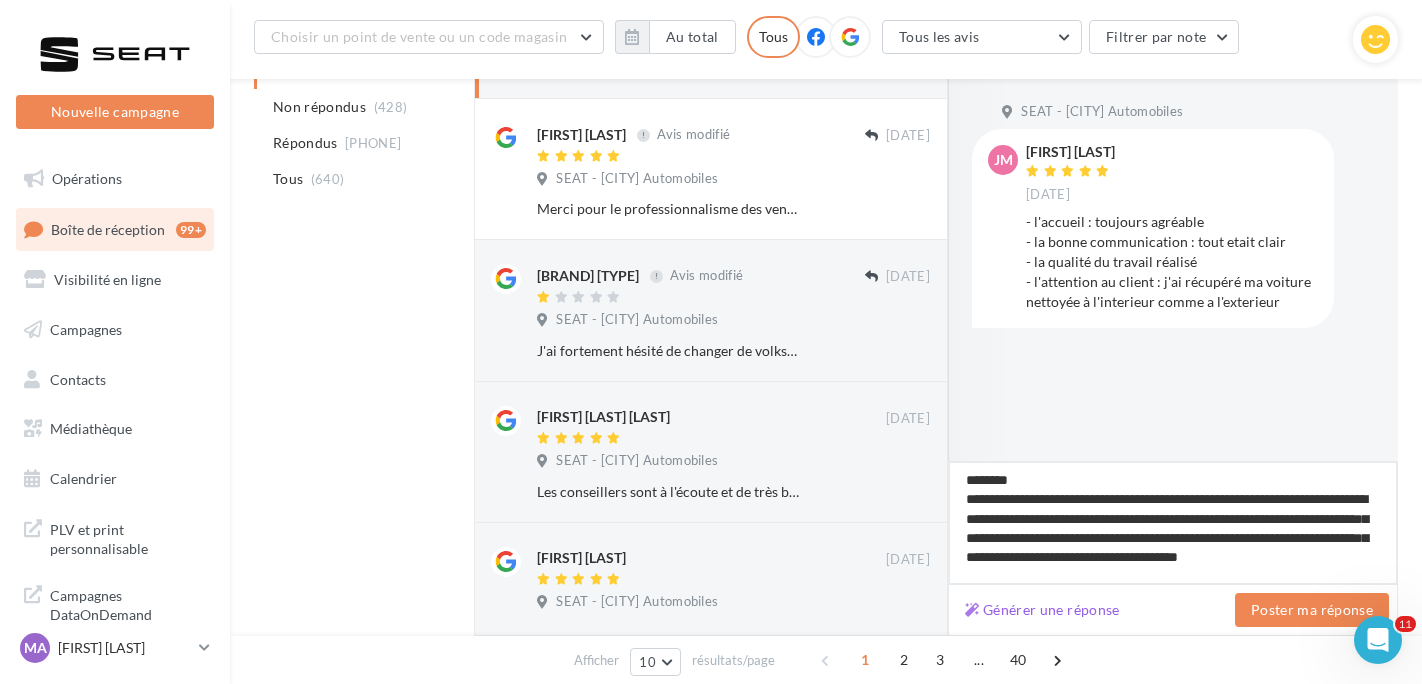 type on "**********" 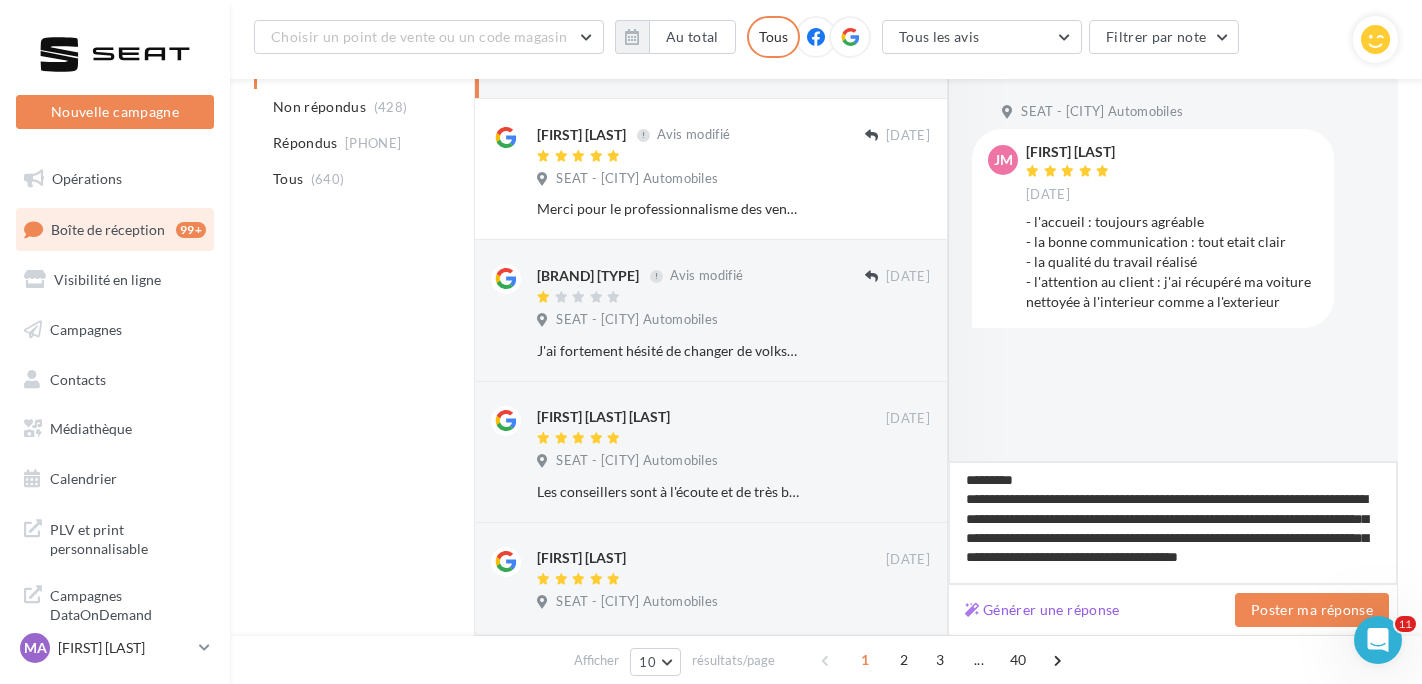 type on "**********" 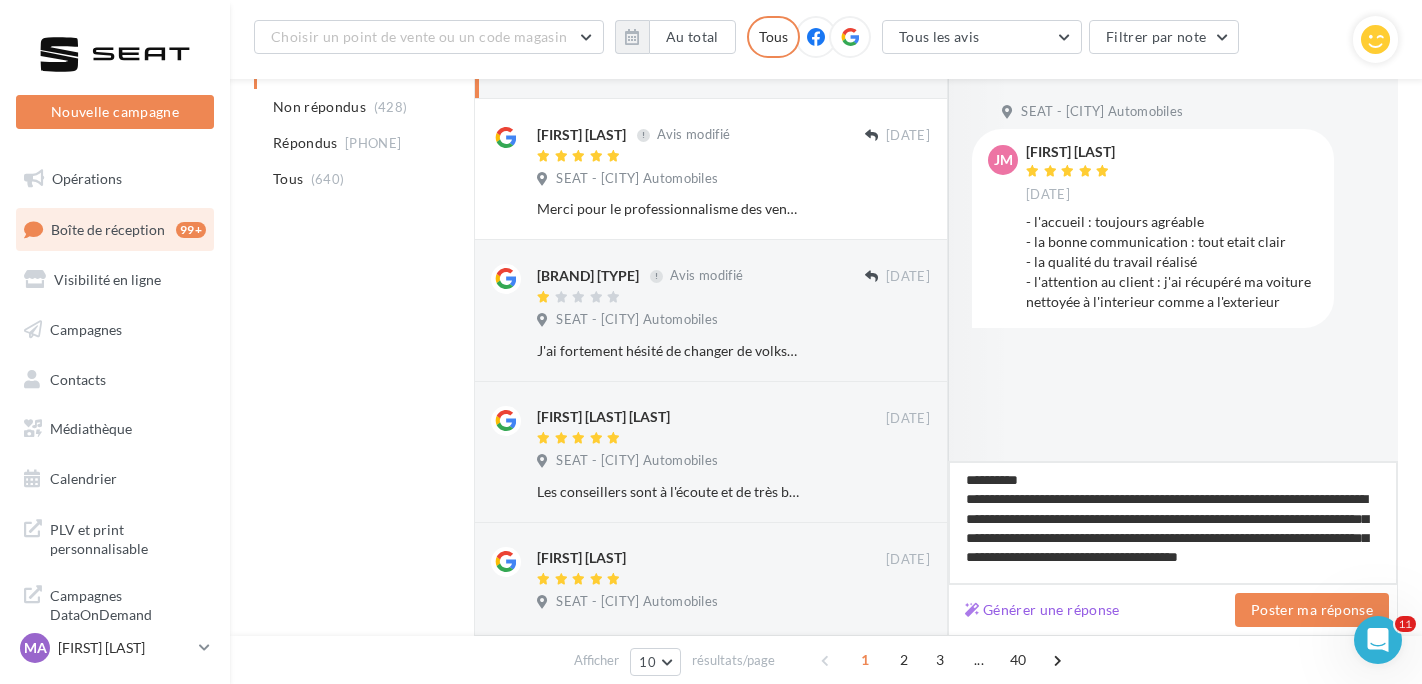 type on "**********" 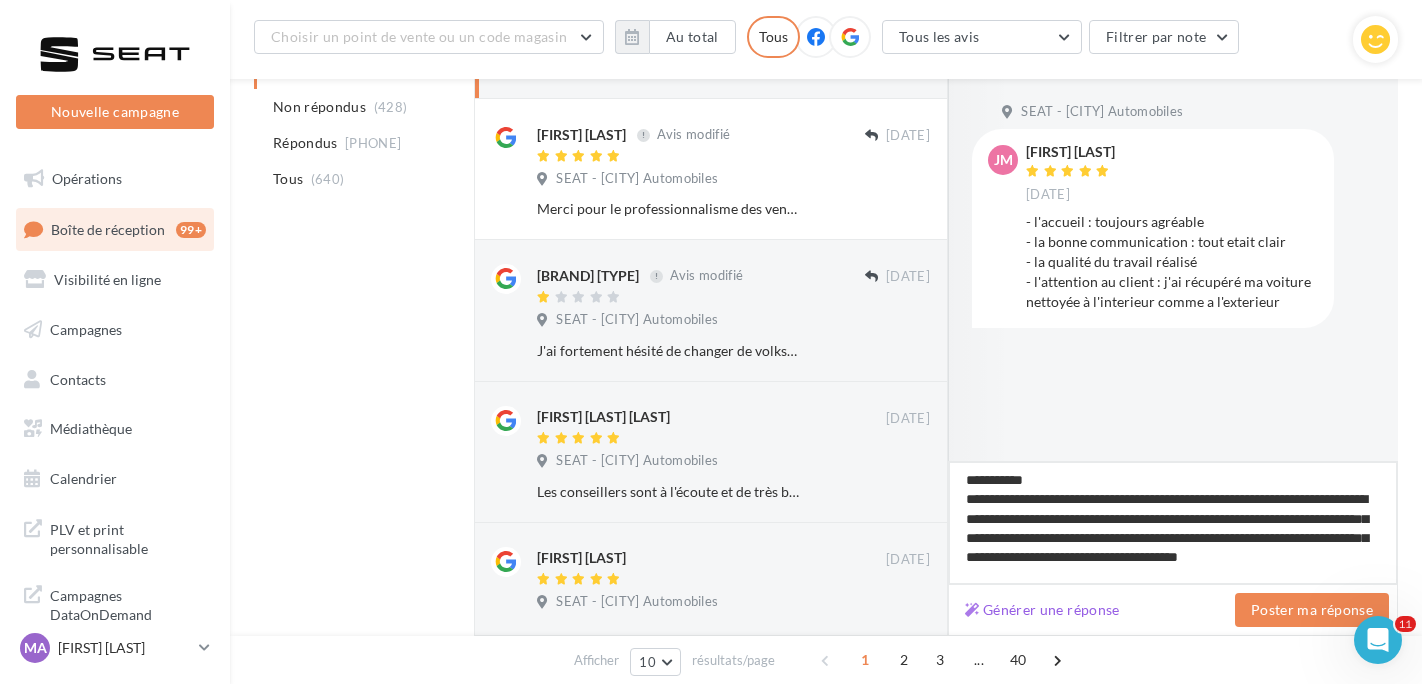type on "**********" 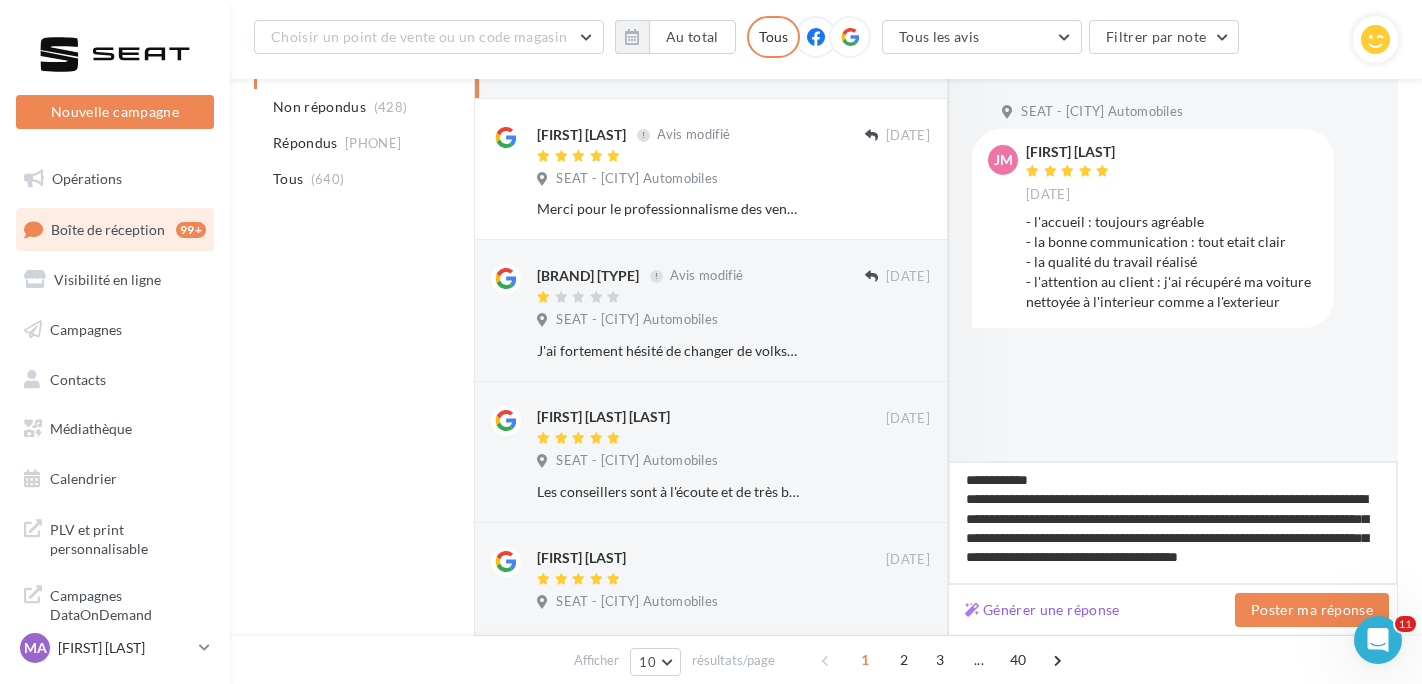 type on "**********" 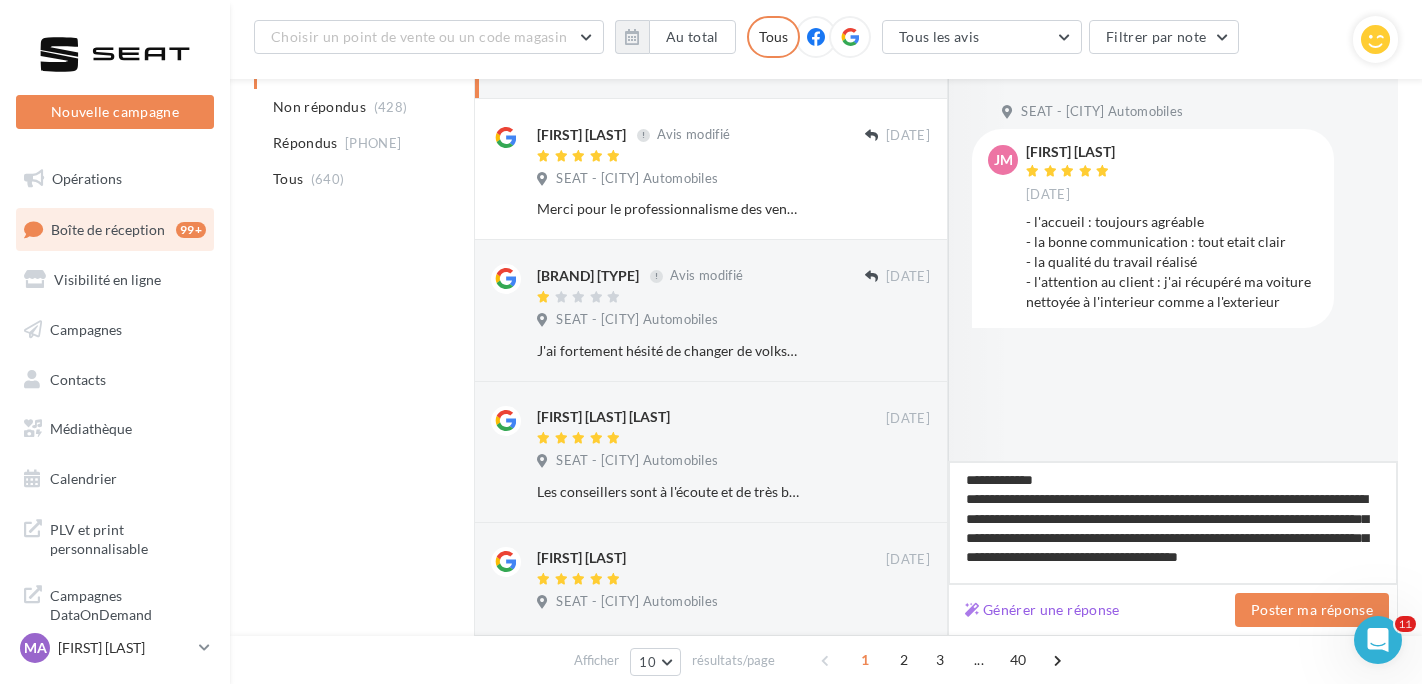 type on "**********" 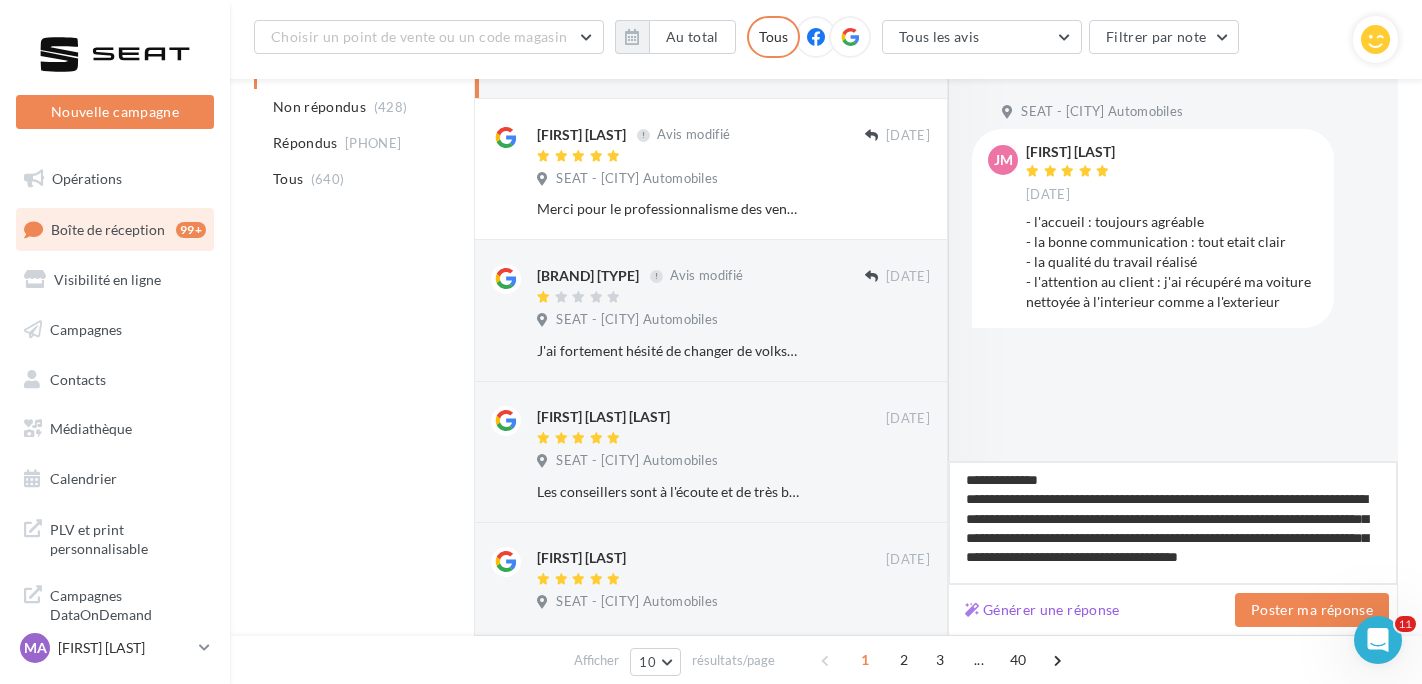 type on "**********" 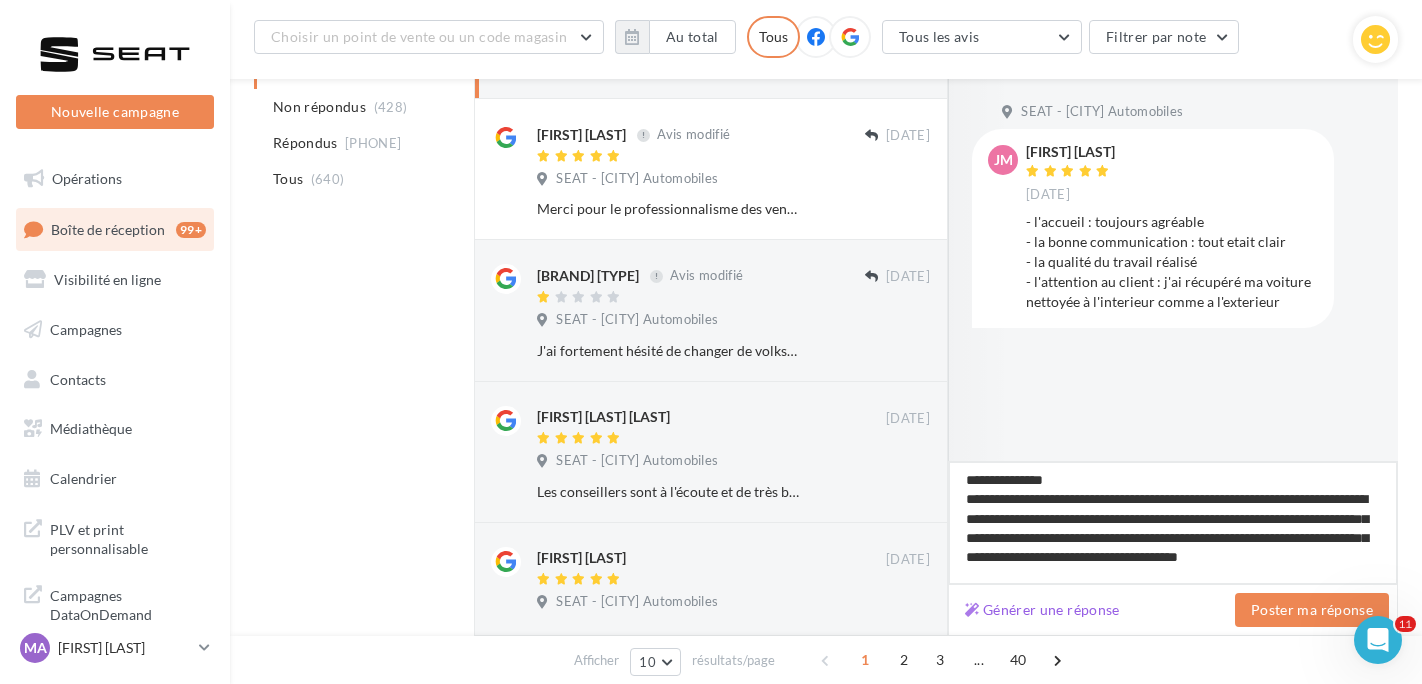 type on "**********" 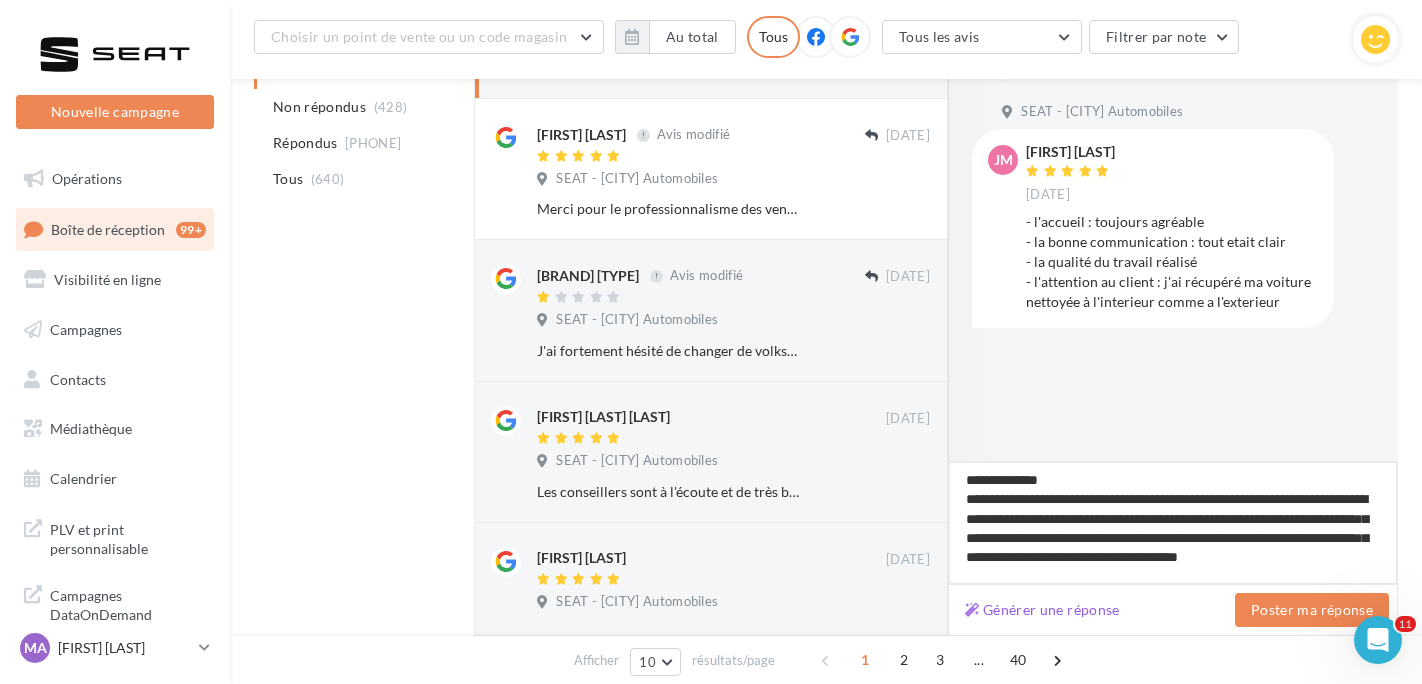 type on "**********" 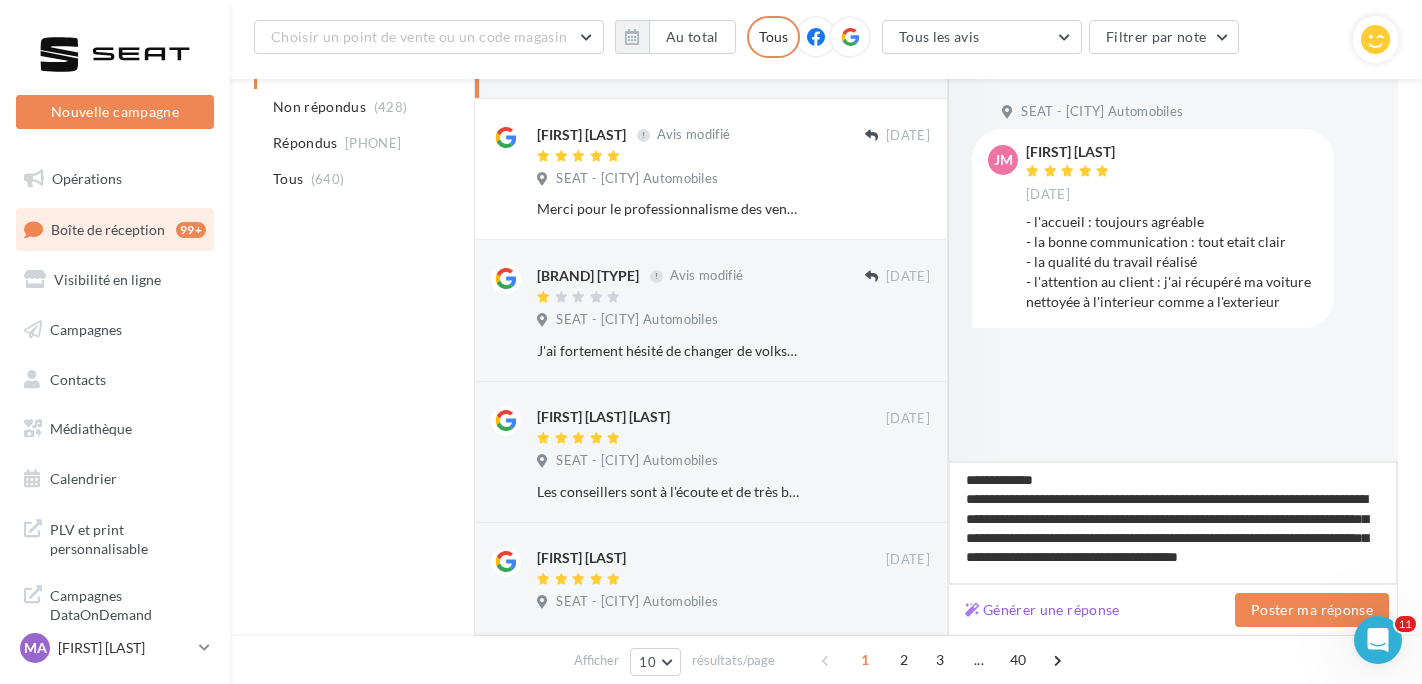 type on "**********" 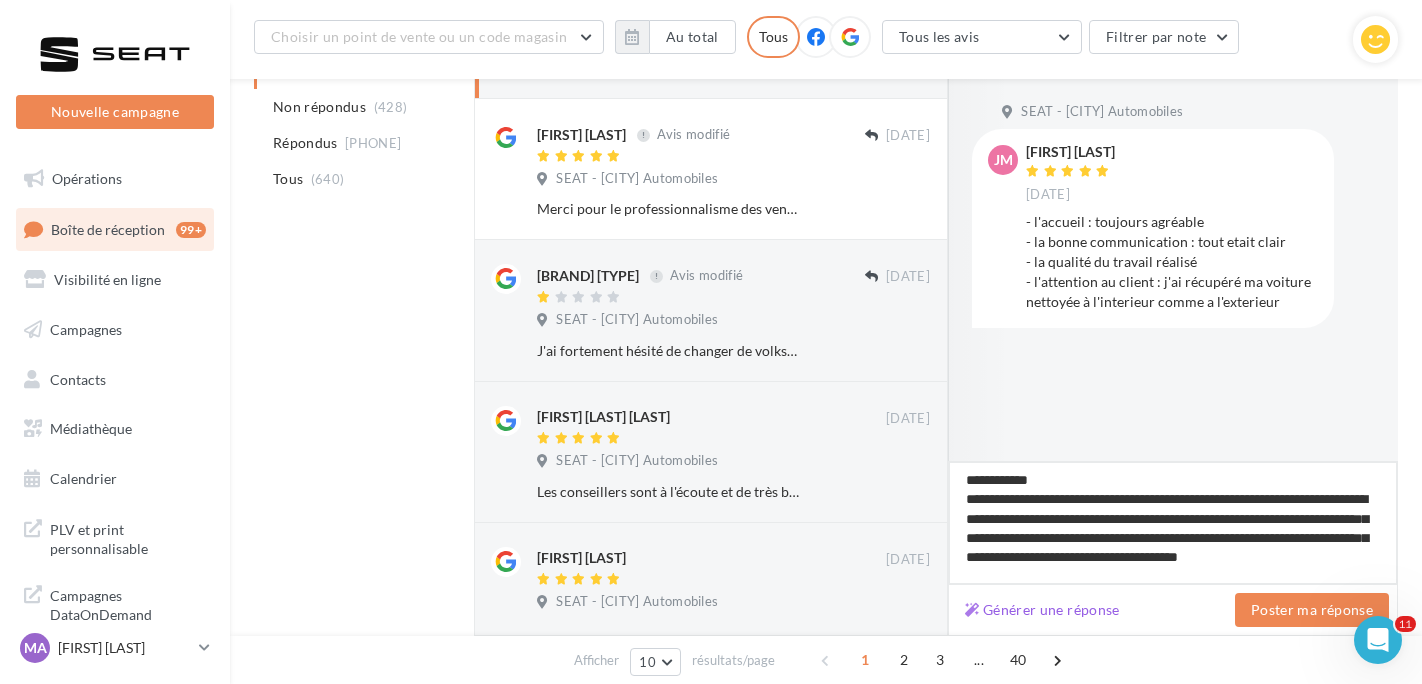 type on "**********" 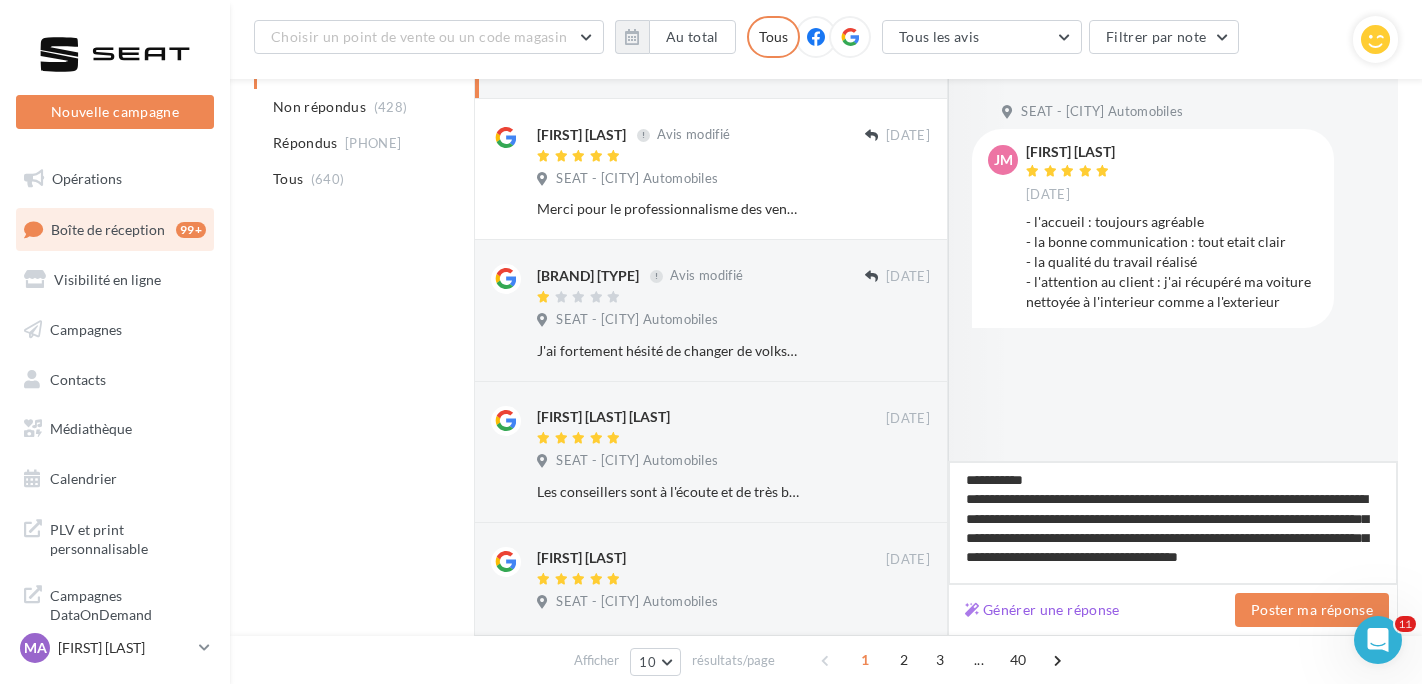 type on "**********" 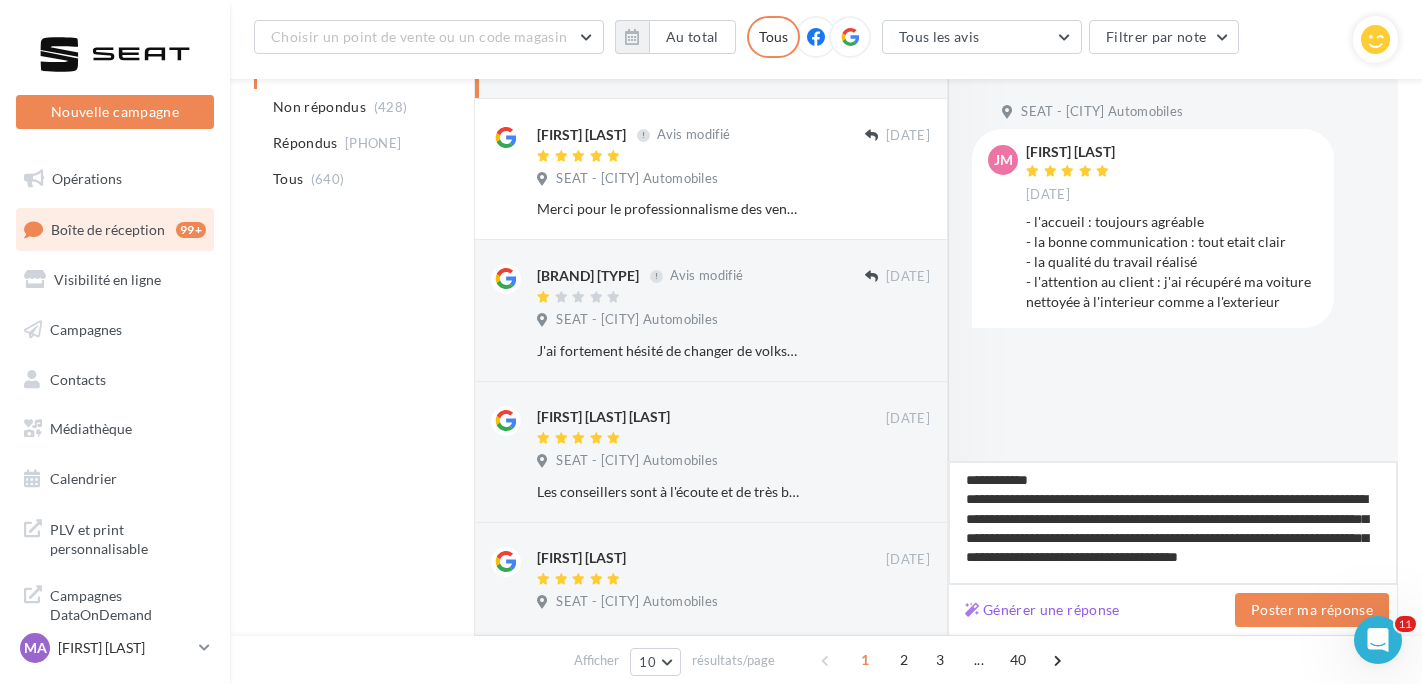 type on "**********" 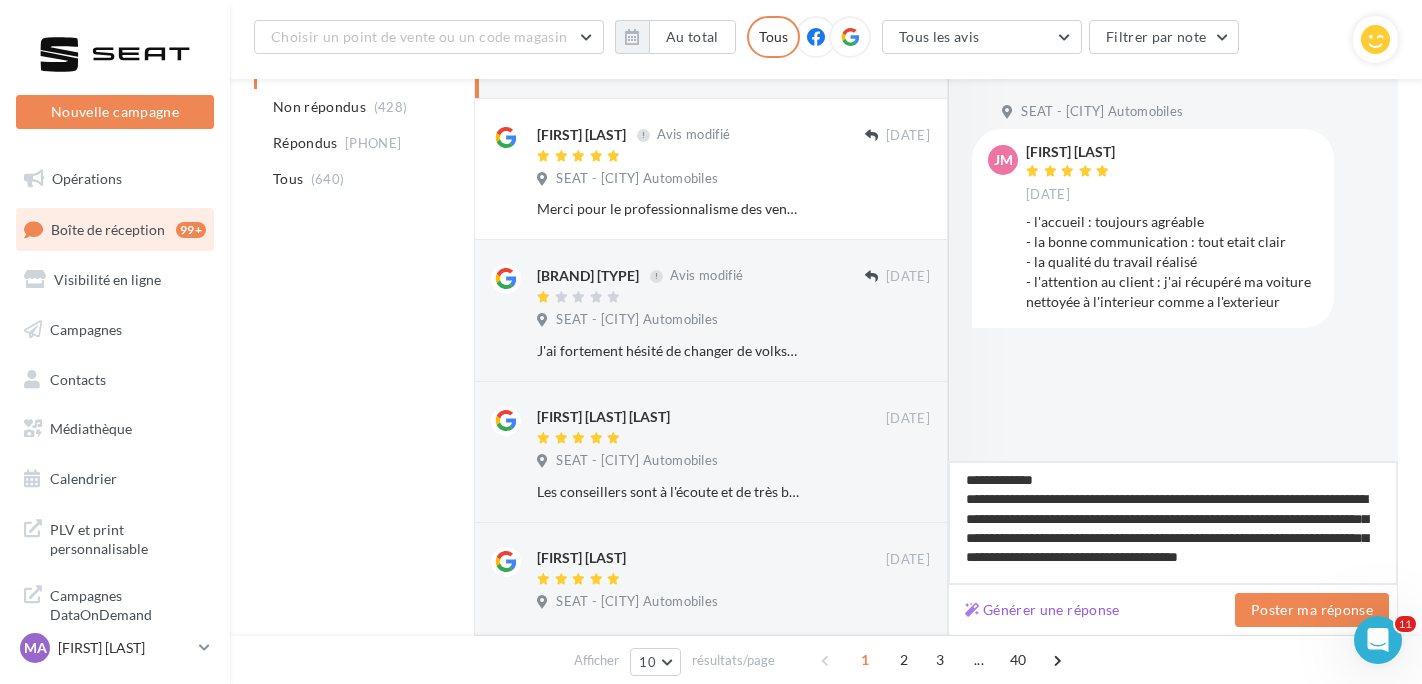 type on "**********" 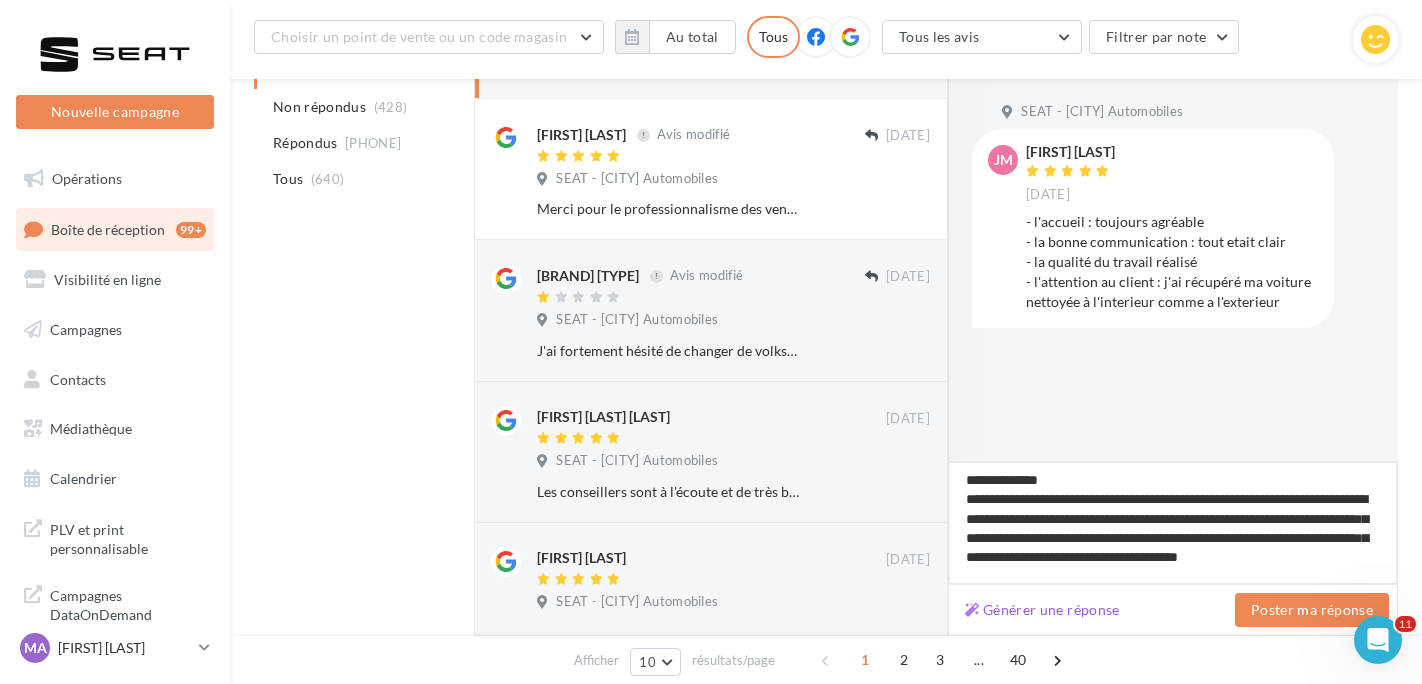 type on "**********" 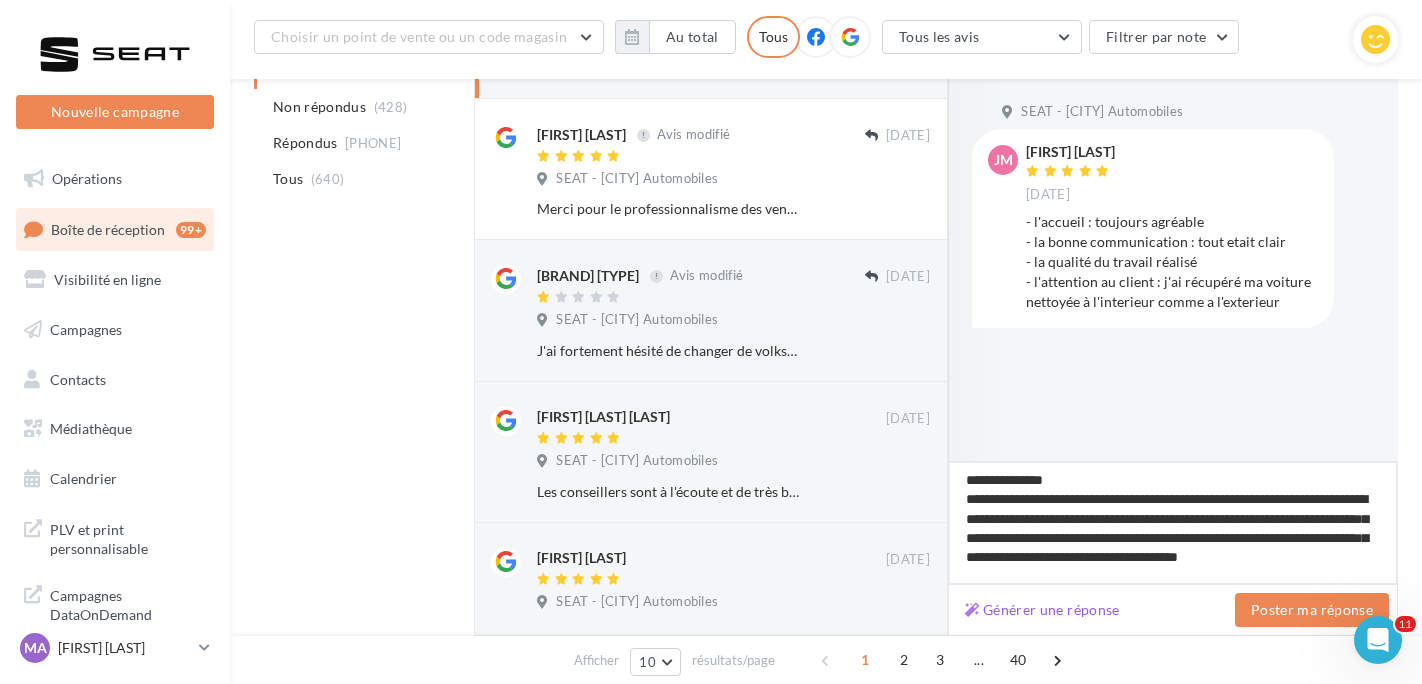 type on "**********" 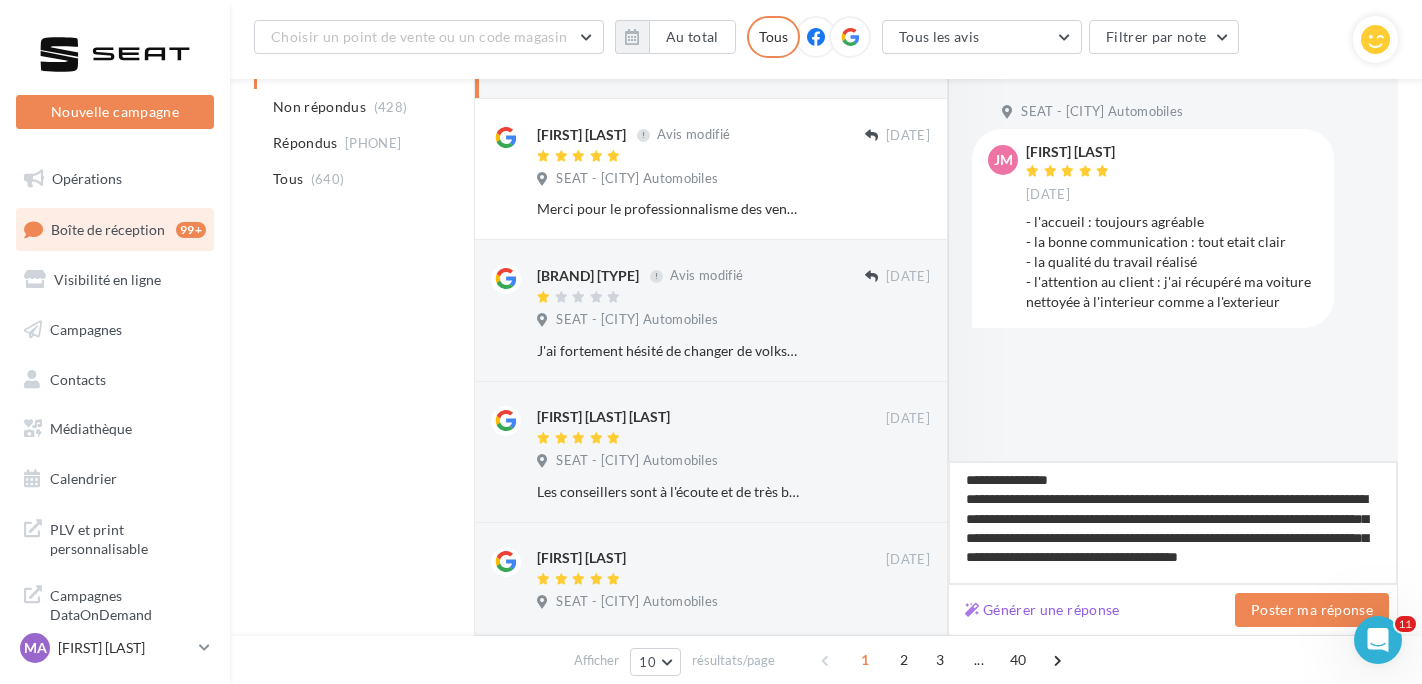 type on "**********" 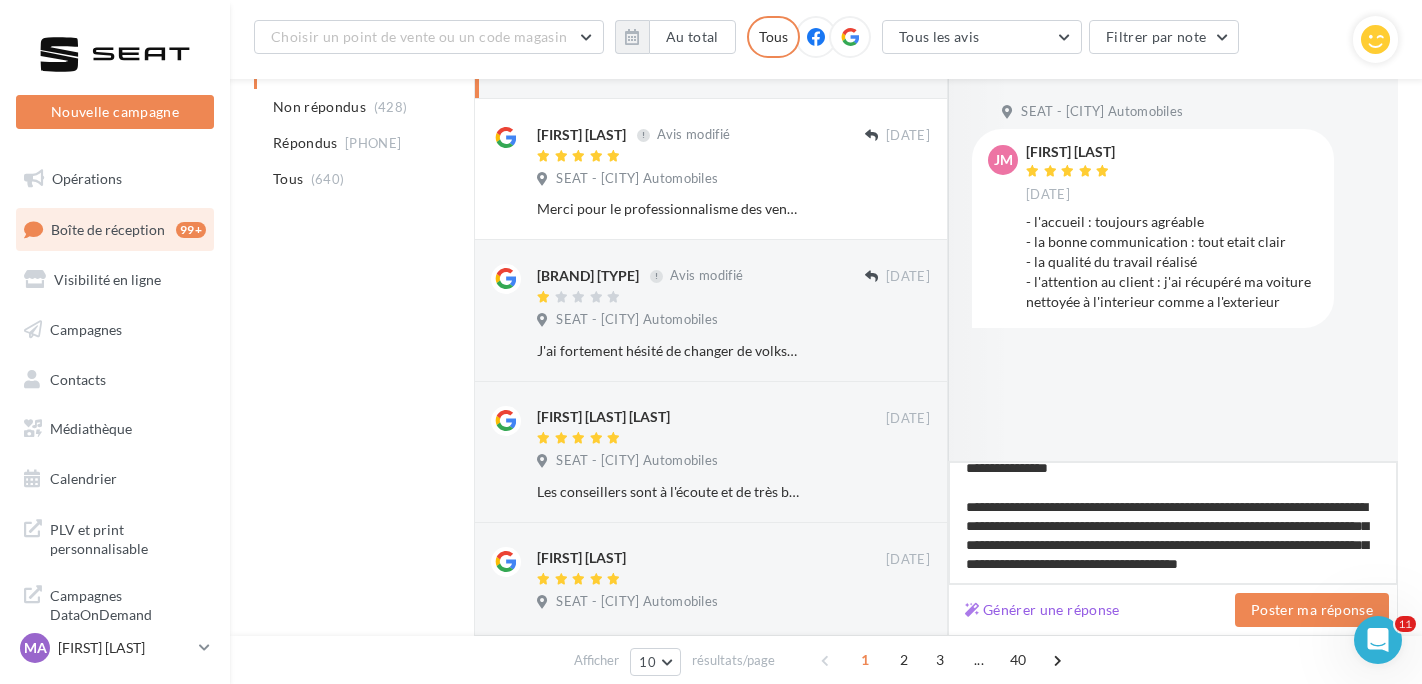 scroll, scrollTop: 0, scrollLeft: 0, axis: both 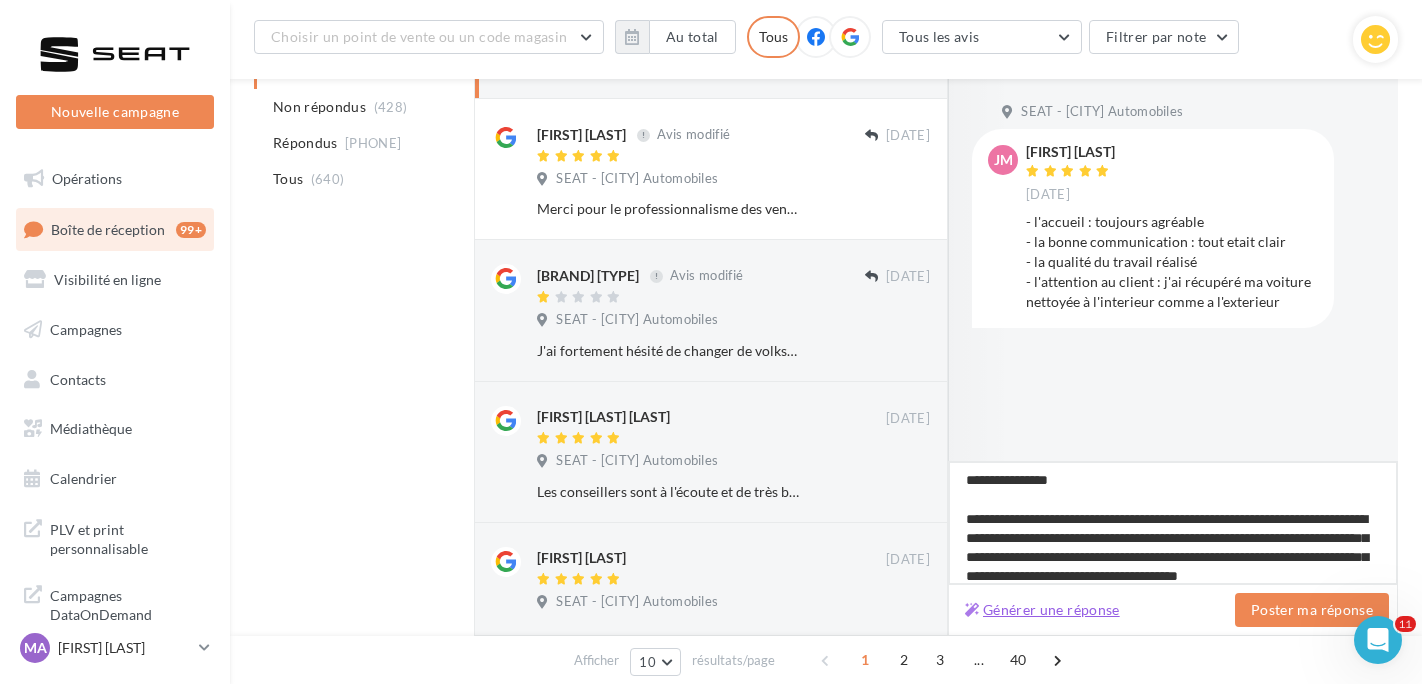 type on "**********" 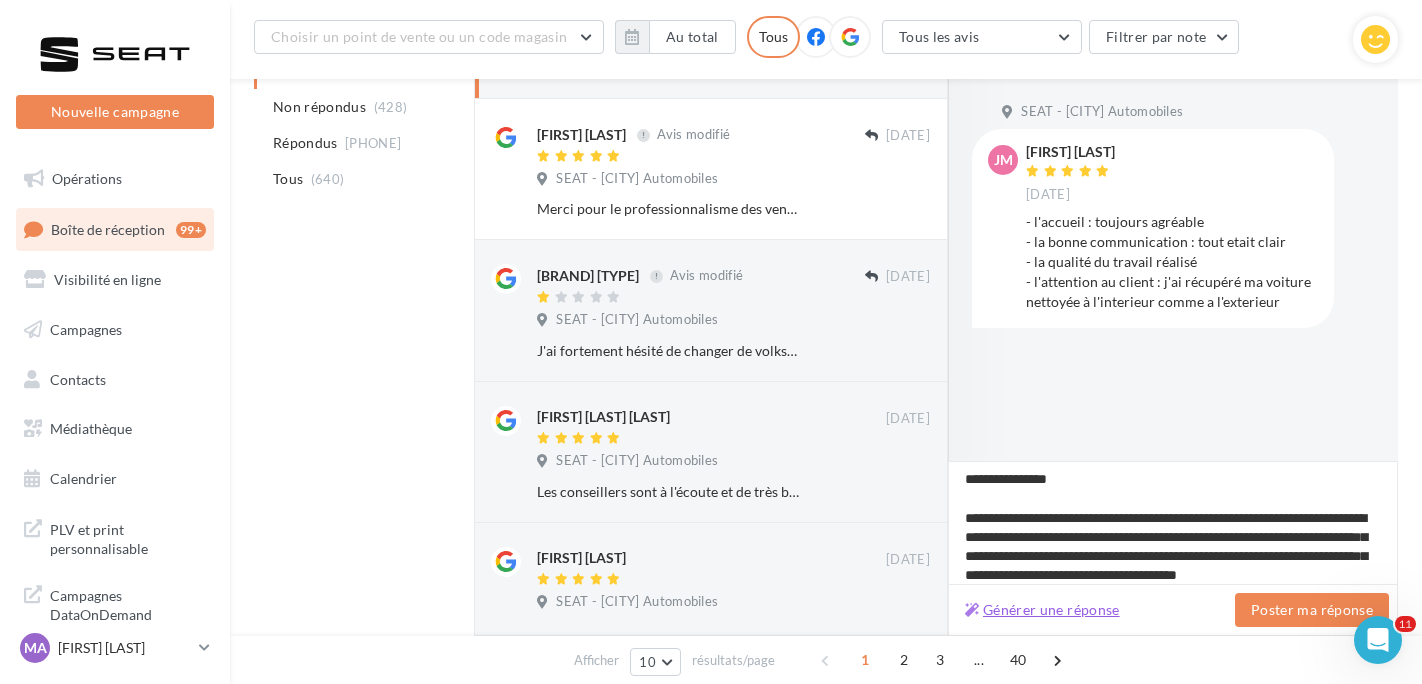 click on "Générer une réponse" at bounding box center [1042, 610] 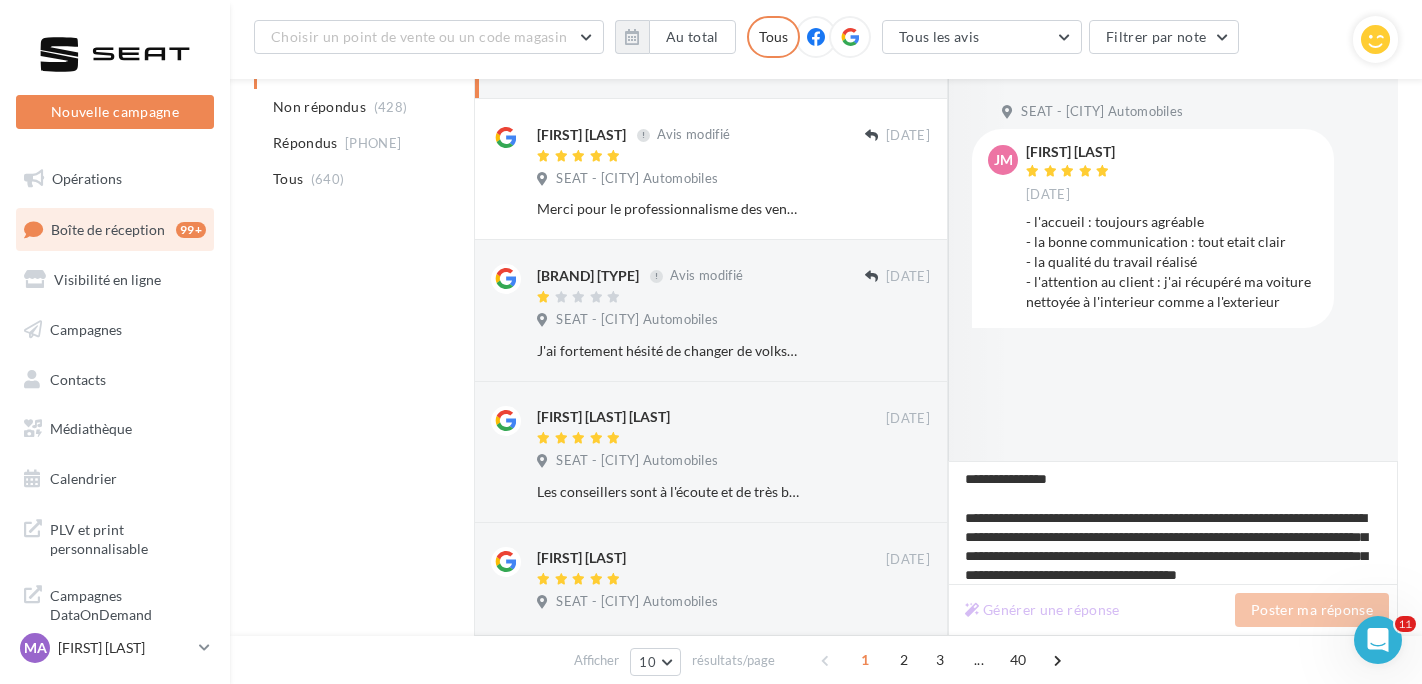 scroll, scrollTop: 29, scrollLeft: 0, axis: vertical 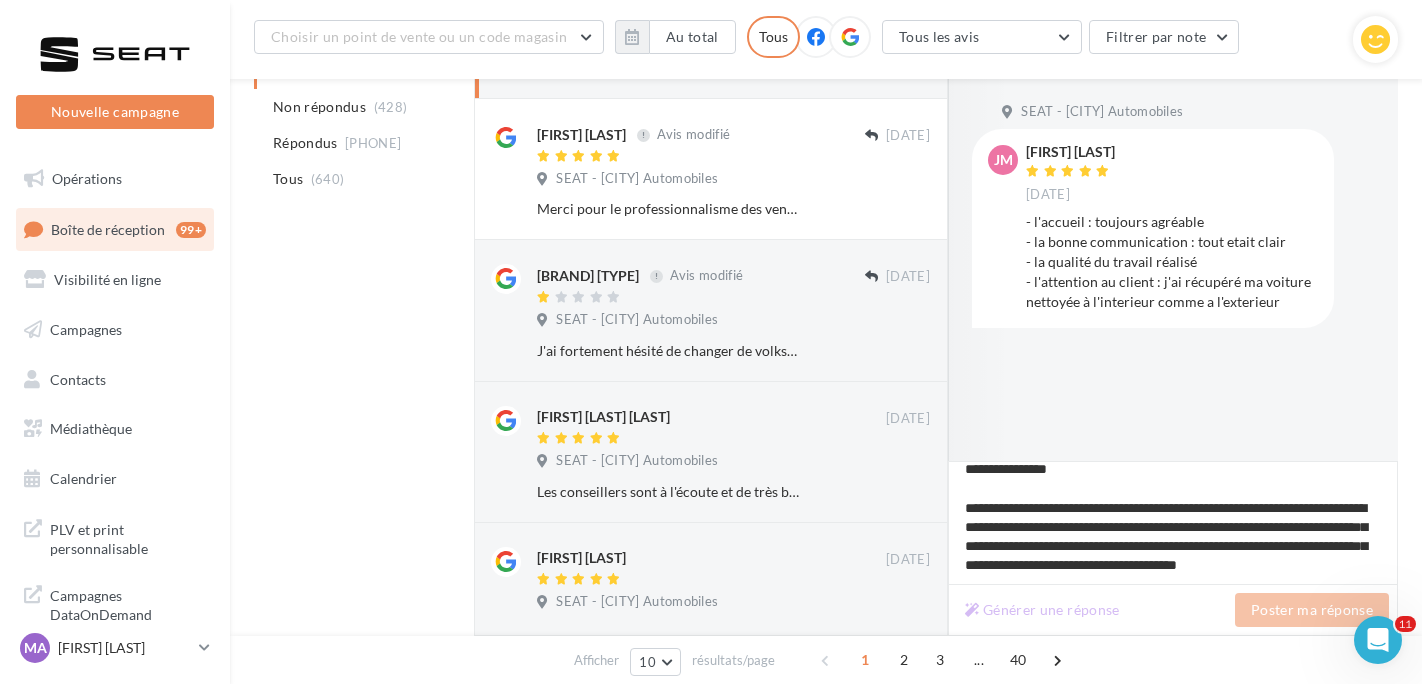 type on "**********" 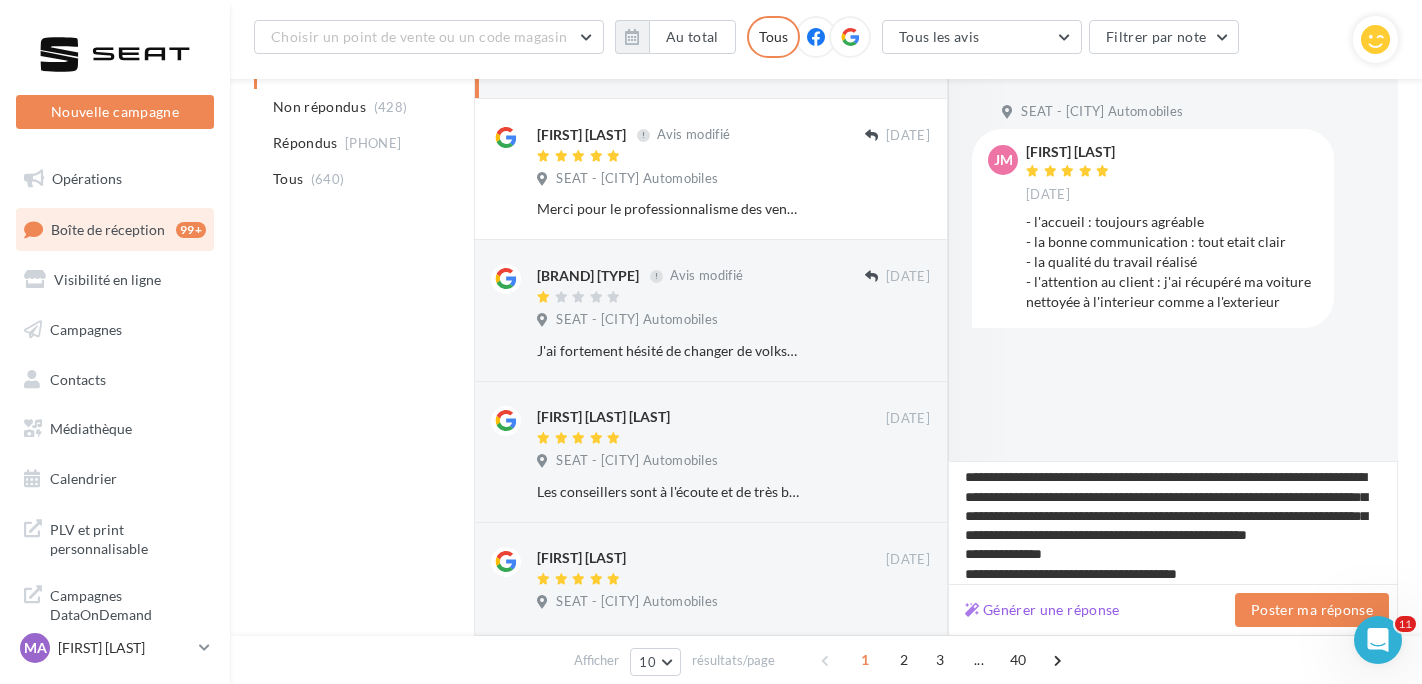 scroll, scrollTop: 48, scrollLeft: 0, axis: vertical 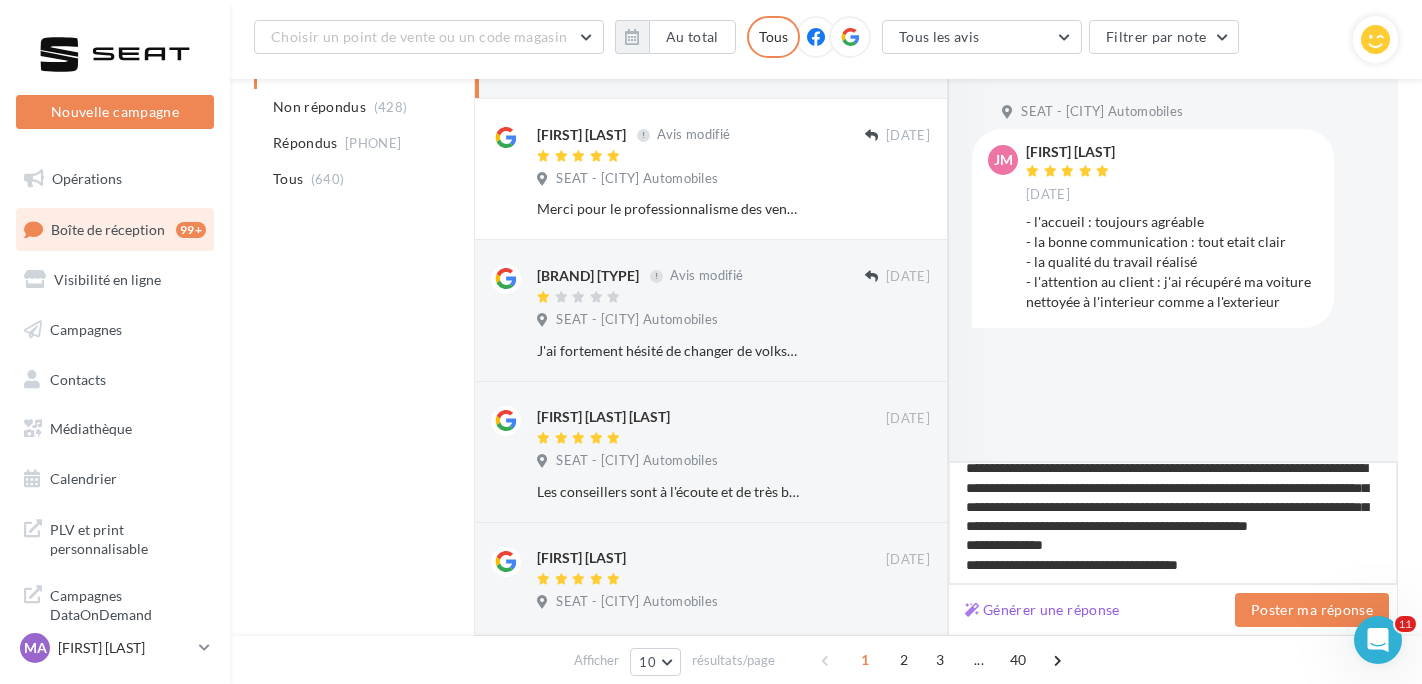 click on "**********" at bounding box center (1173, 523) 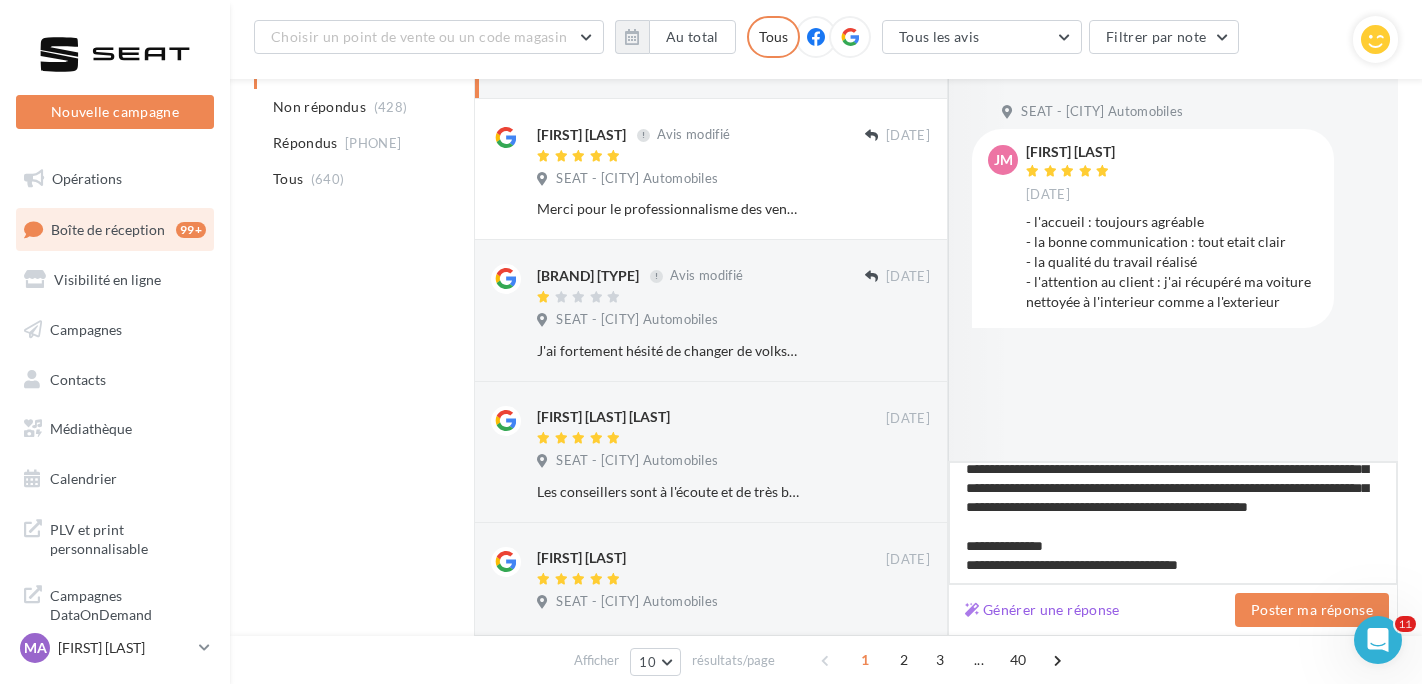 scroll, scrollTop: 0, scrollLeft: 0, axis: both 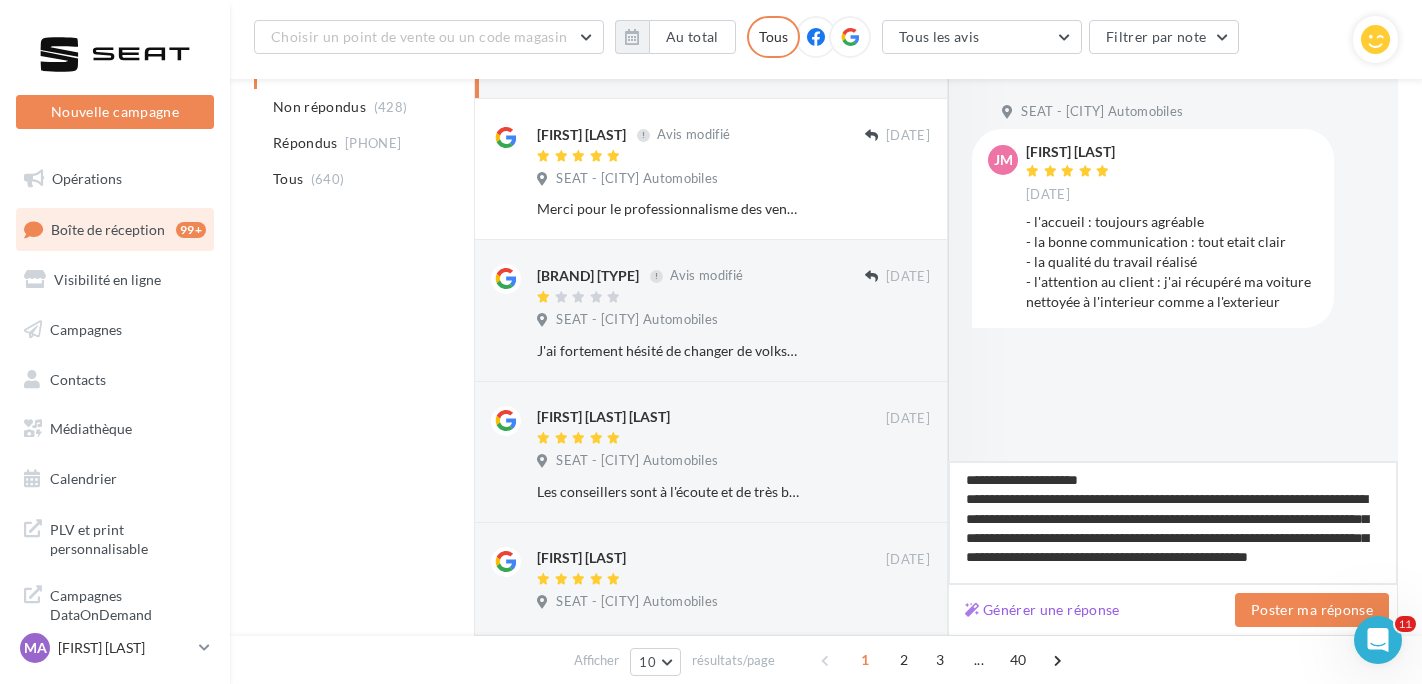 click on "**********" at bounding box center (1173, 523) 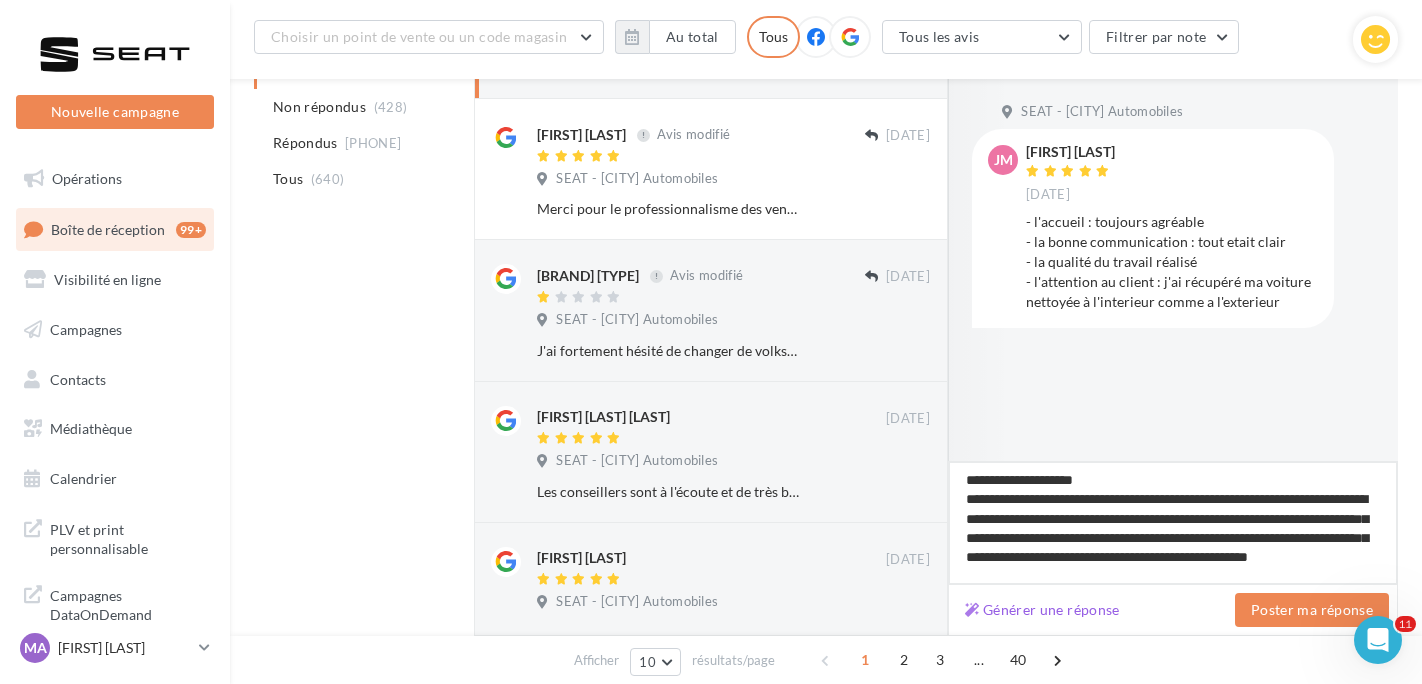 type on "**********" 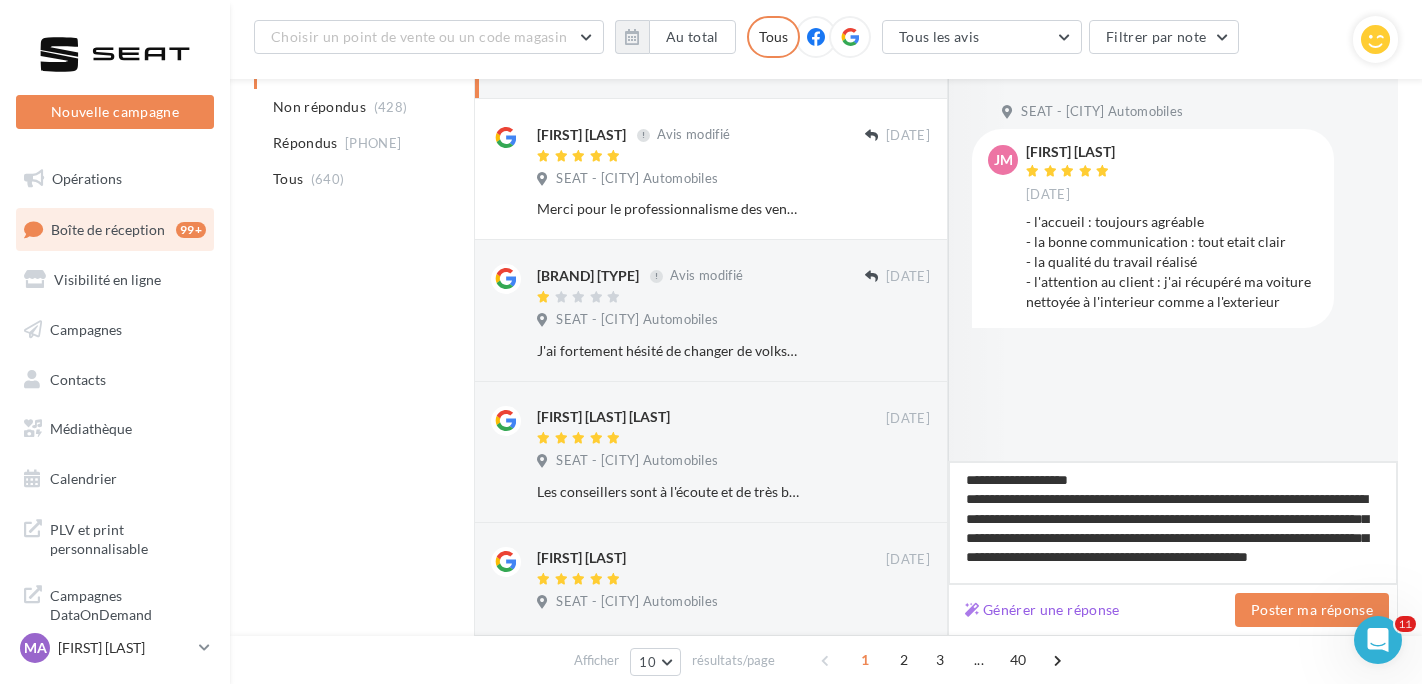 type on "**********" 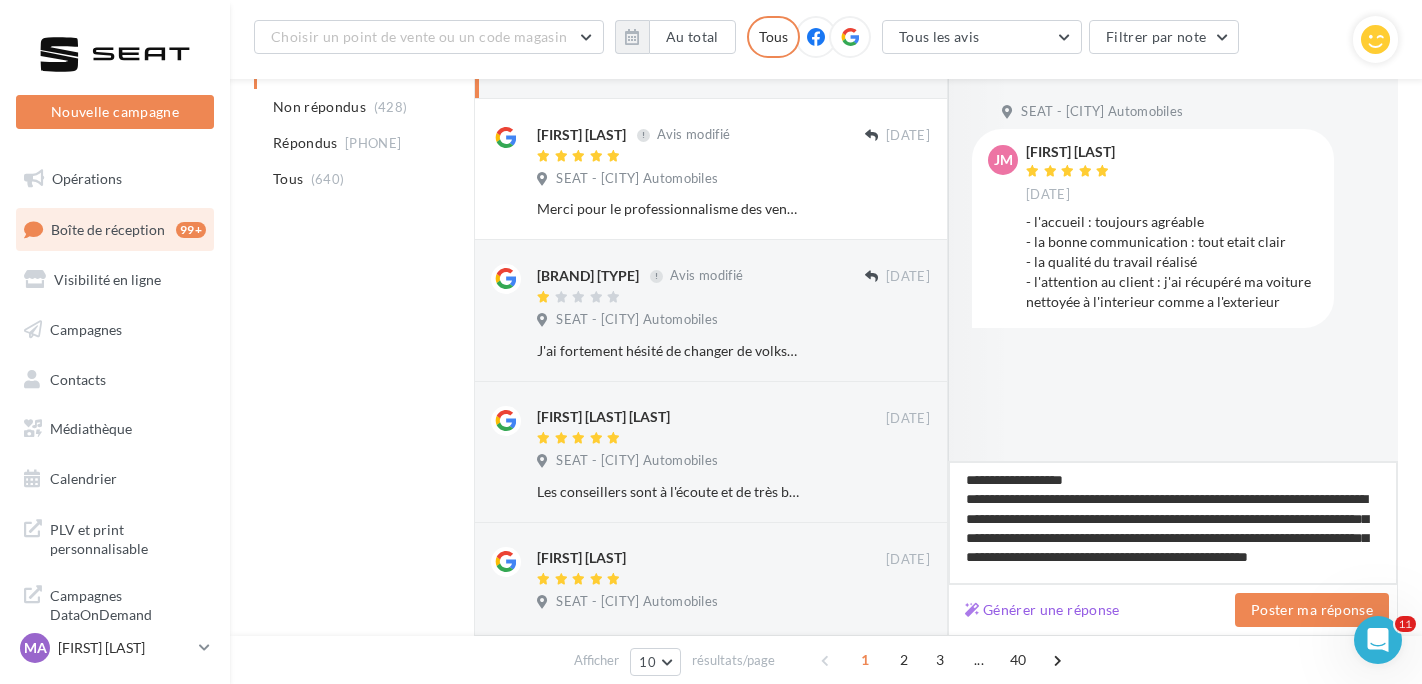 type on "**********" 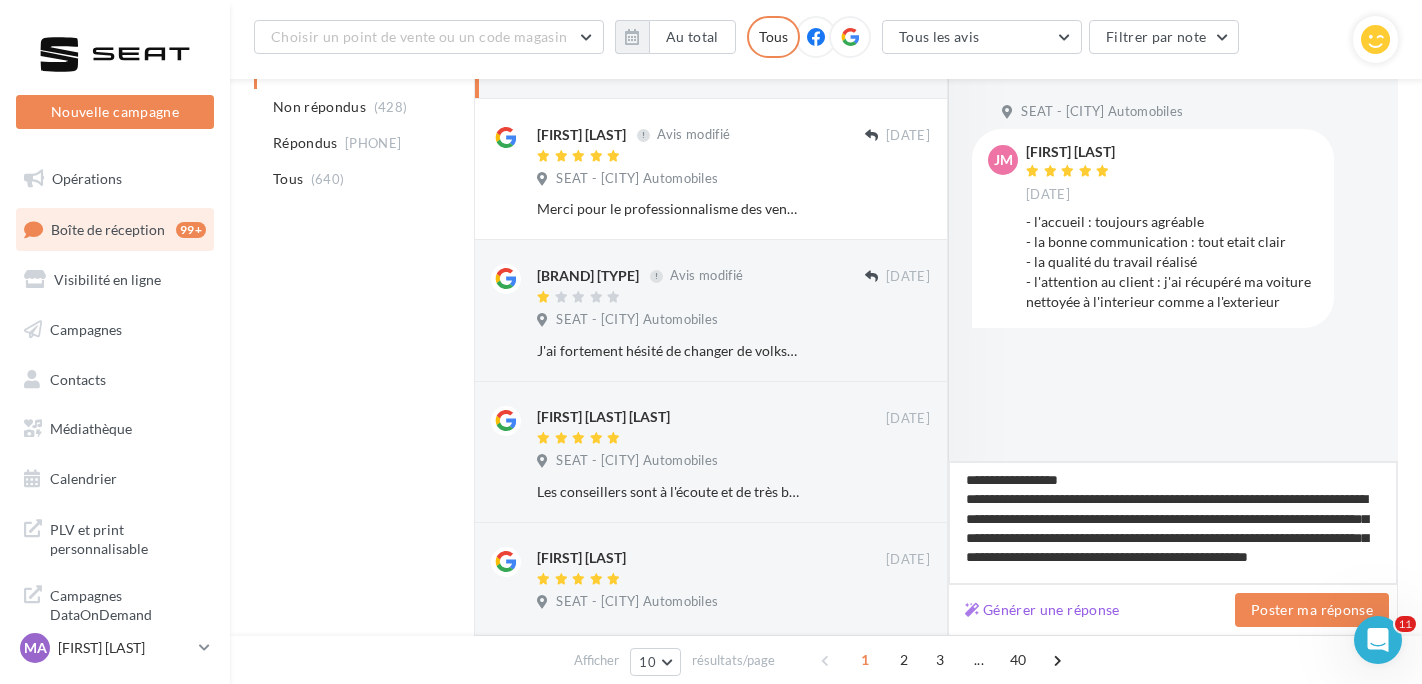 type on "**********" 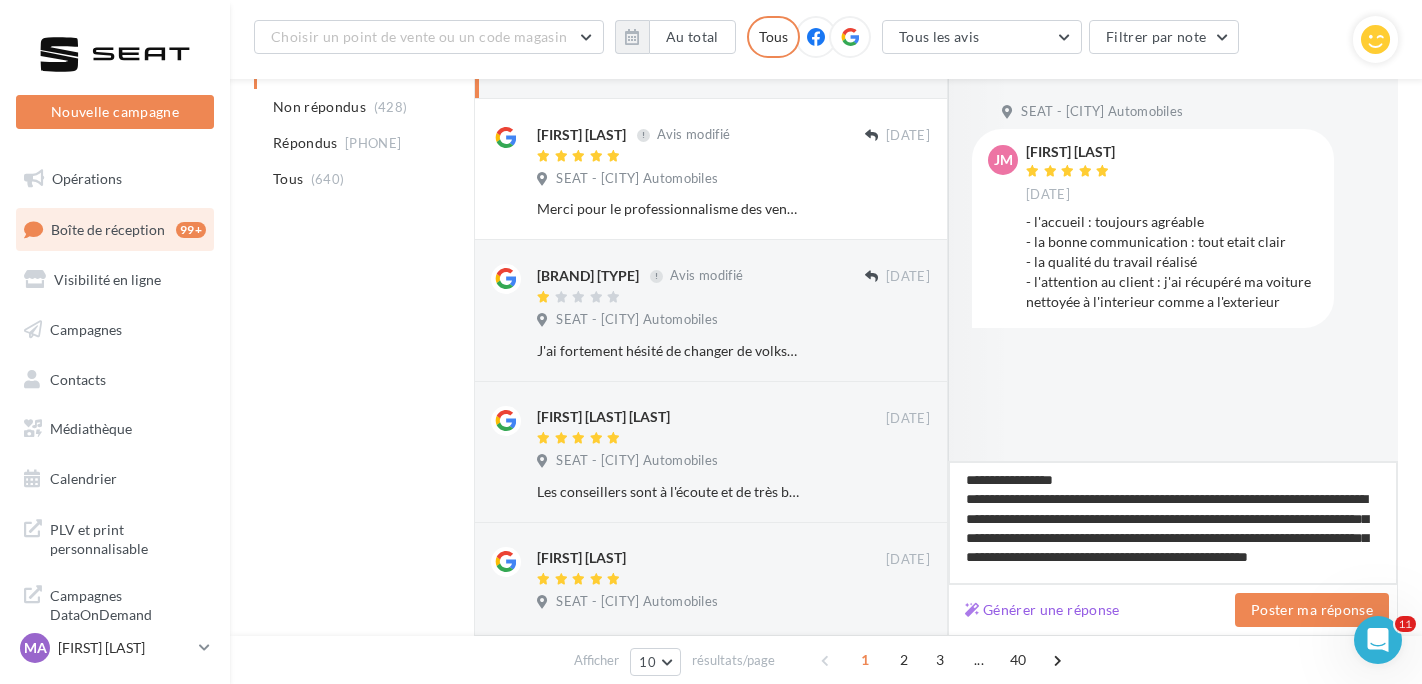type on "**********" 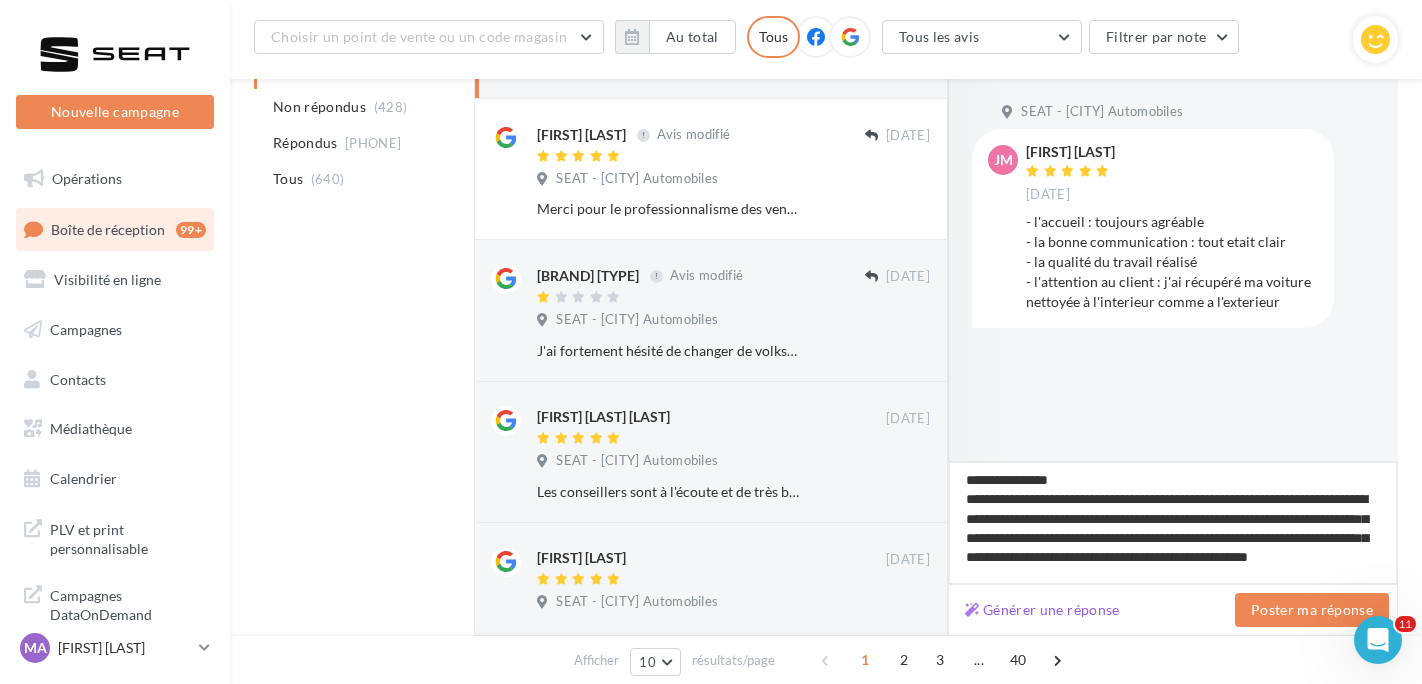 type on "**********" 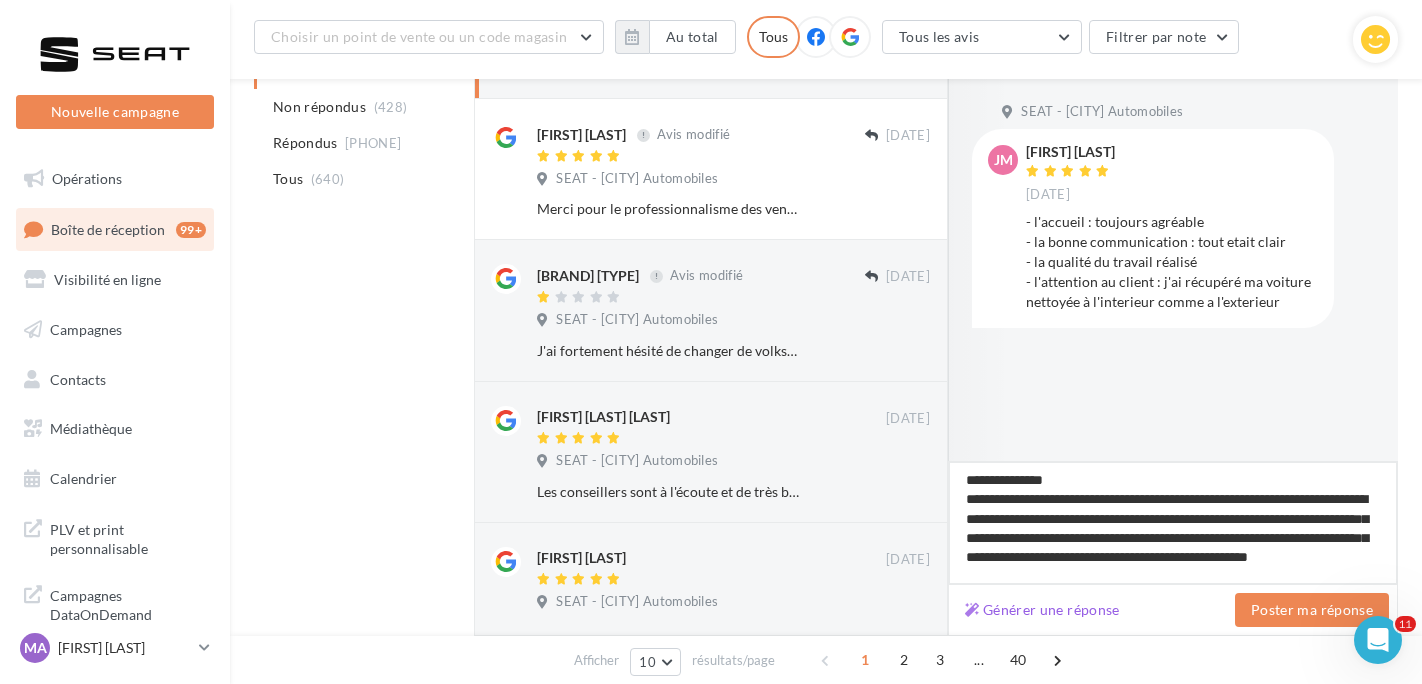 type on "**********" 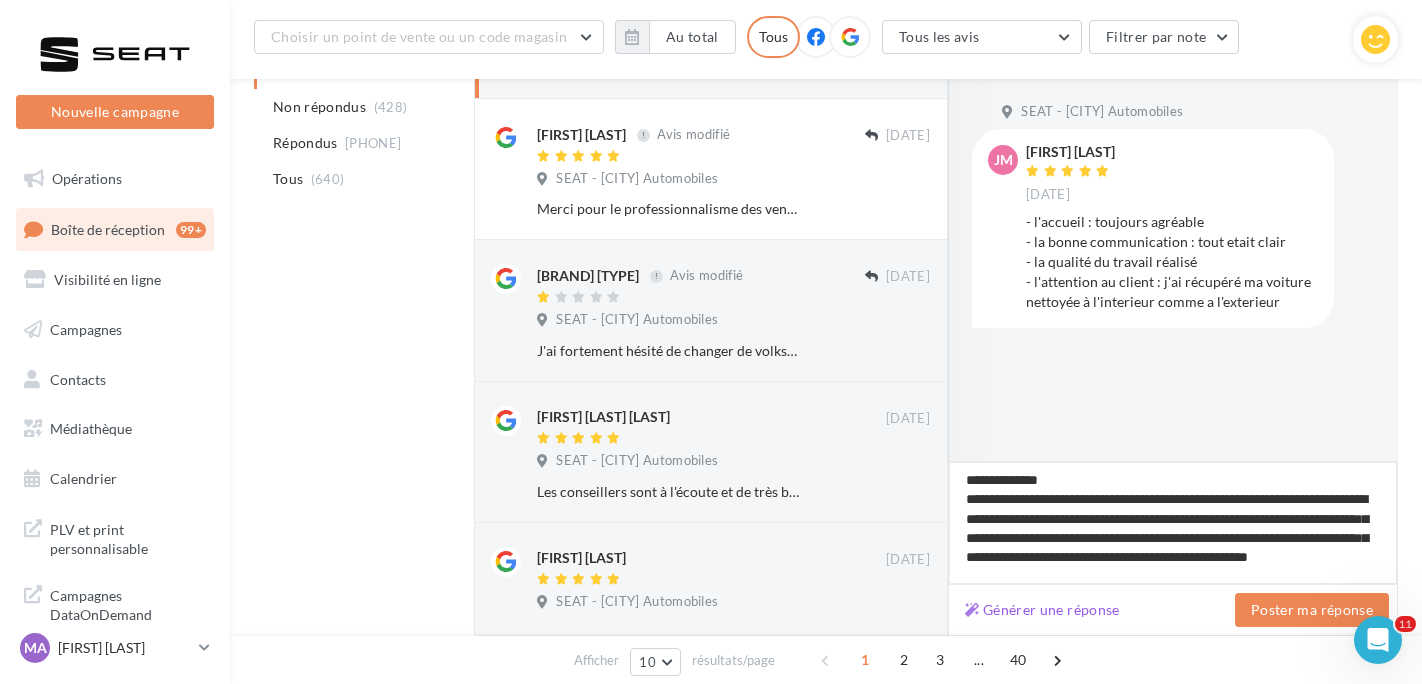 type on "**********" 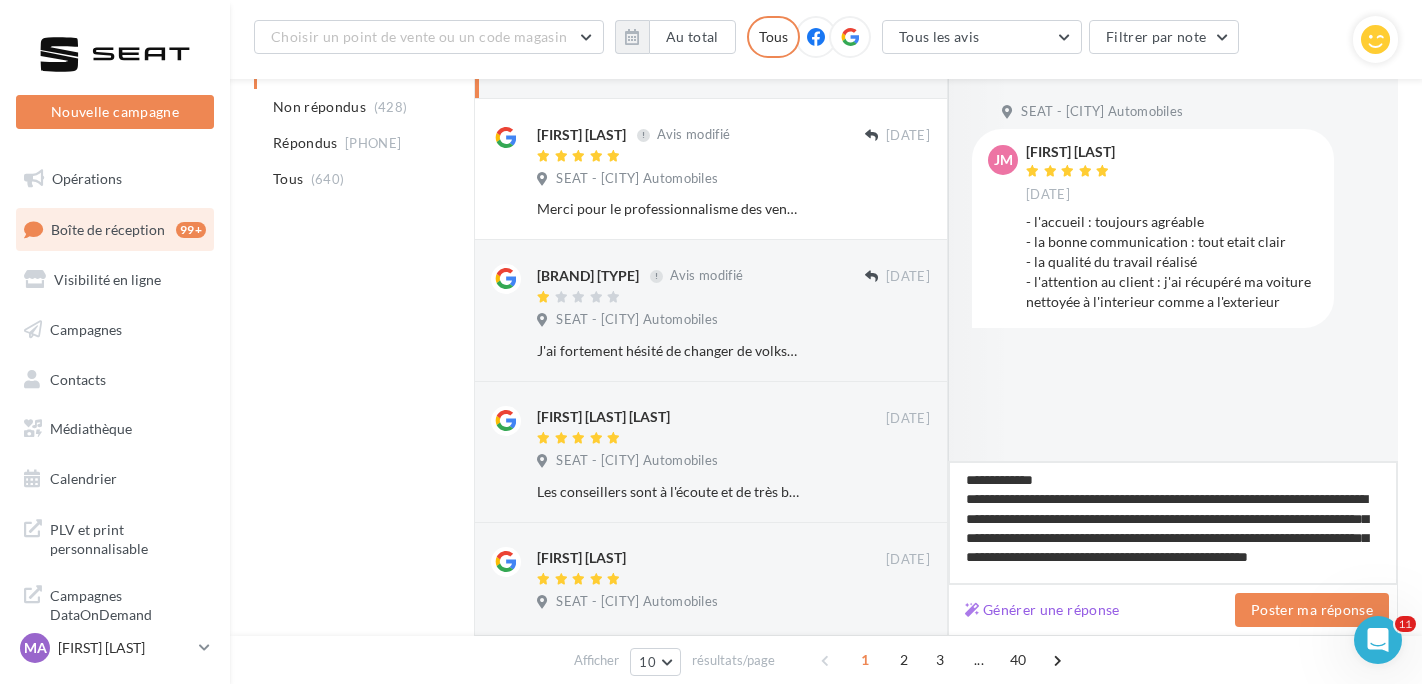 type on "**********" 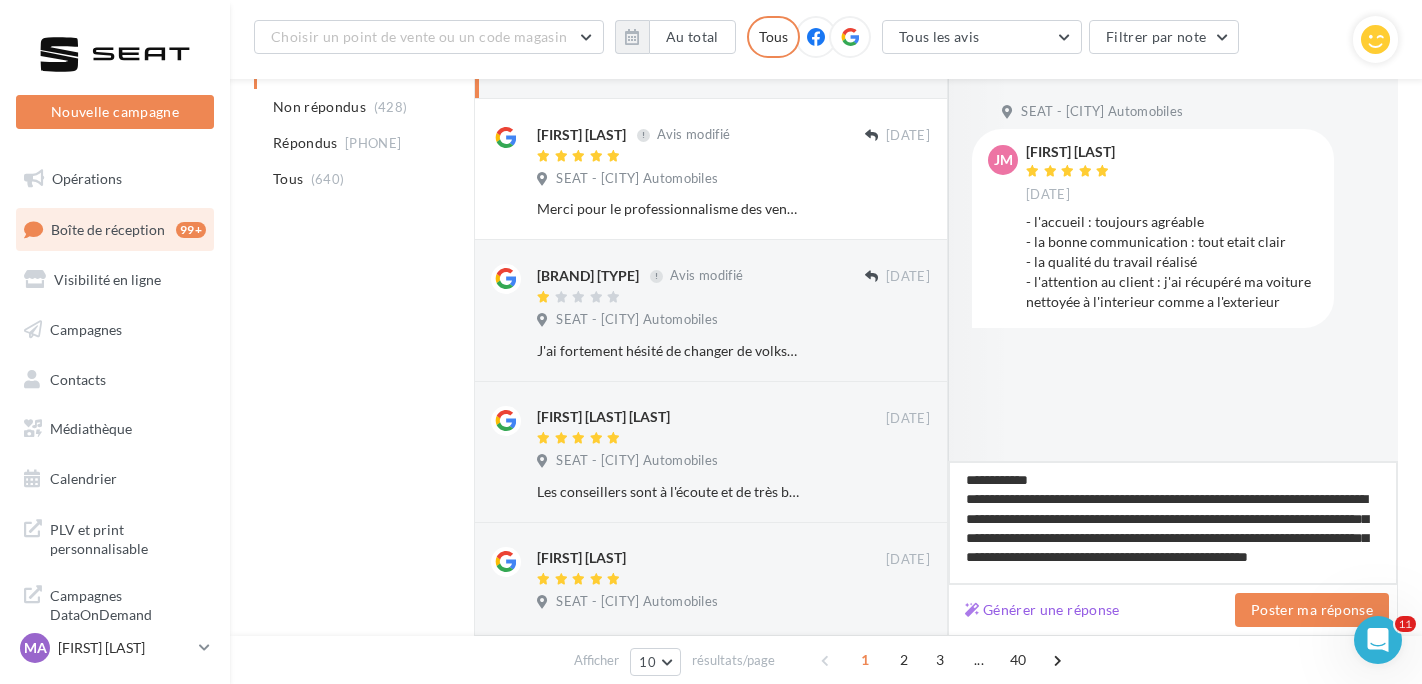 type on "**********" 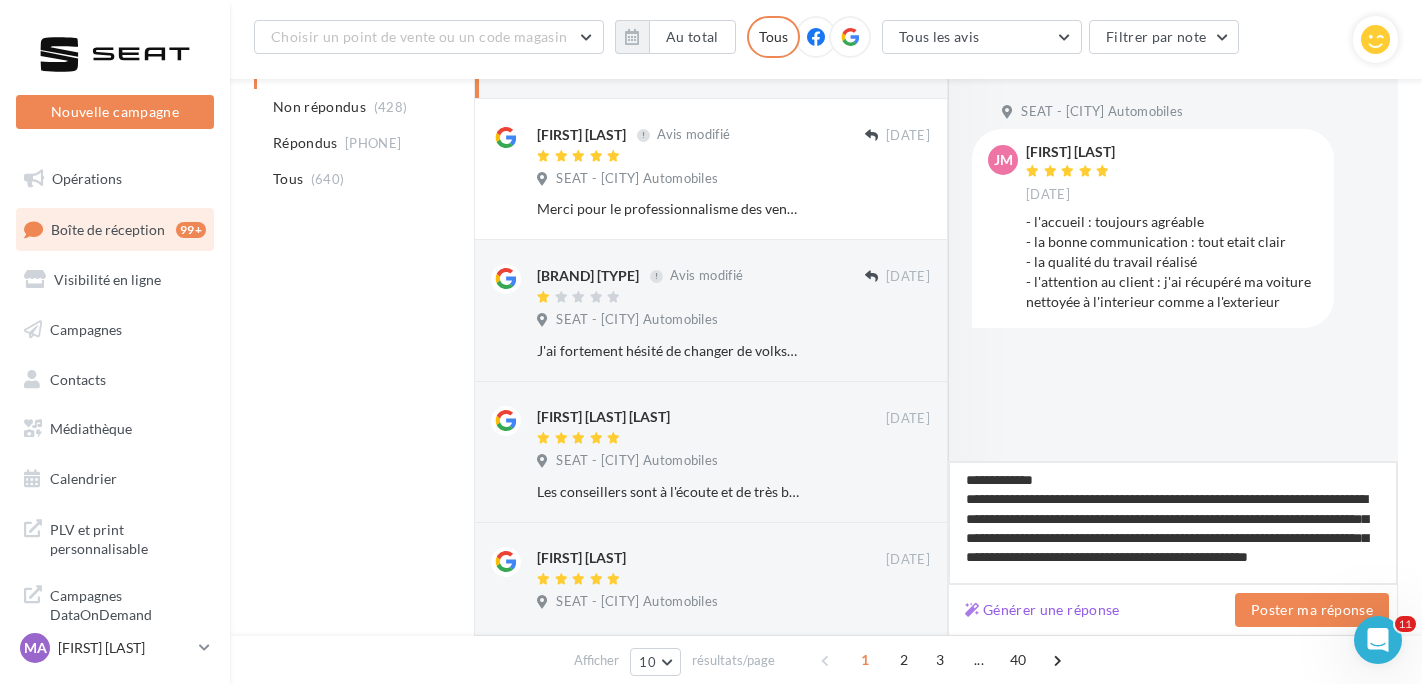type on "**********" 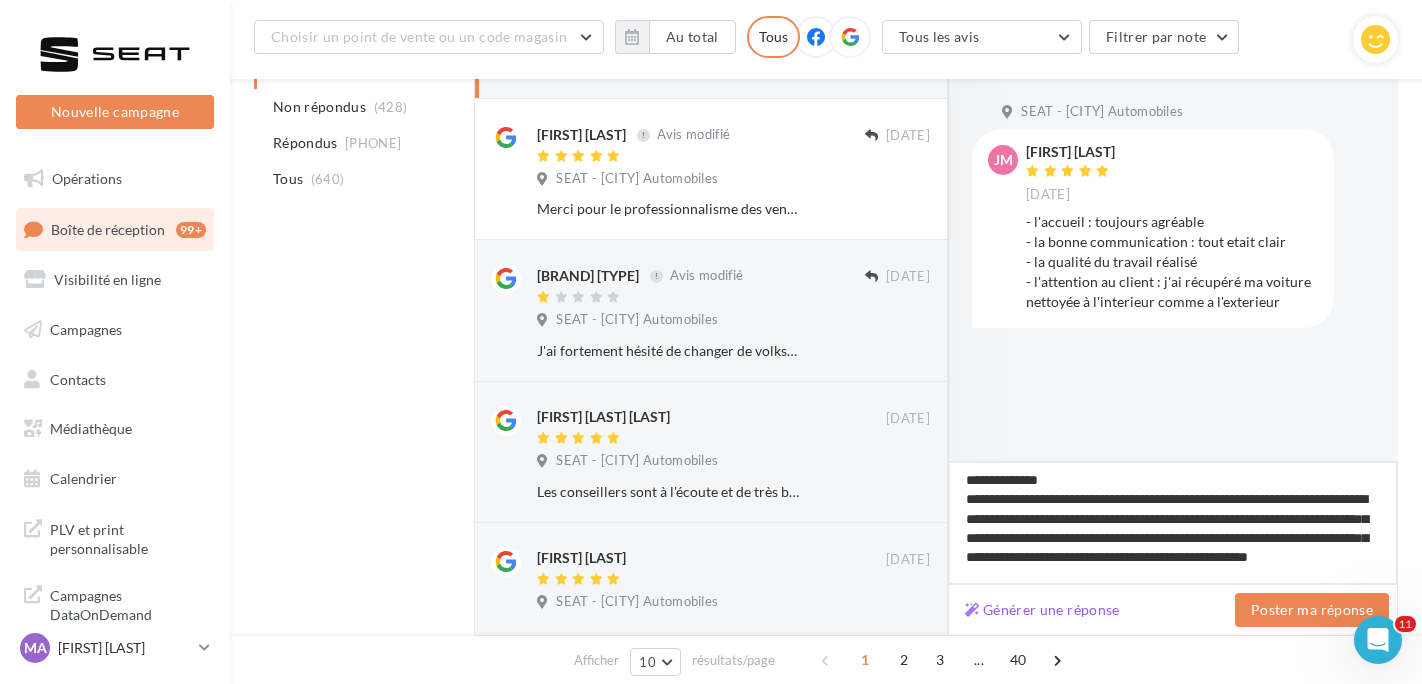 type on "**********" 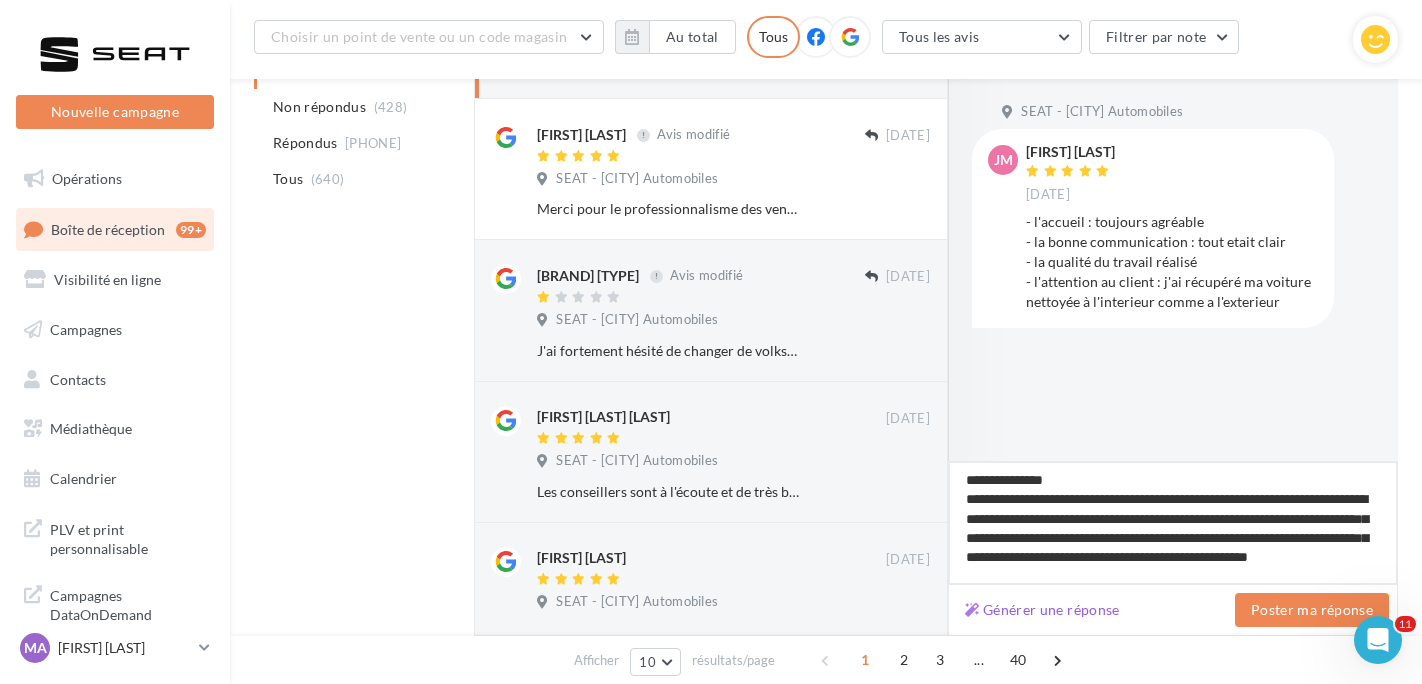 type on "**********" 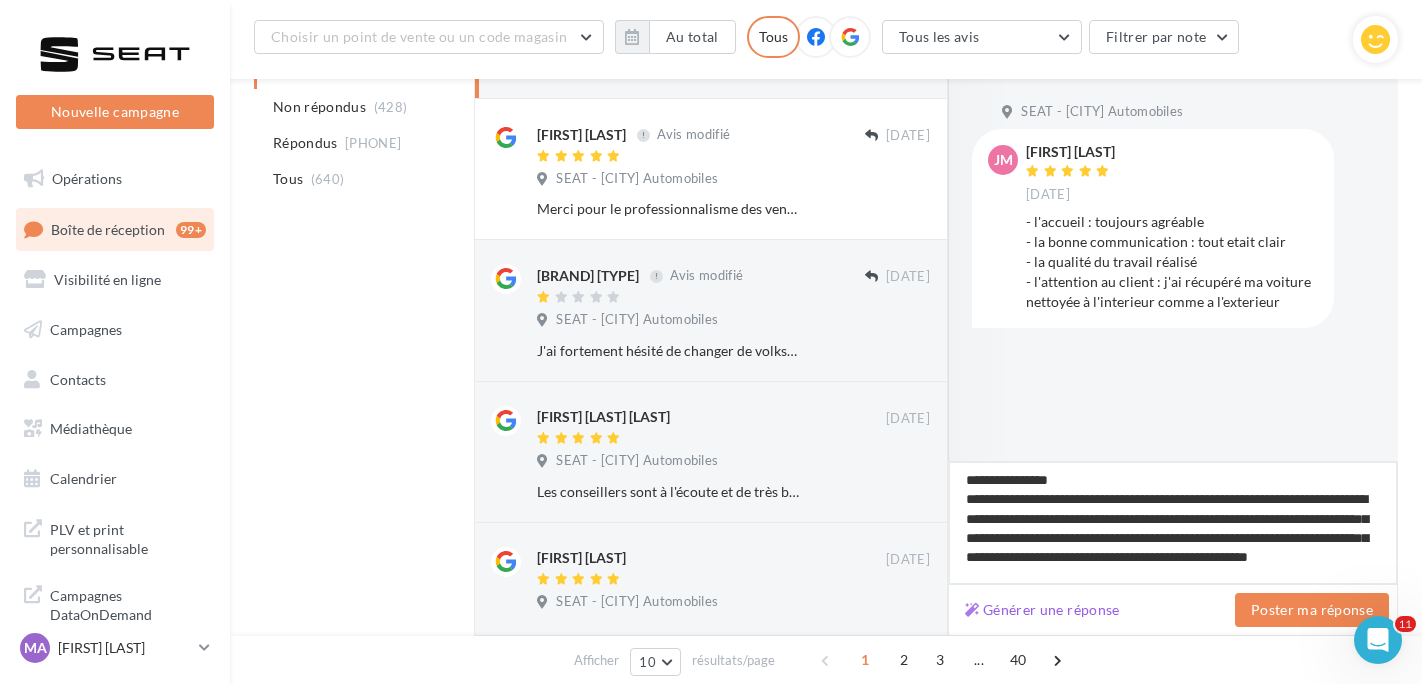type on "**********" 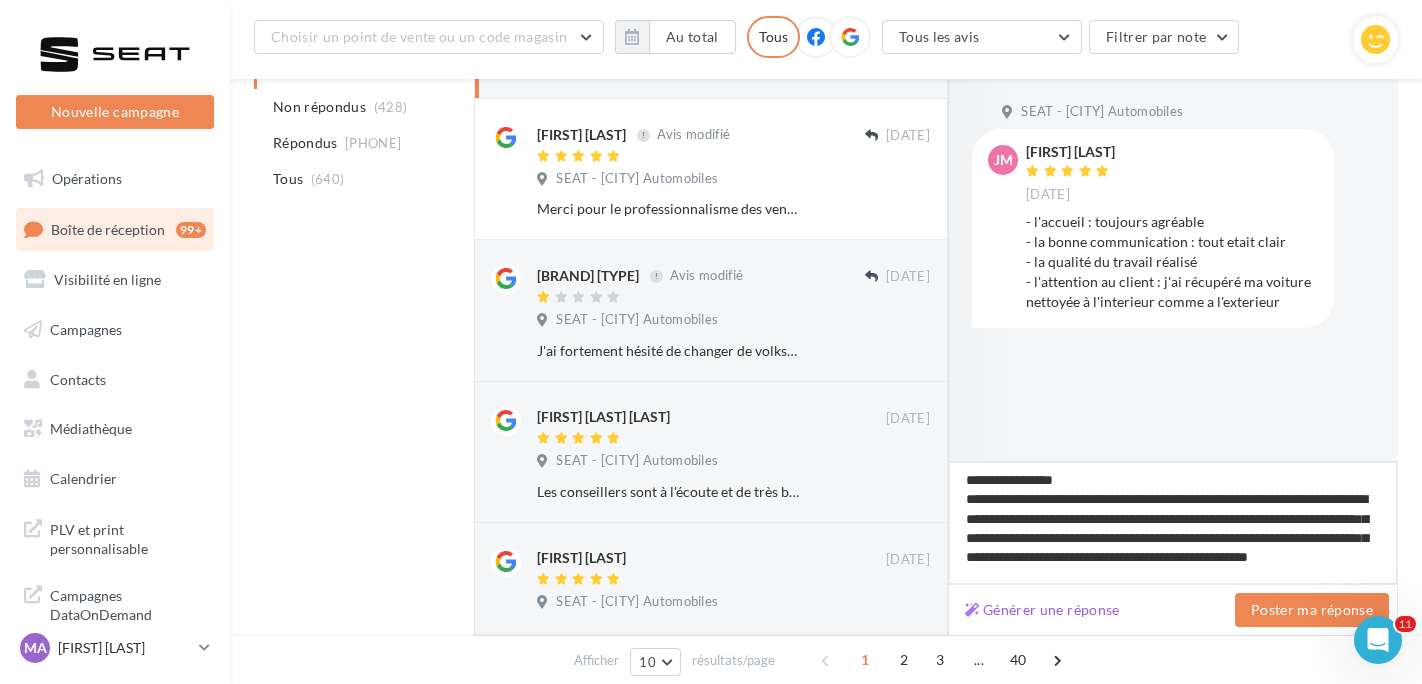 type on "**********" 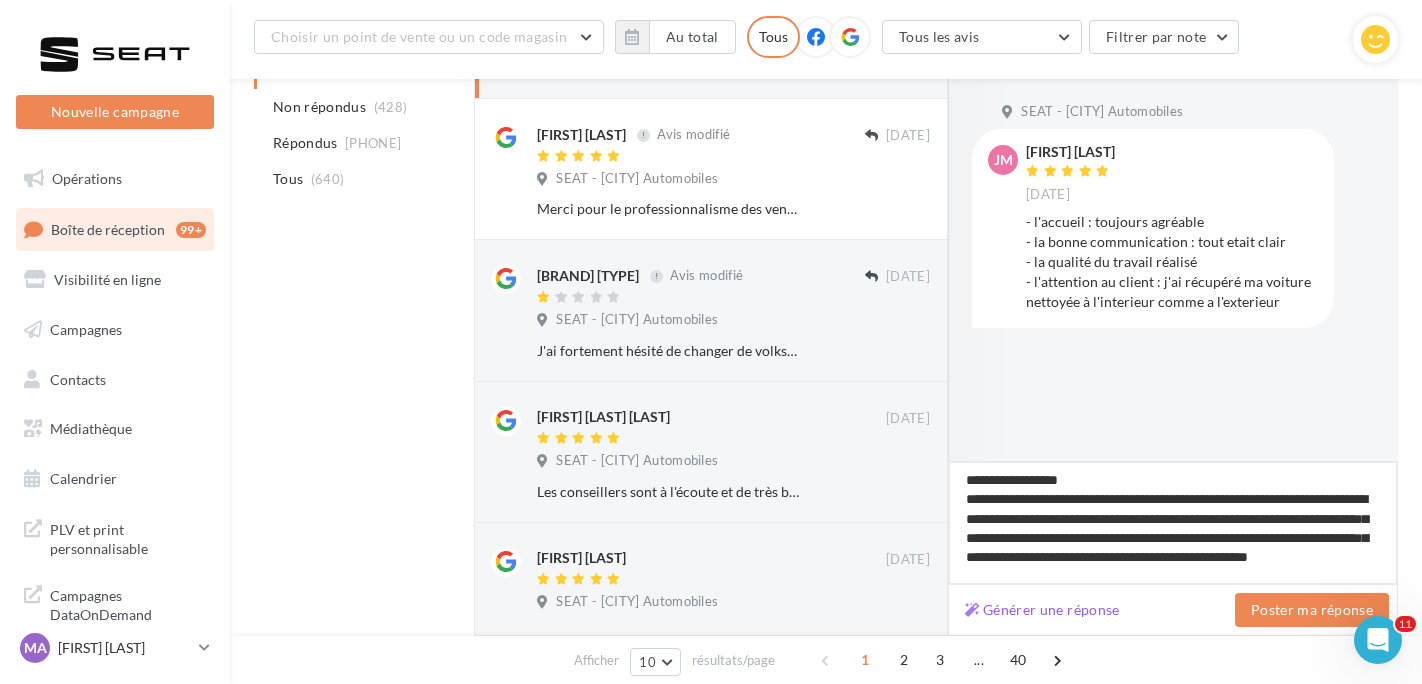 type on "**********" 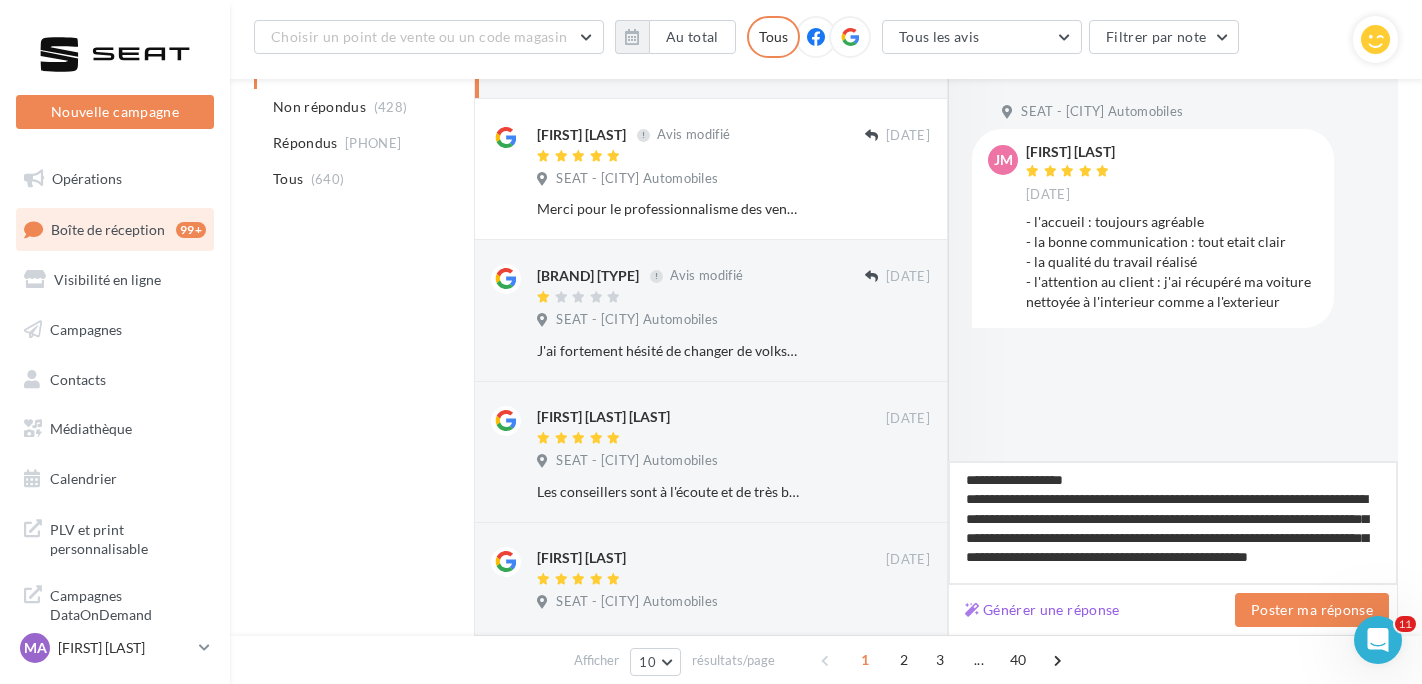 type on "**********" 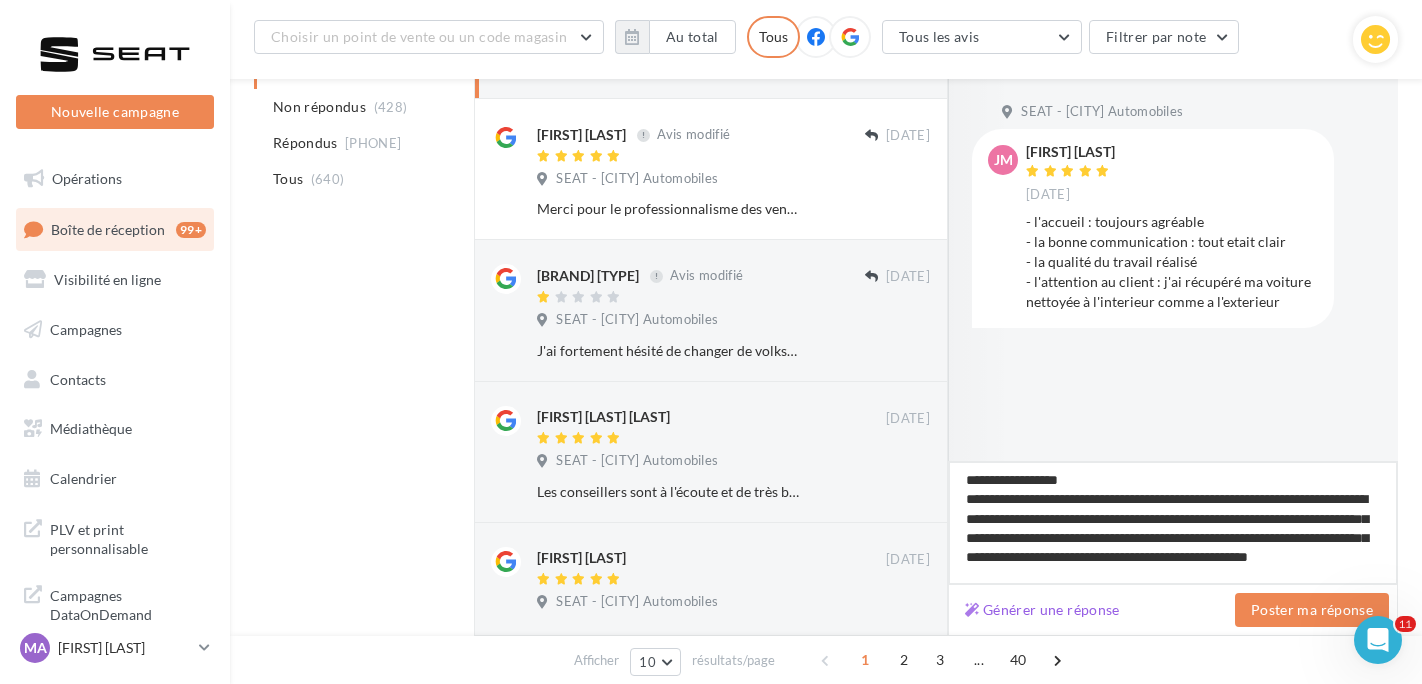 type on "**********" 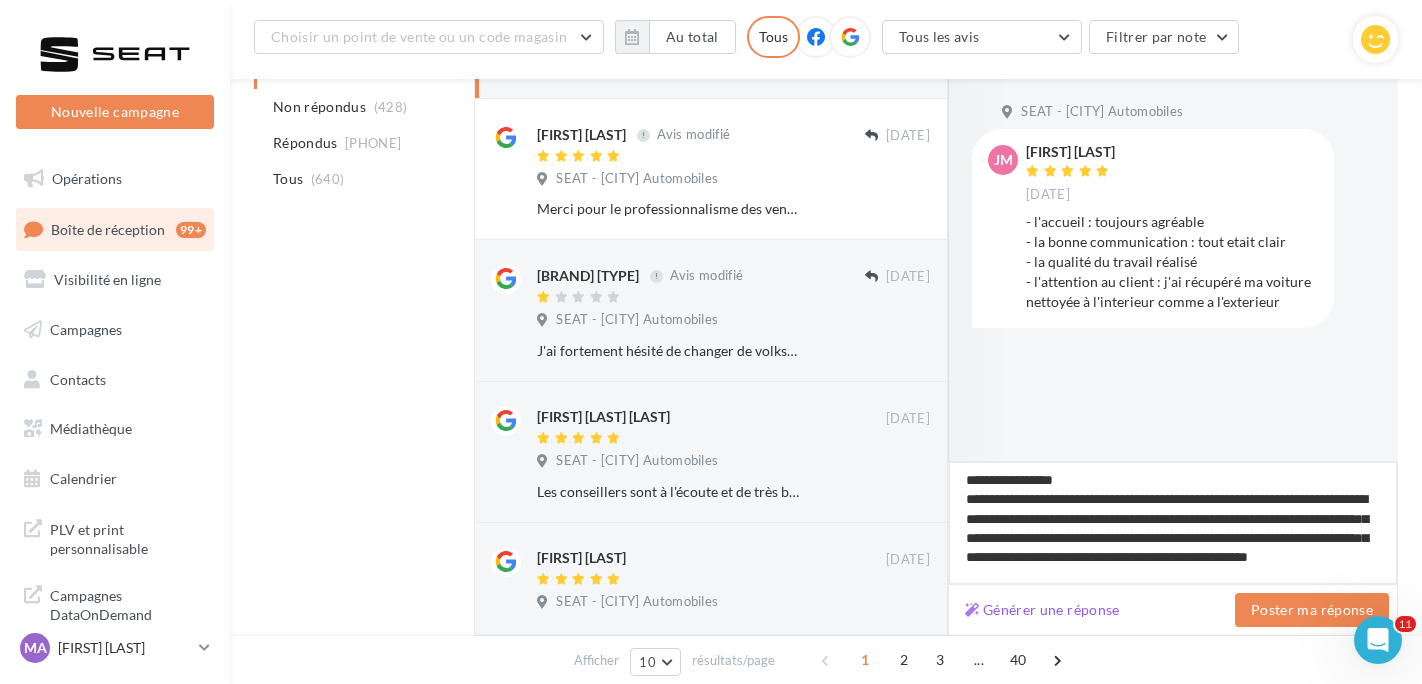 type on "**********" 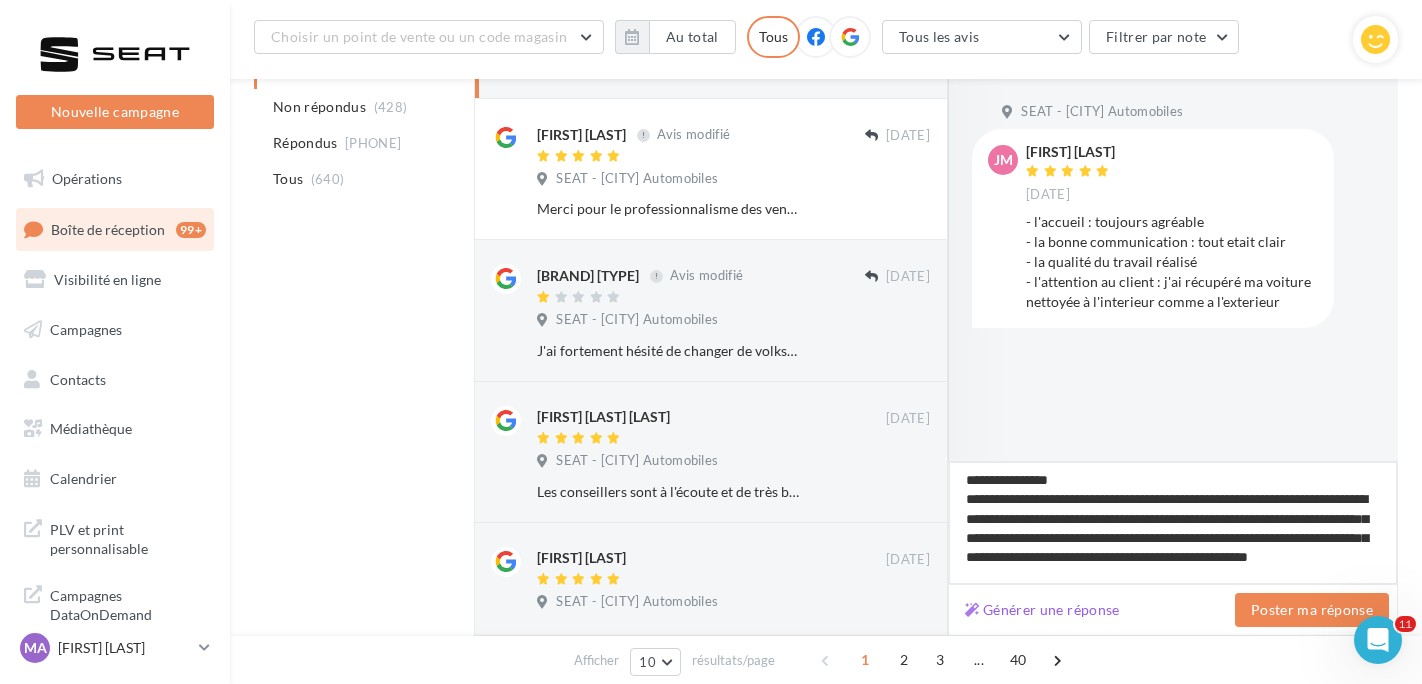 type on "**********" 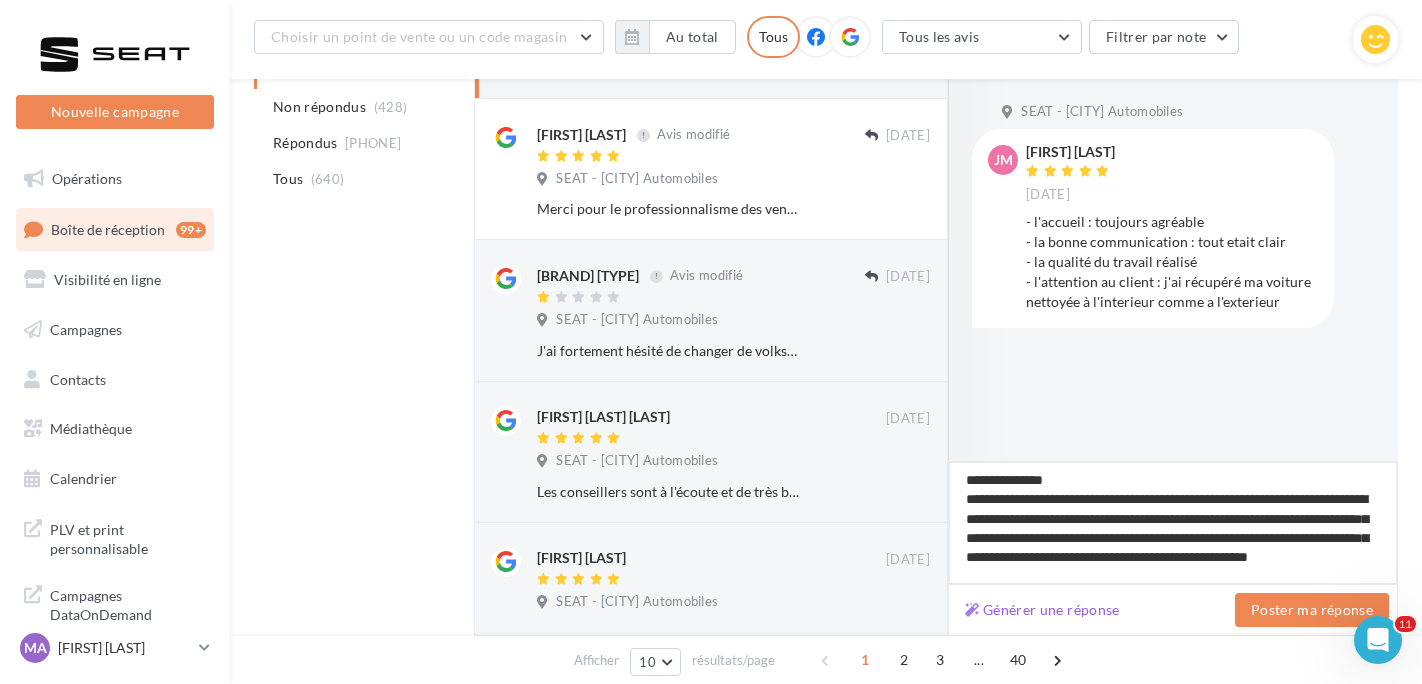type on "**********" 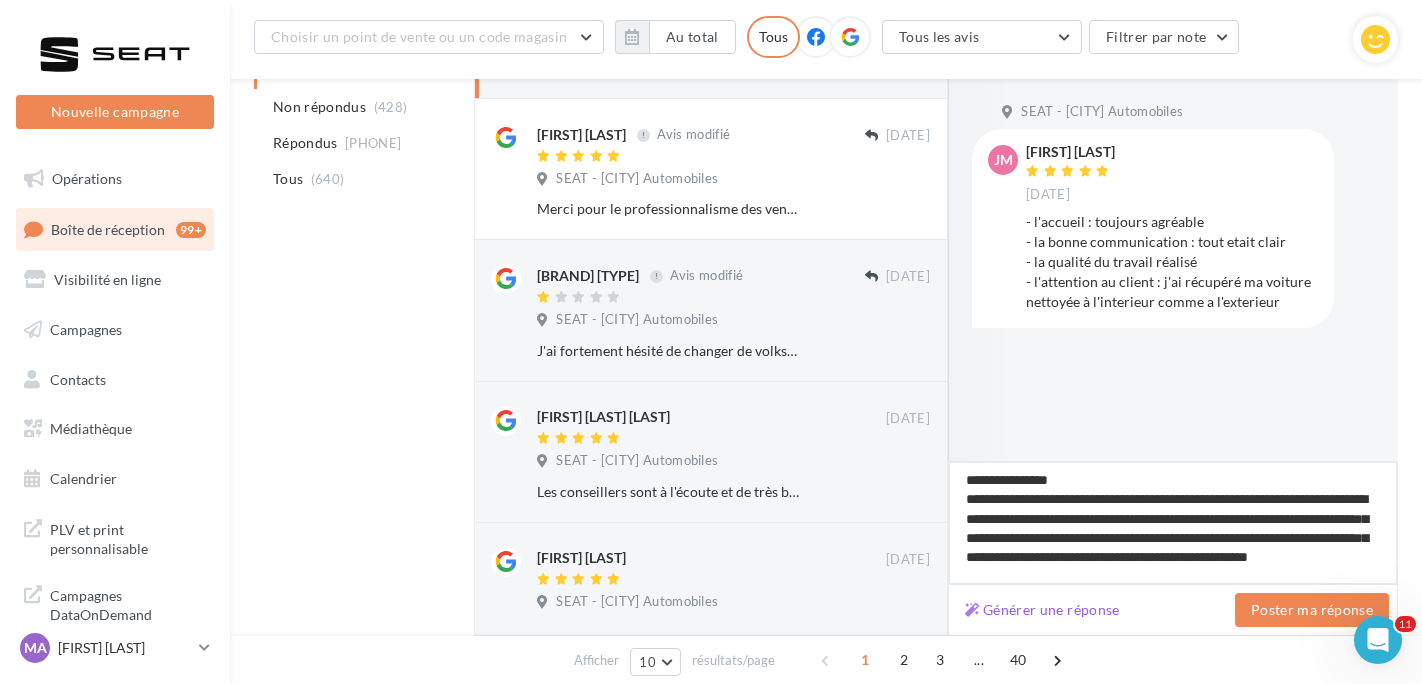 type on "**********" 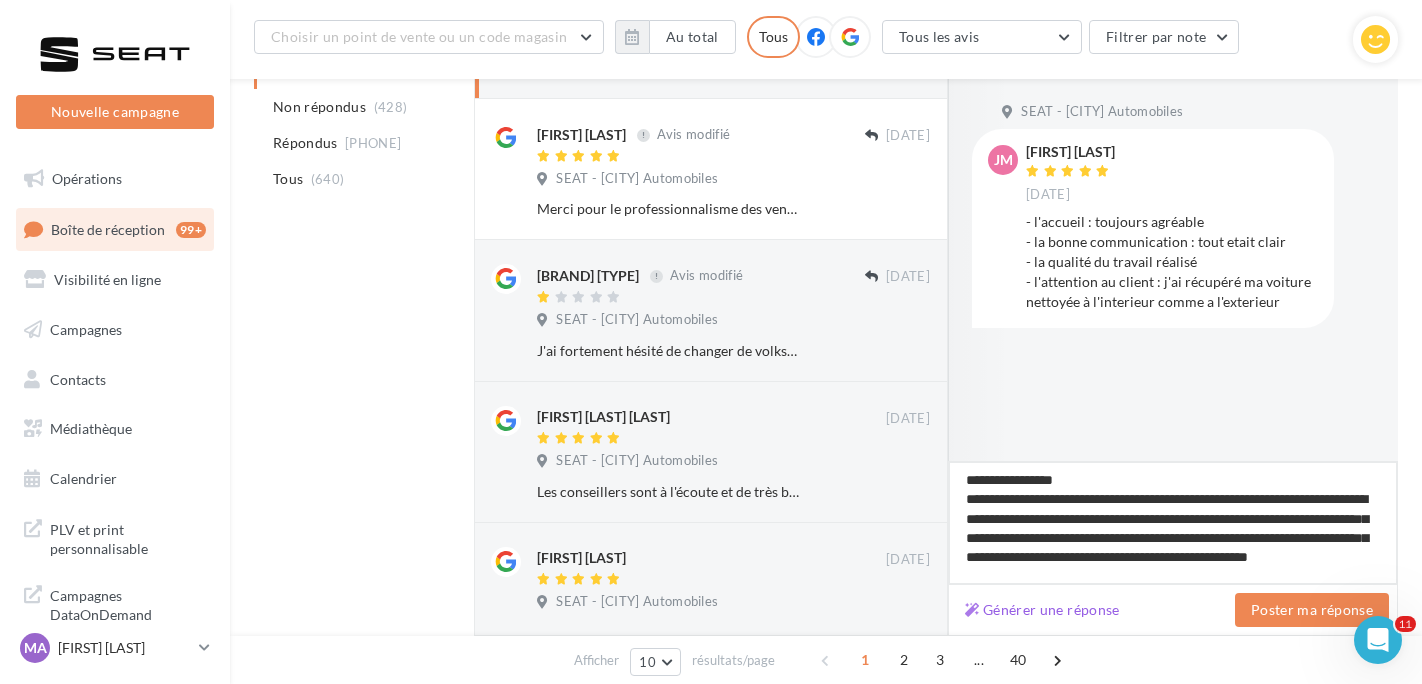 type on "**********" 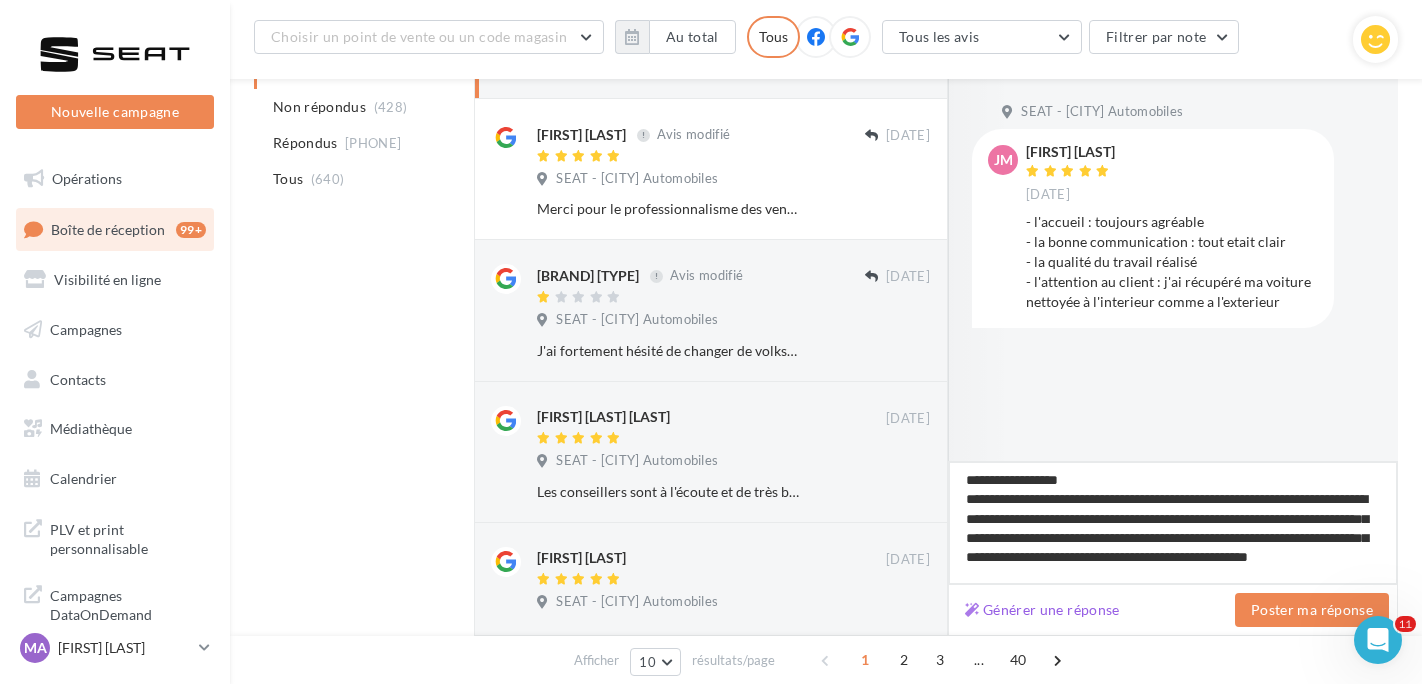 type on "**********" 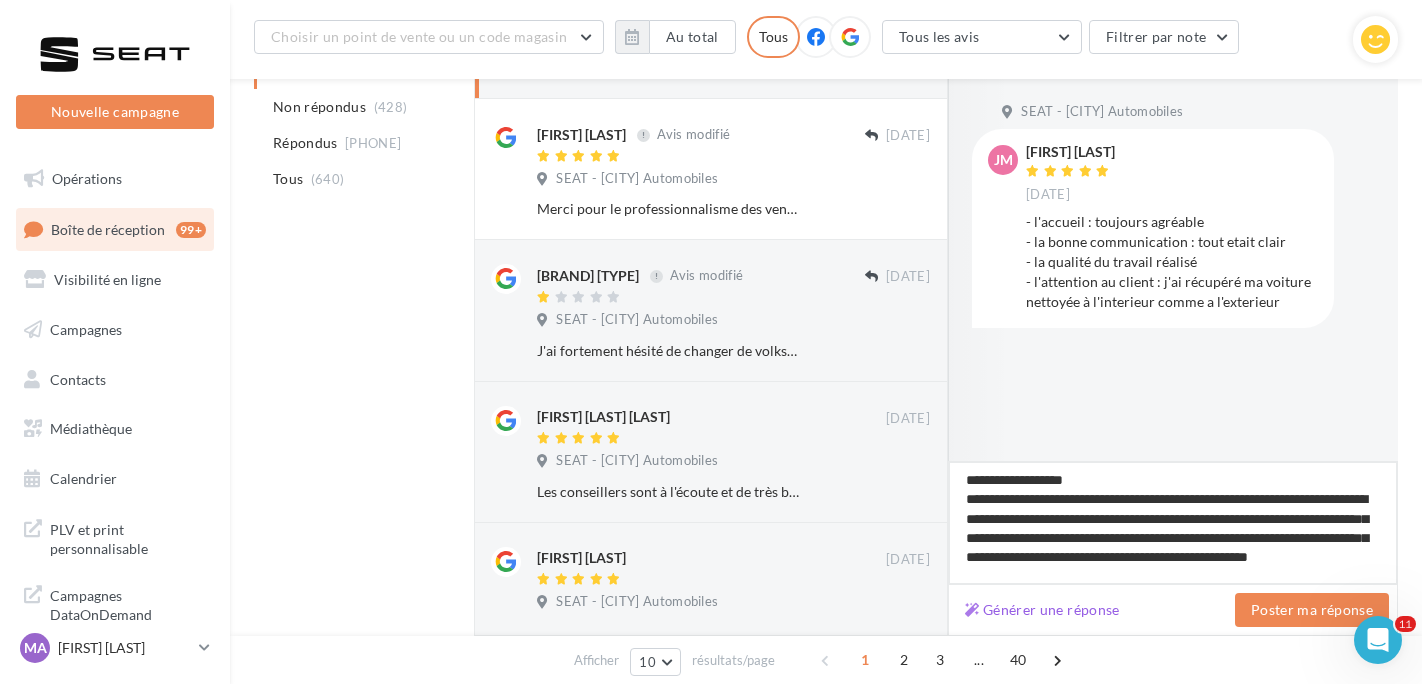 type on "**********" 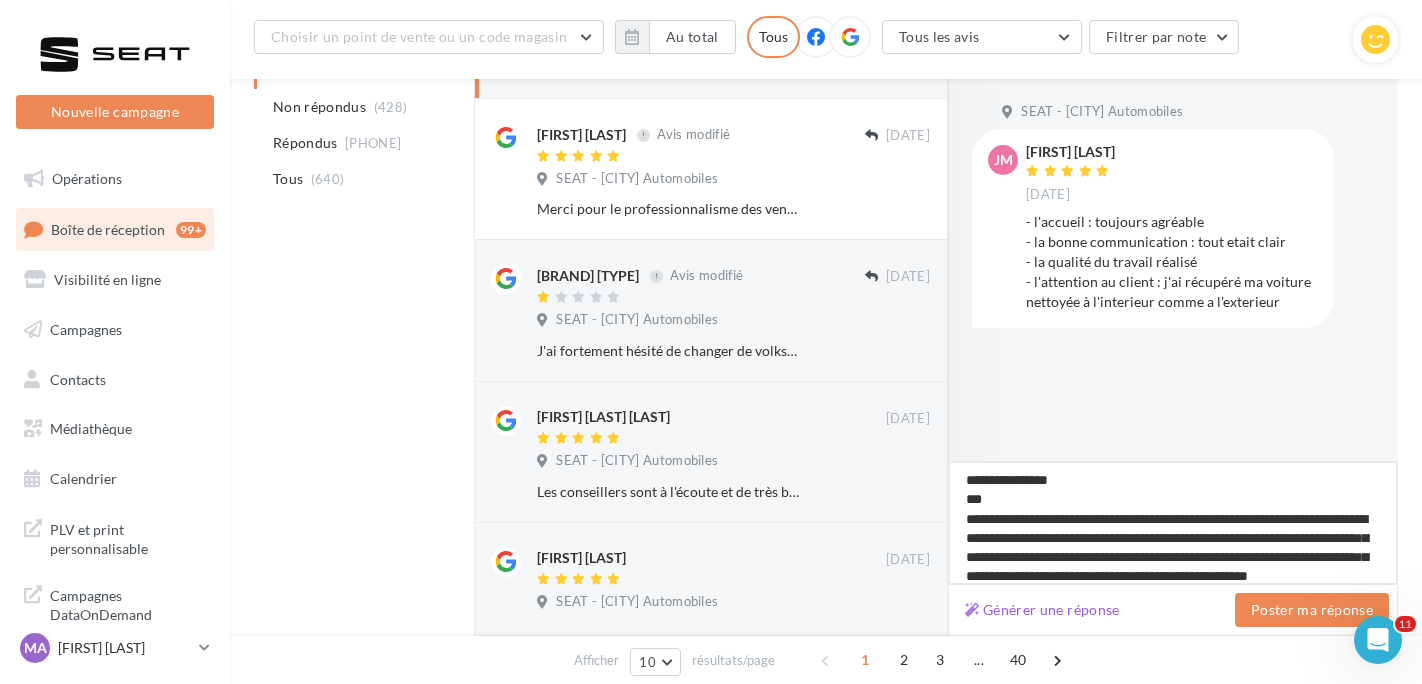 type on "**********" 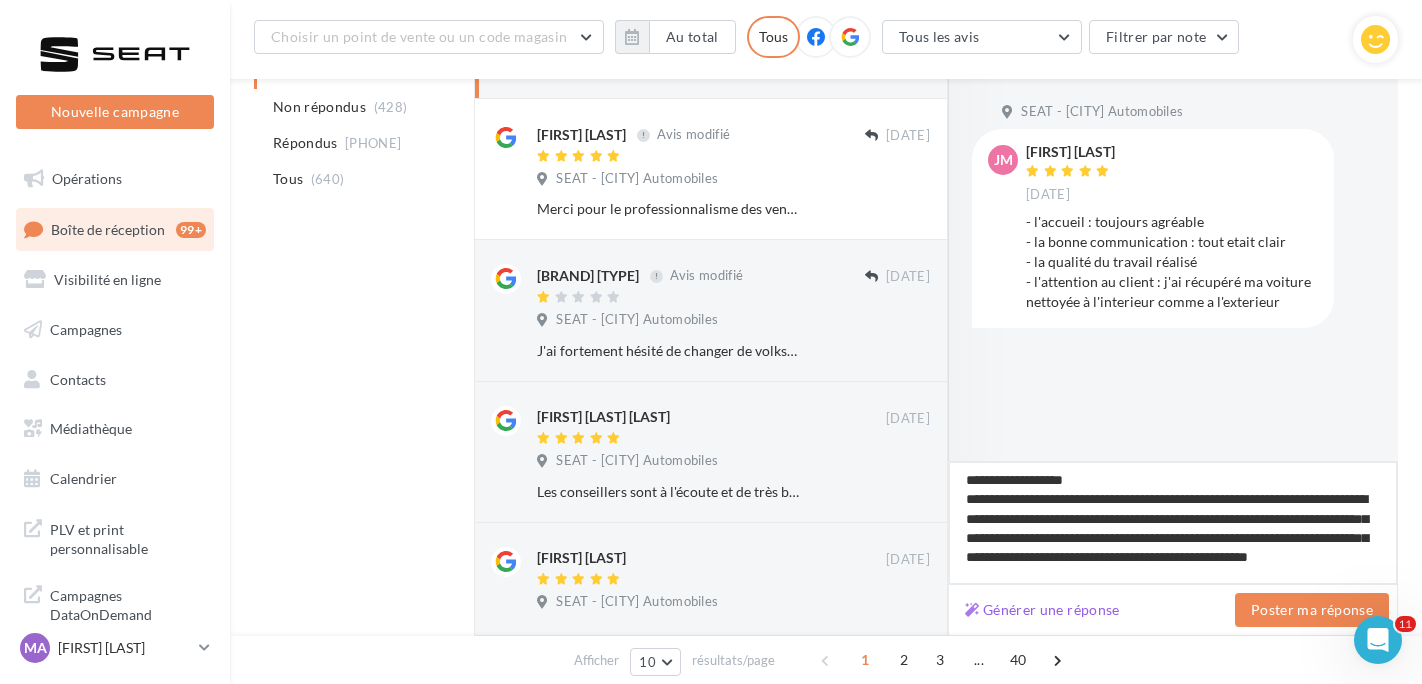 type on "**********" 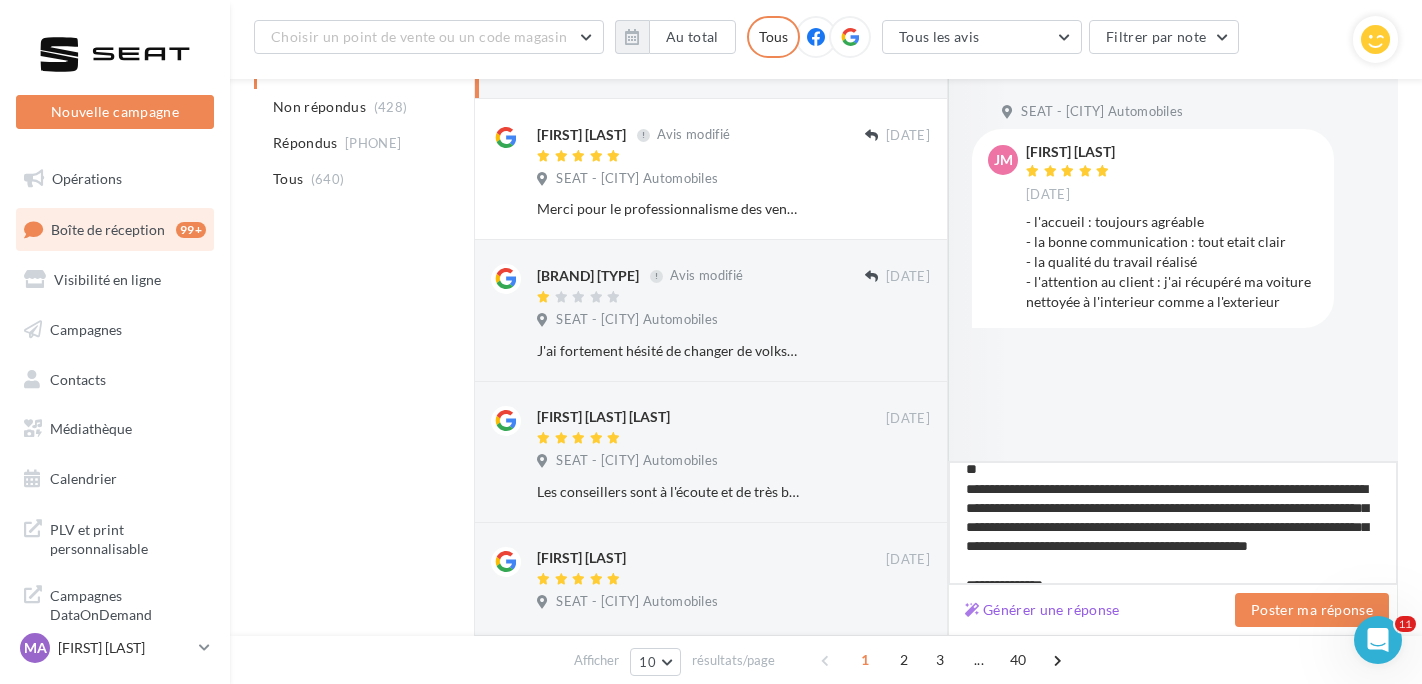 scroll, scrollTop: 32, scrollLeft: 0, axis: vertical 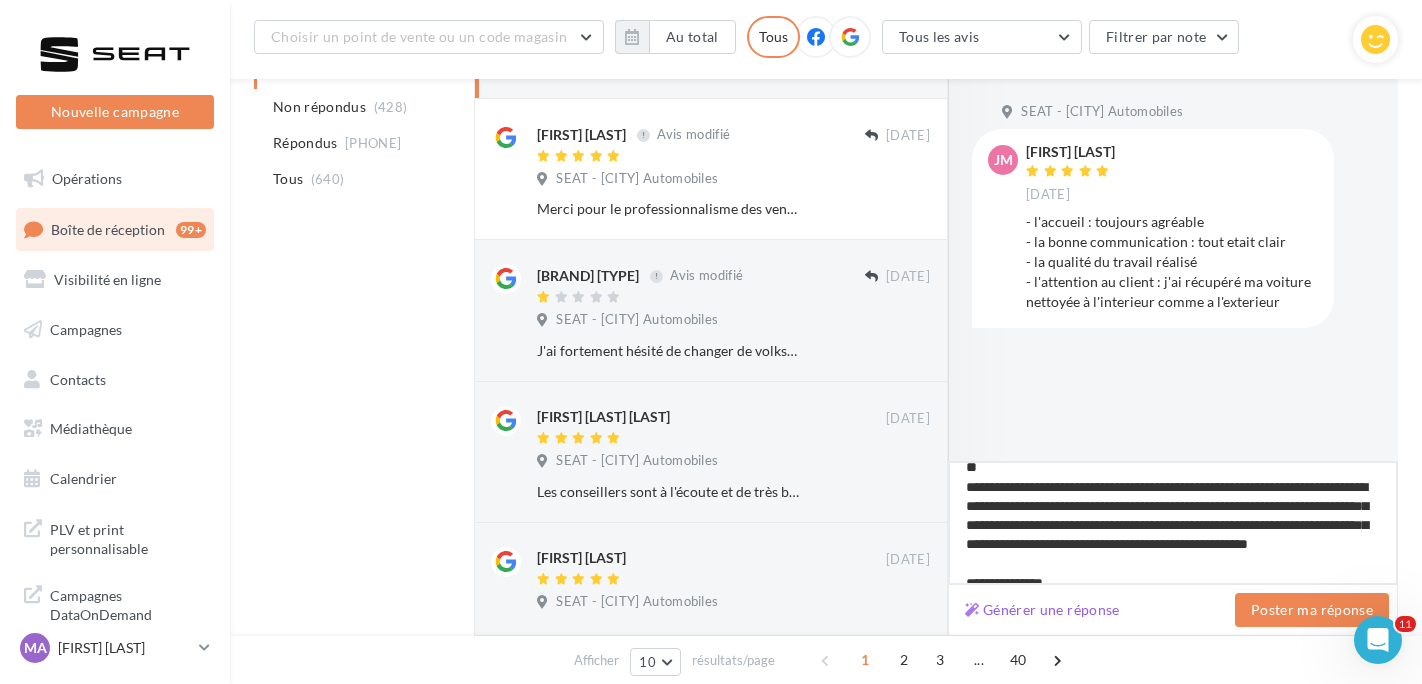 drag, startPoint x: 1076, startPoint y: 513, endPoint x: 1289, endPoint y: 503, distance: 213.23462 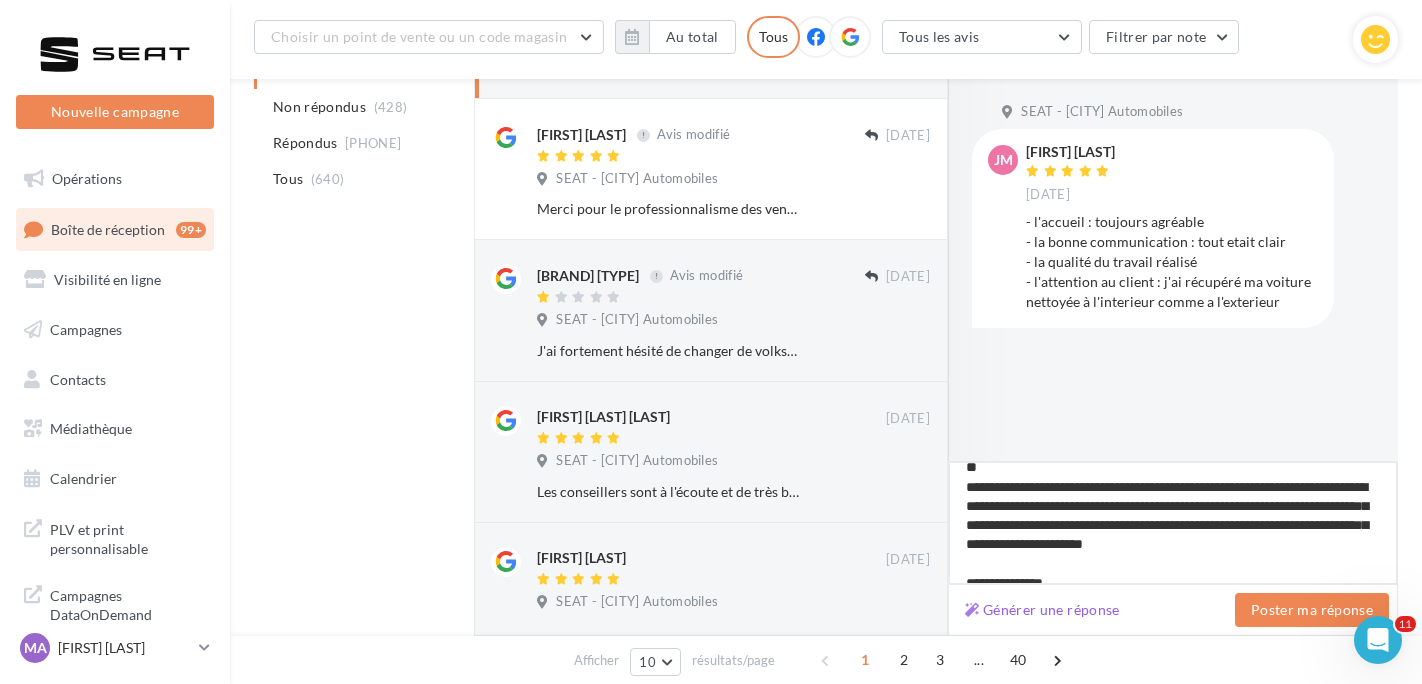 type on "**********" 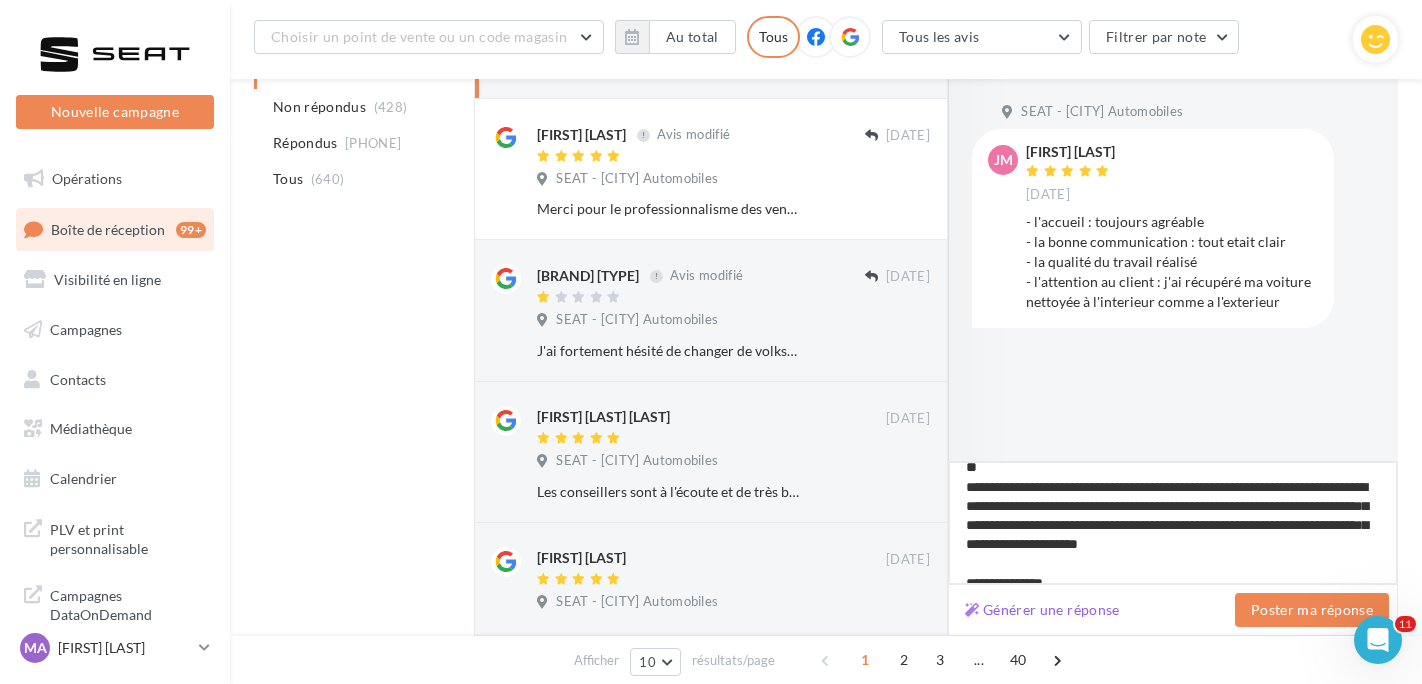type on "**********" 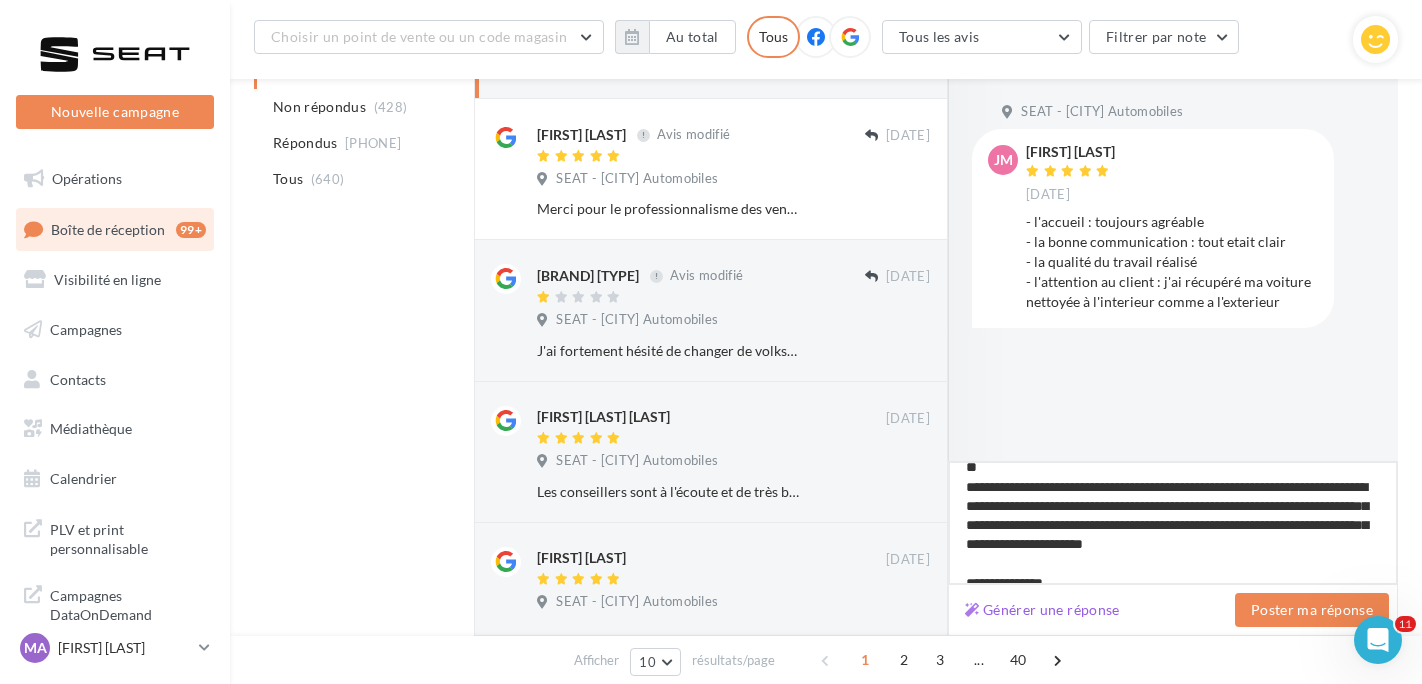 type on "**********" 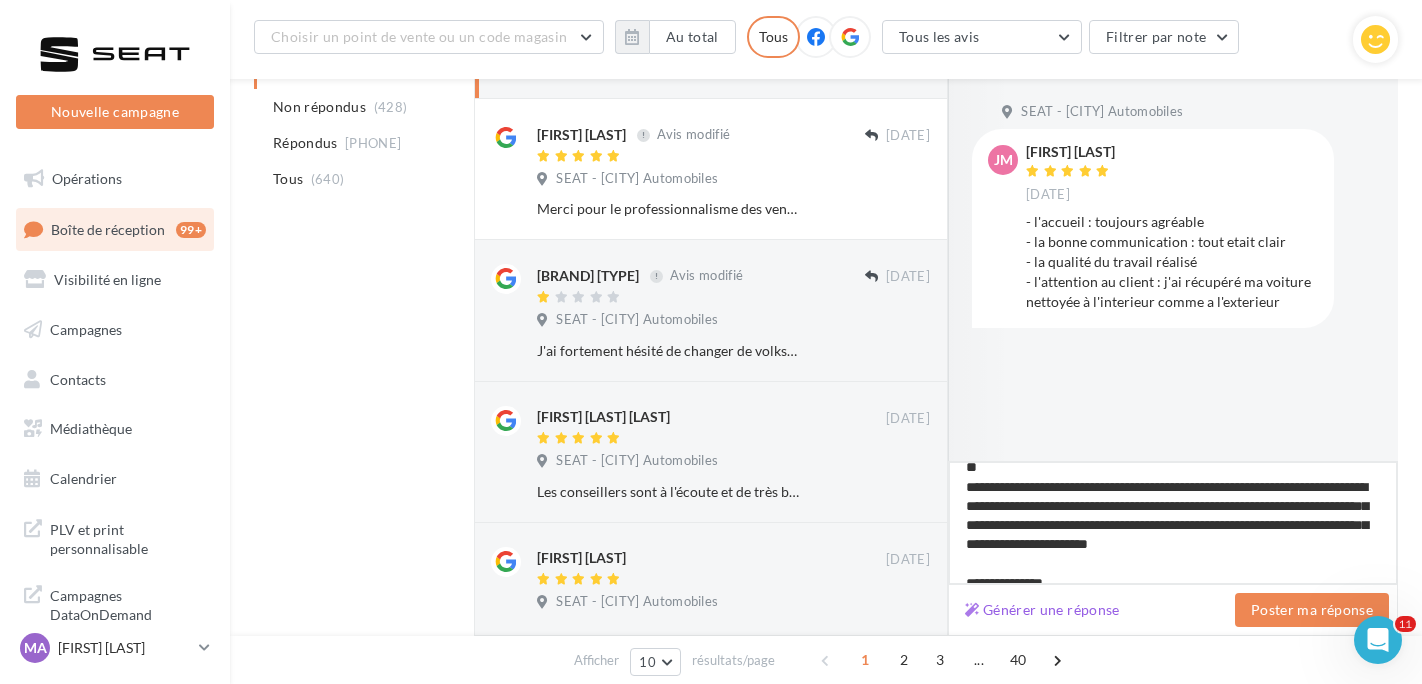 type on "**********" 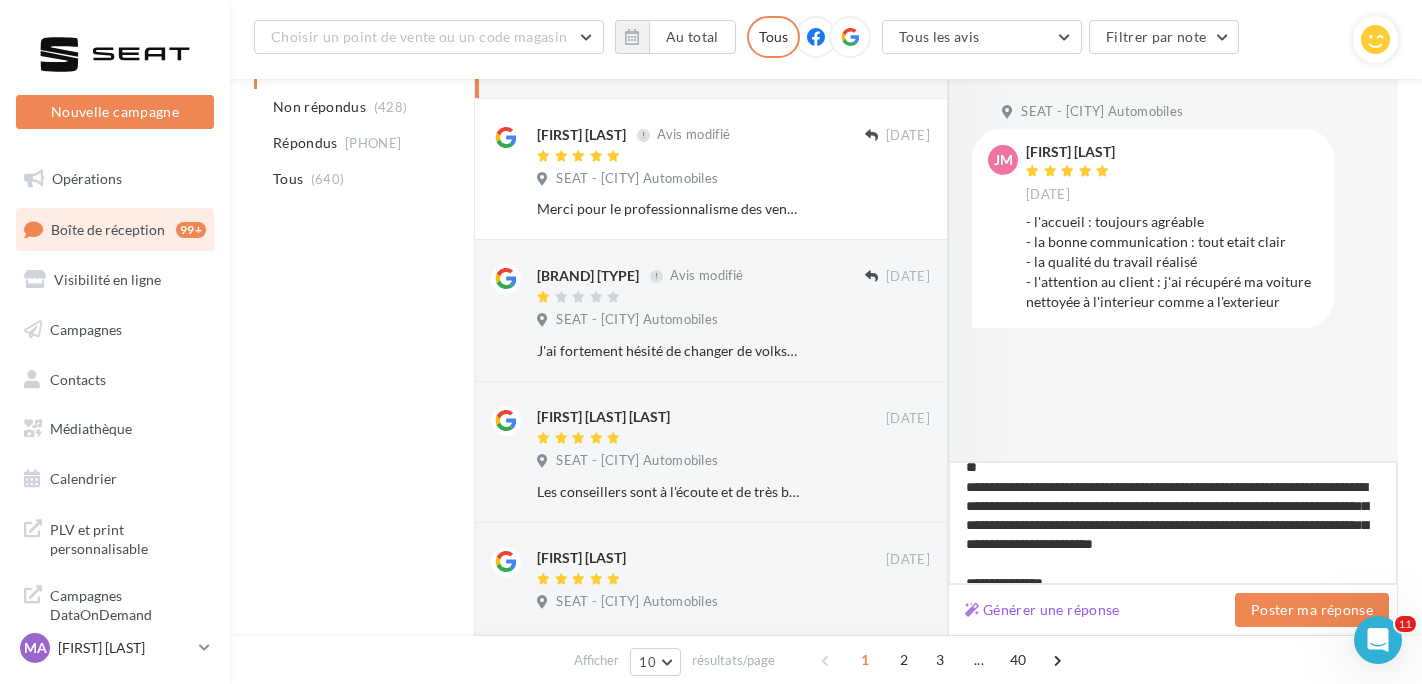 type on "**********" 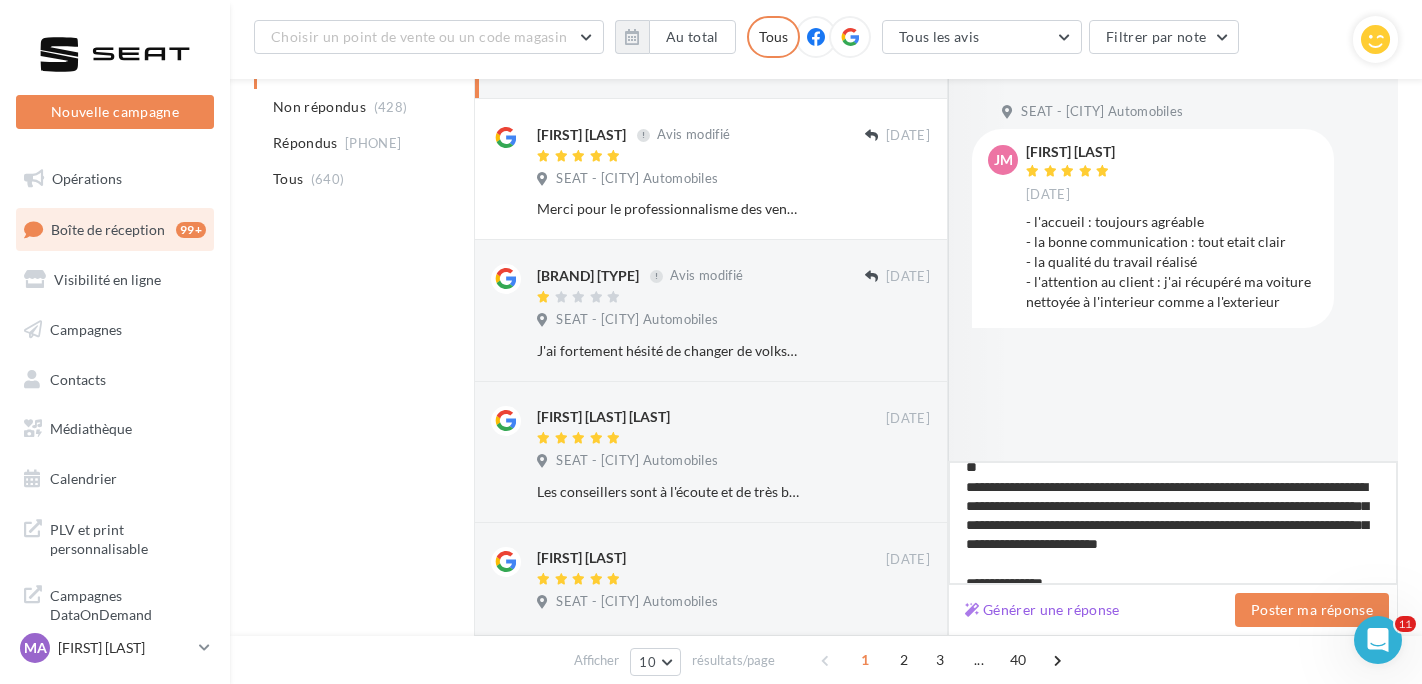 type on "**********" 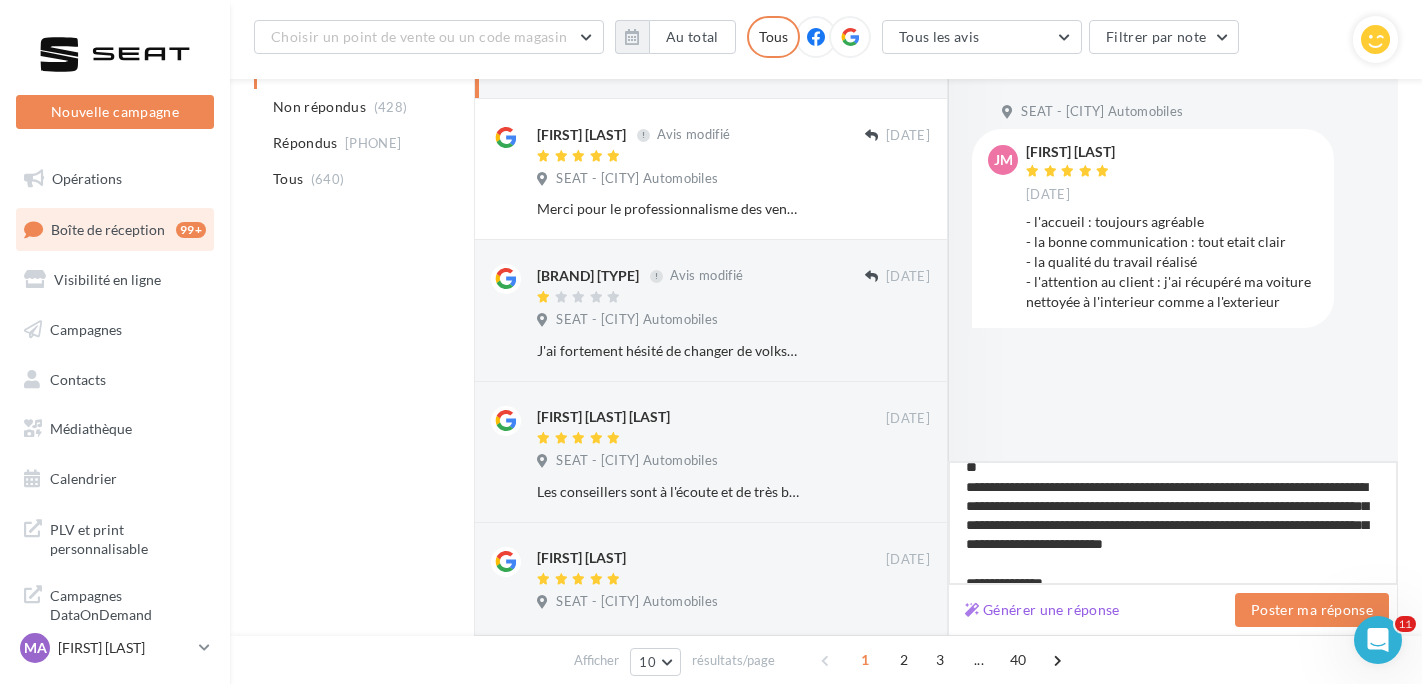 type on "**********" 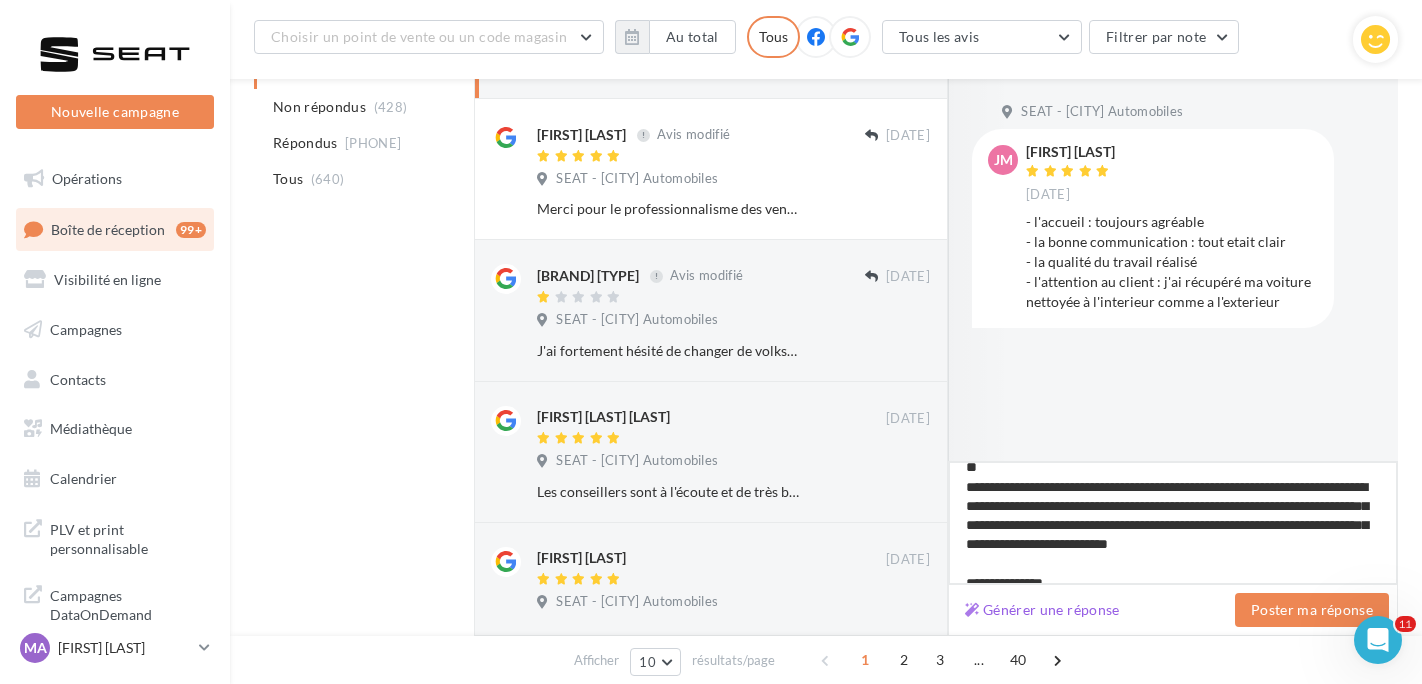 type on "**********" 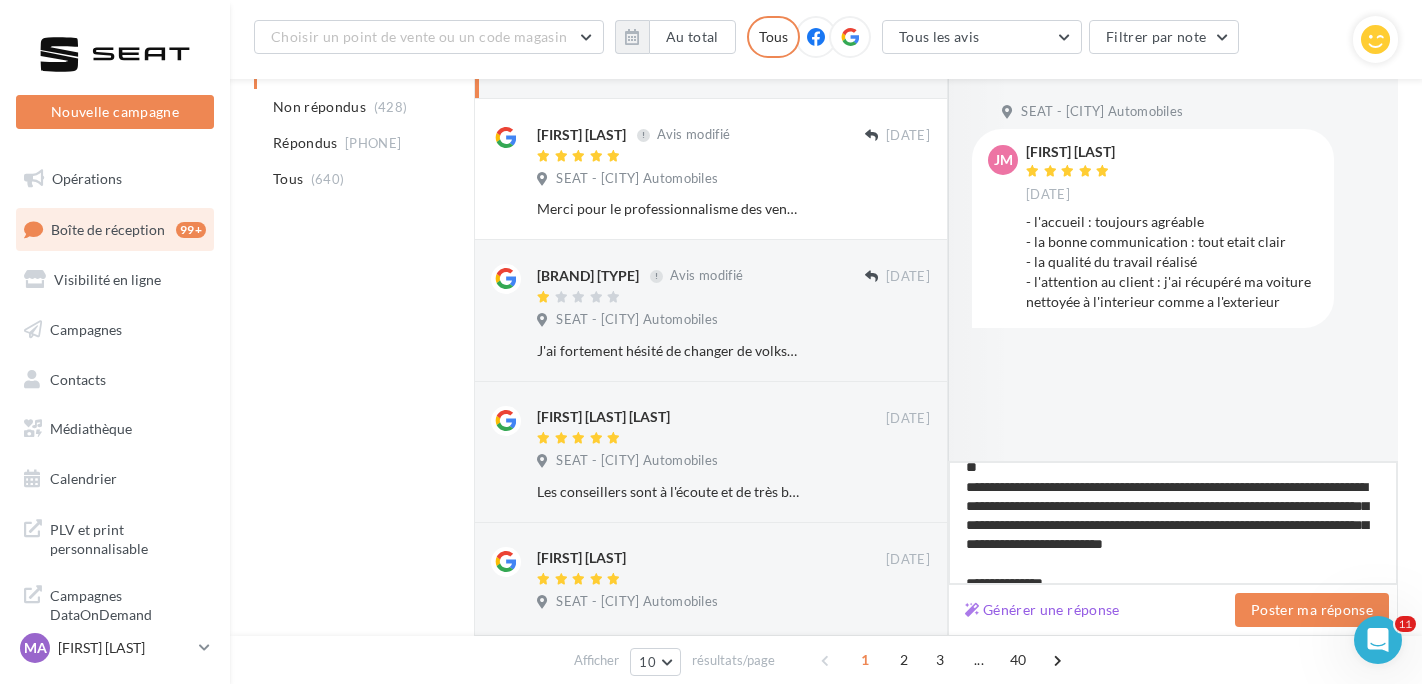 type on "**********" 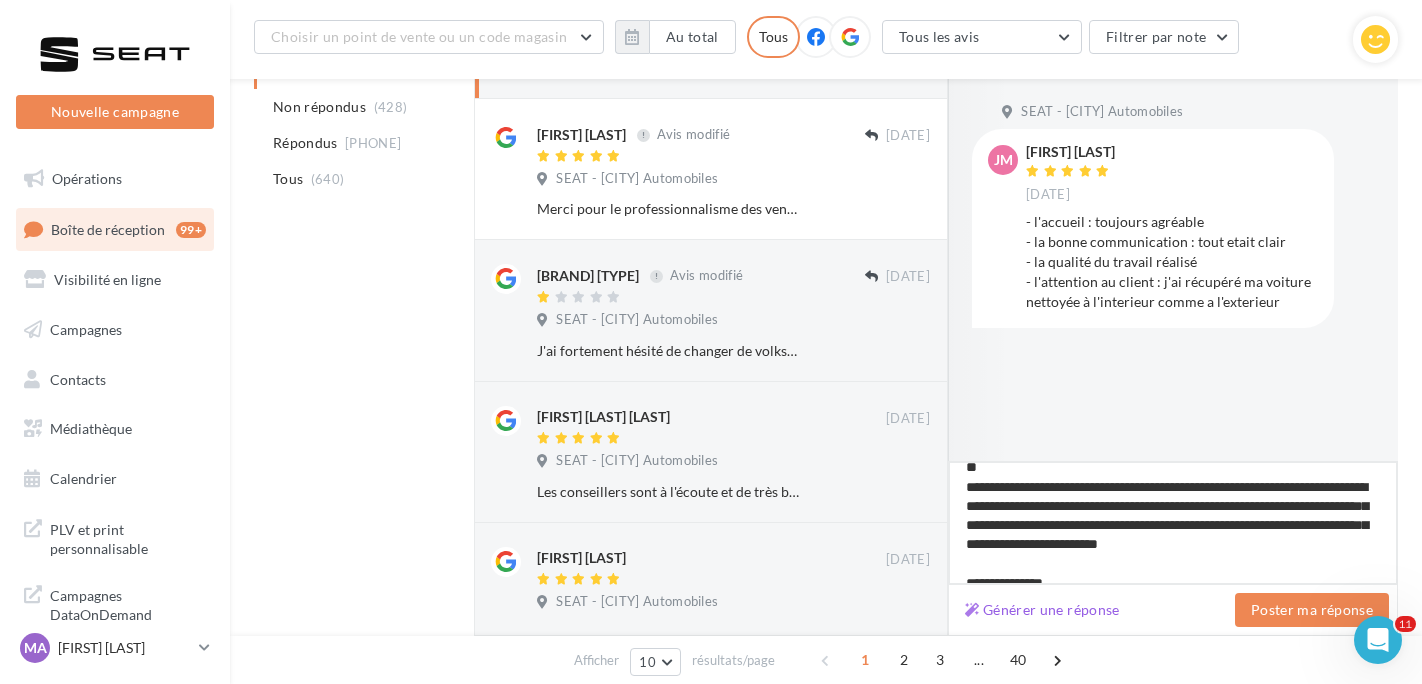 type on "**********" 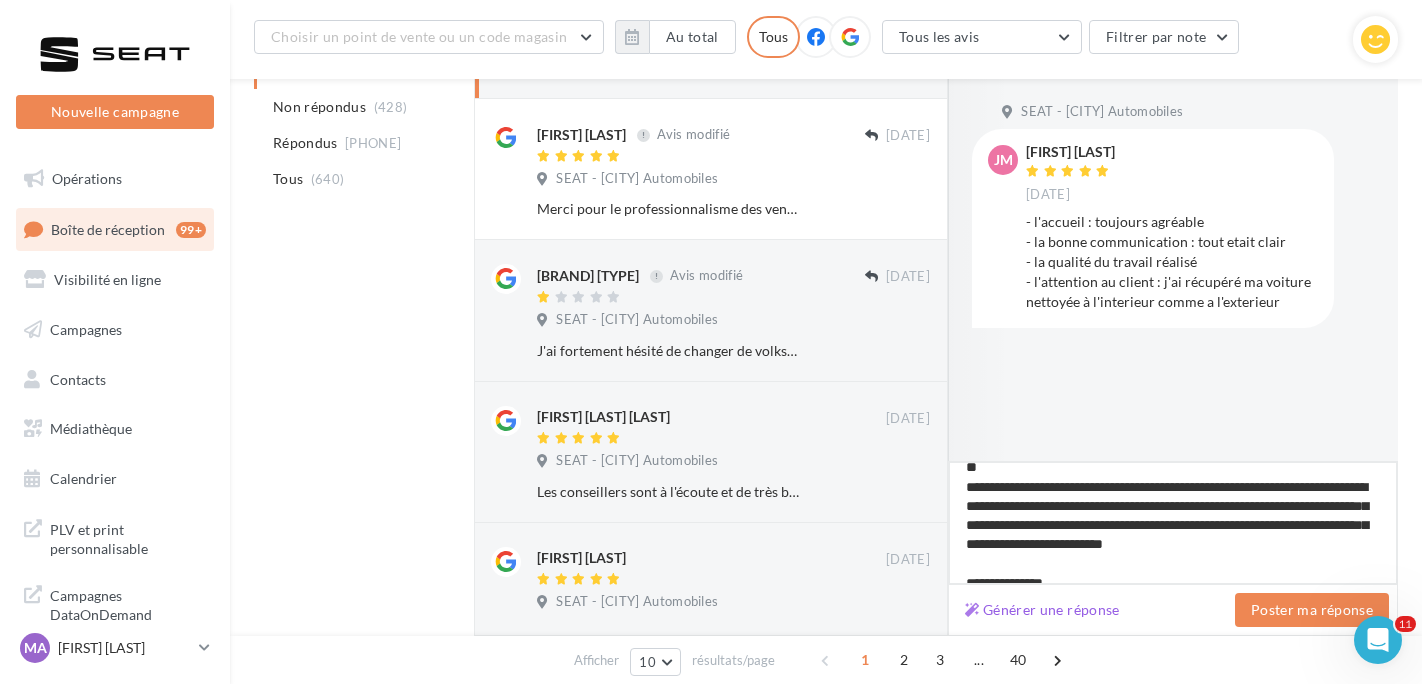 type on "**********" 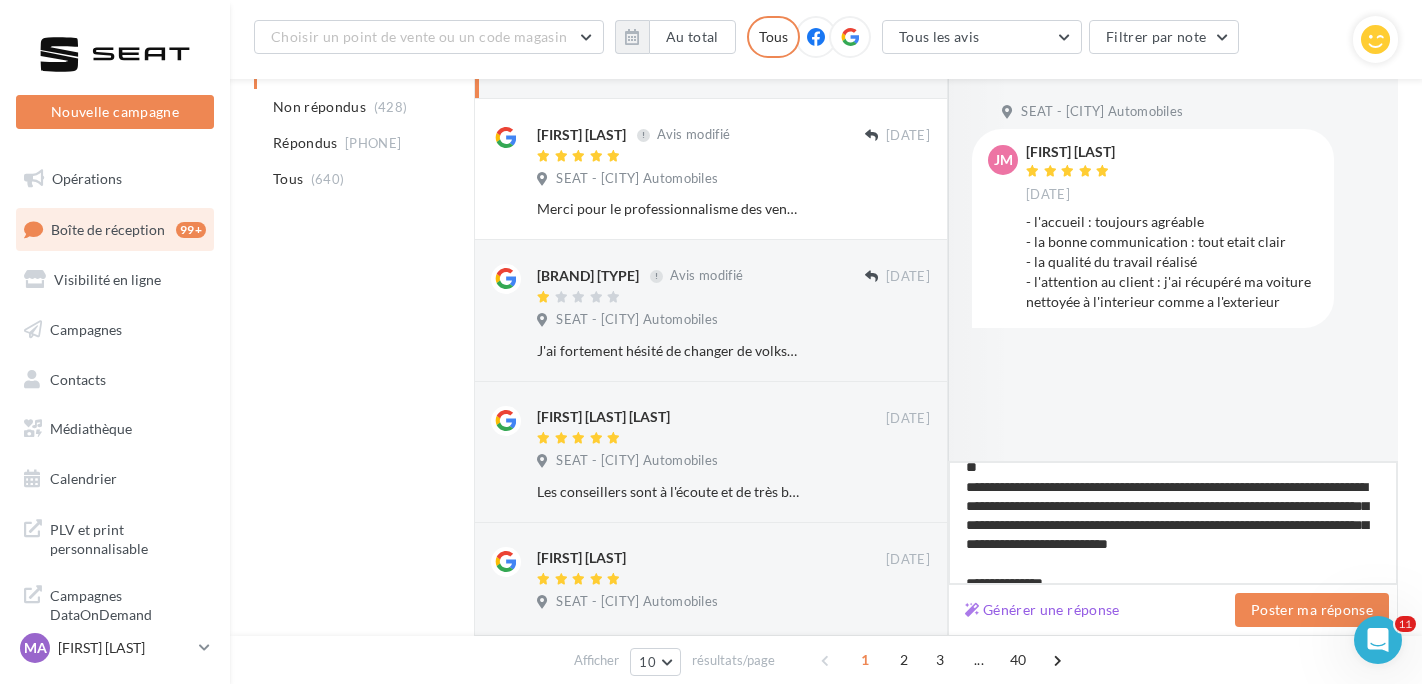 type on "**********" 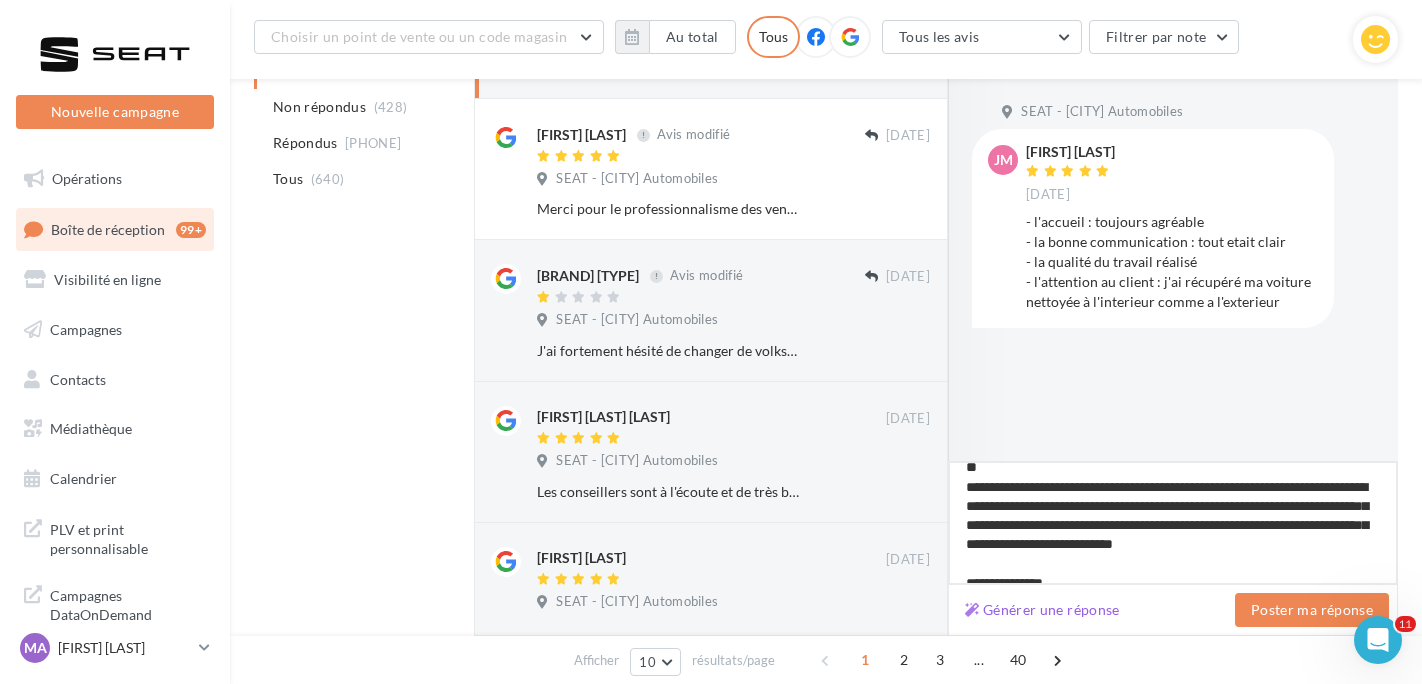 type on "**********" 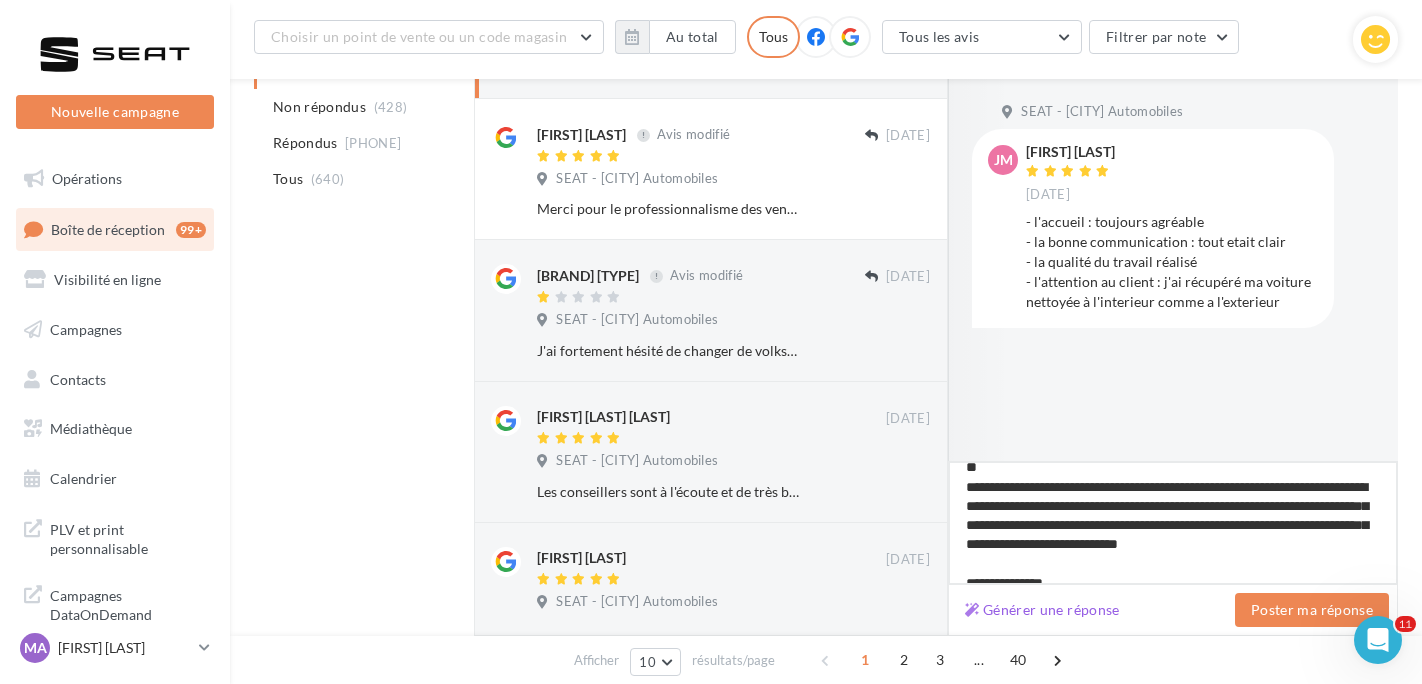 type on "**********" 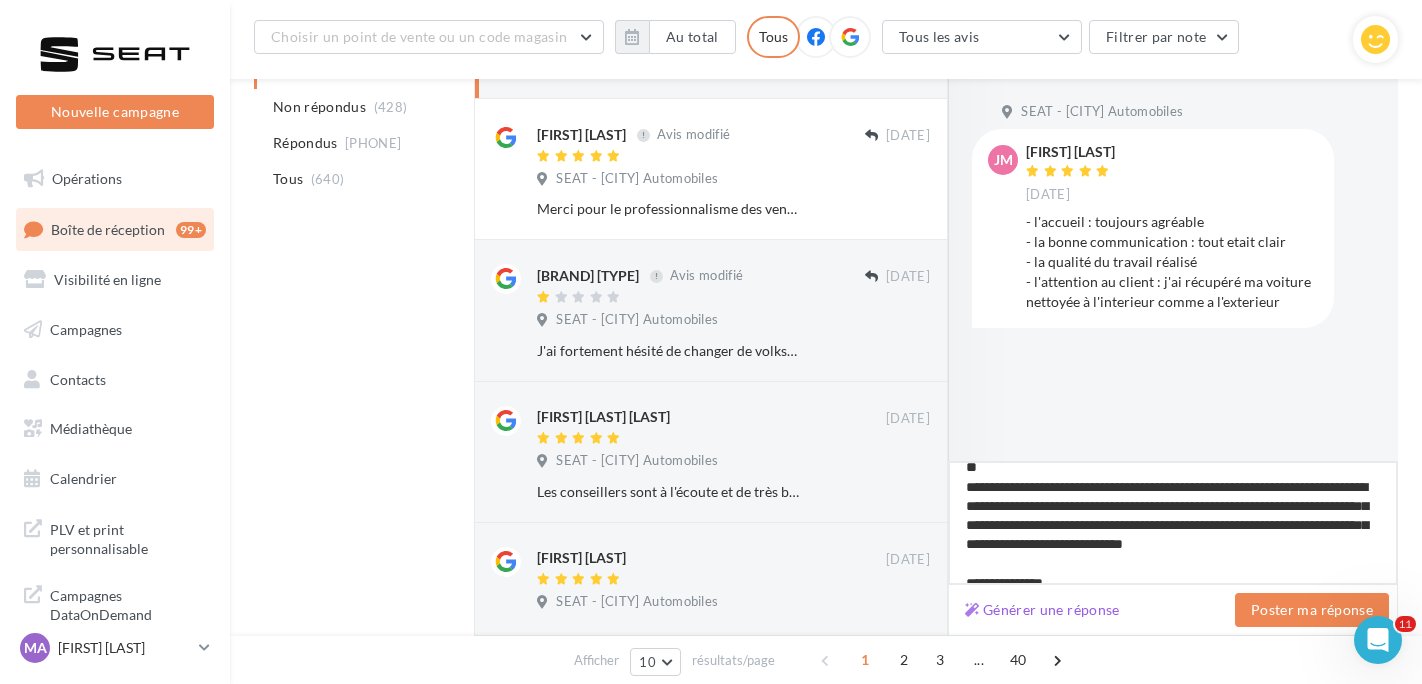 type on "**********" 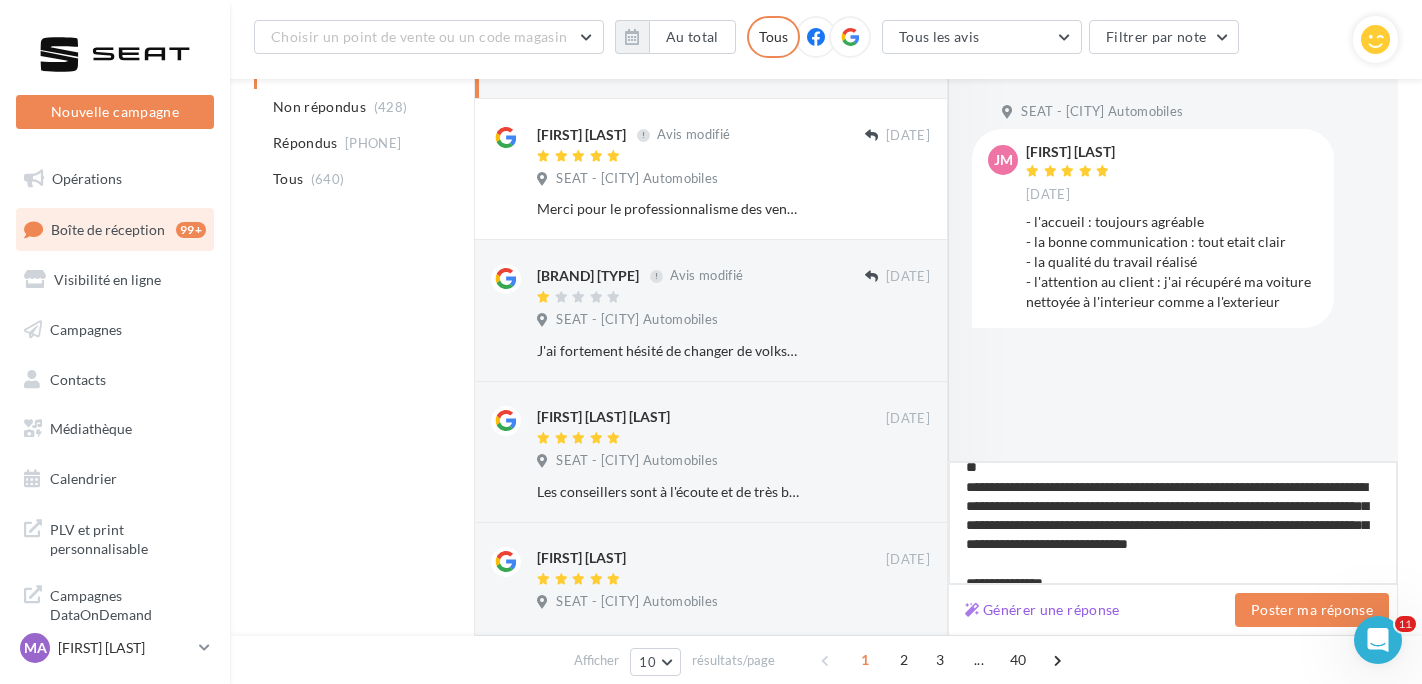type on "**********" 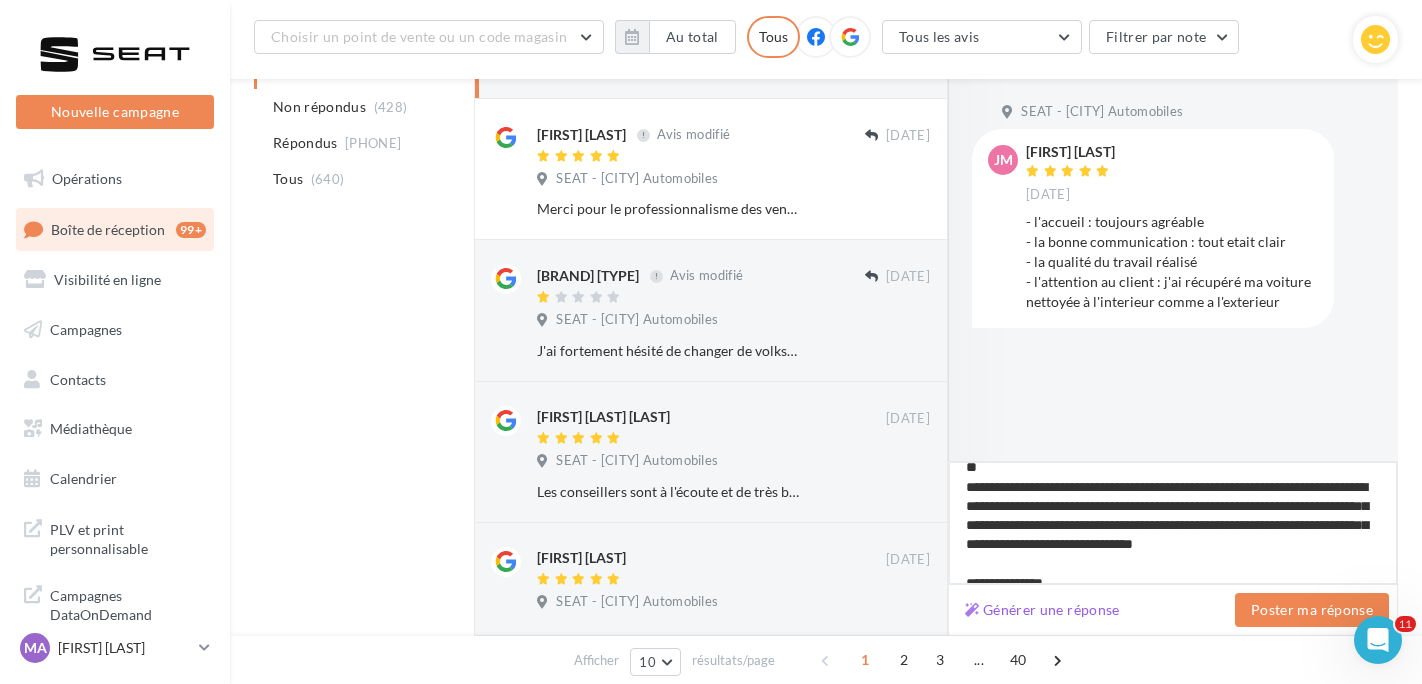 type on "**********" 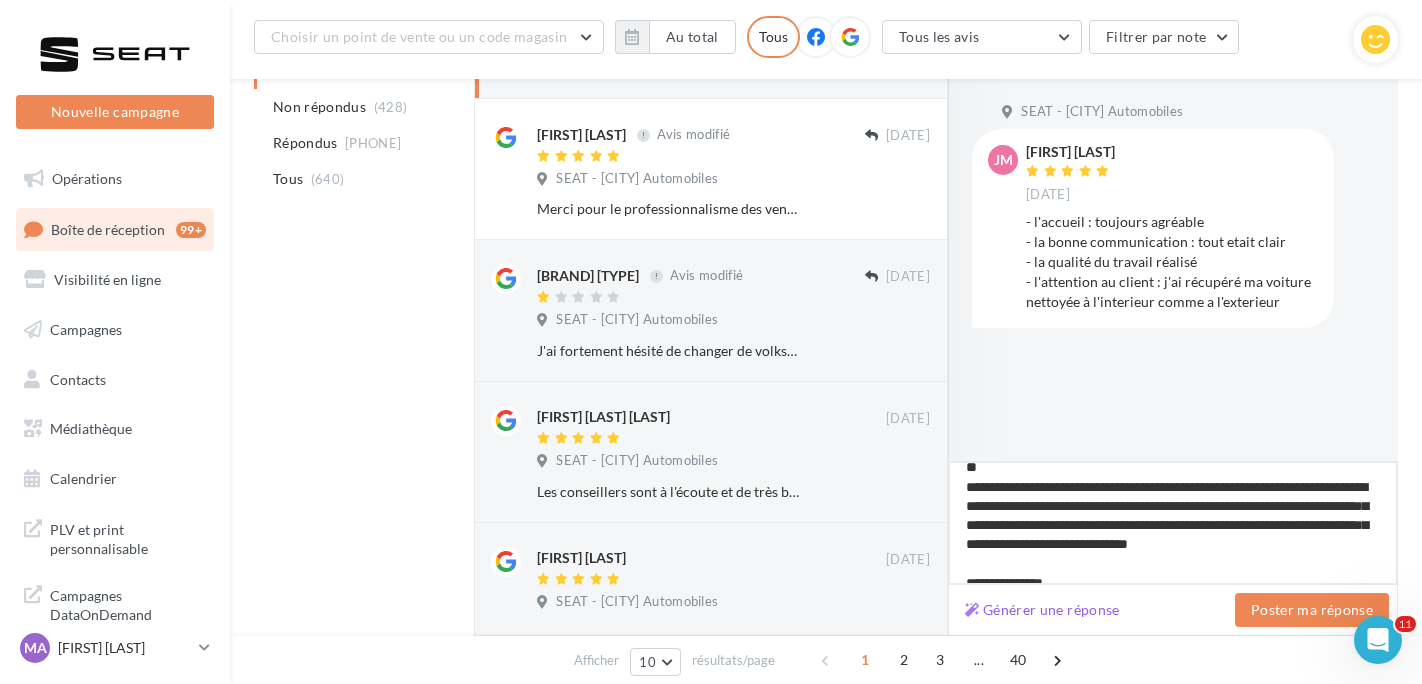 type on "**********" 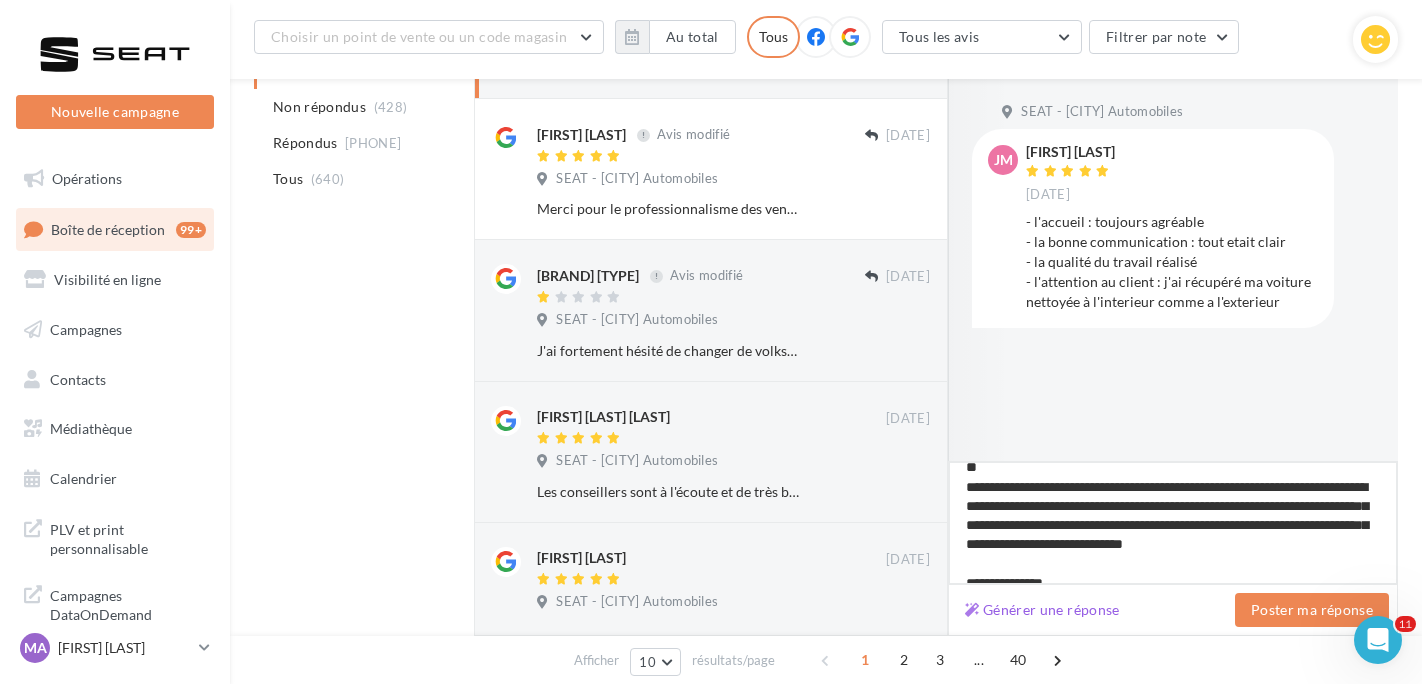 type on "**********" 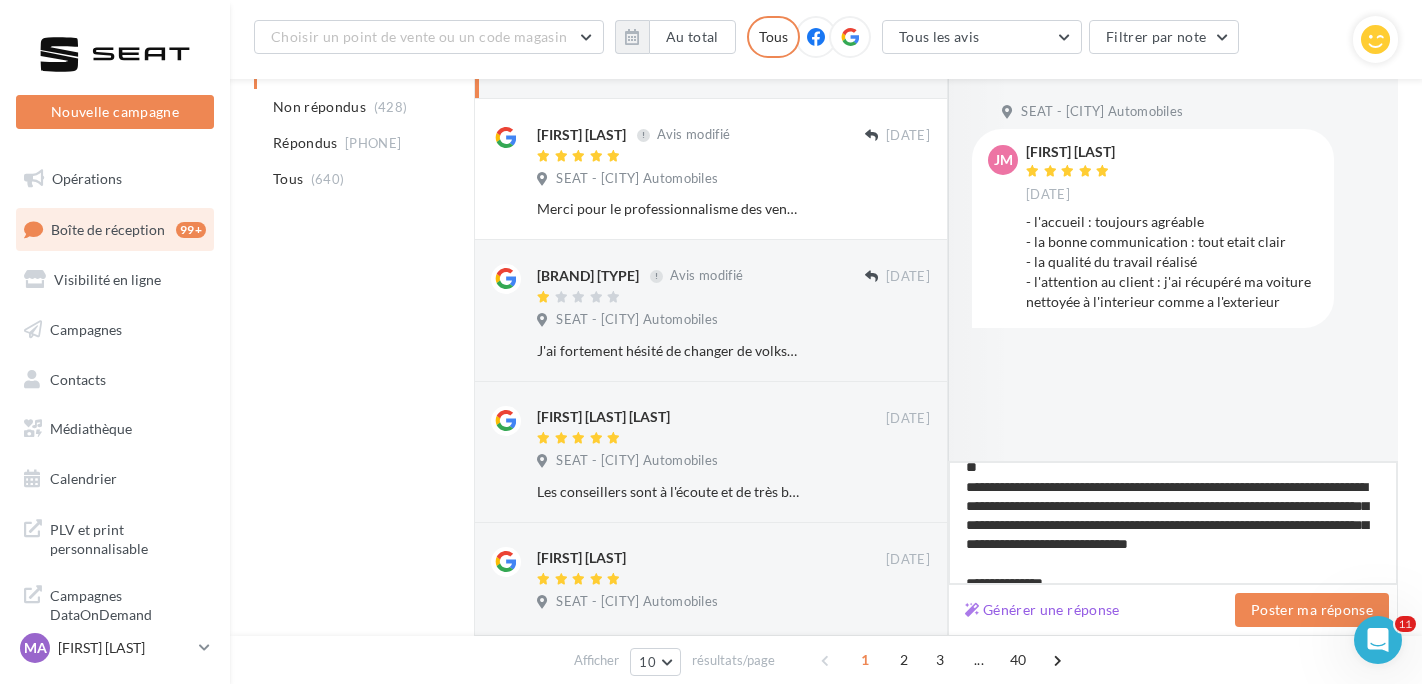 type on "**********" 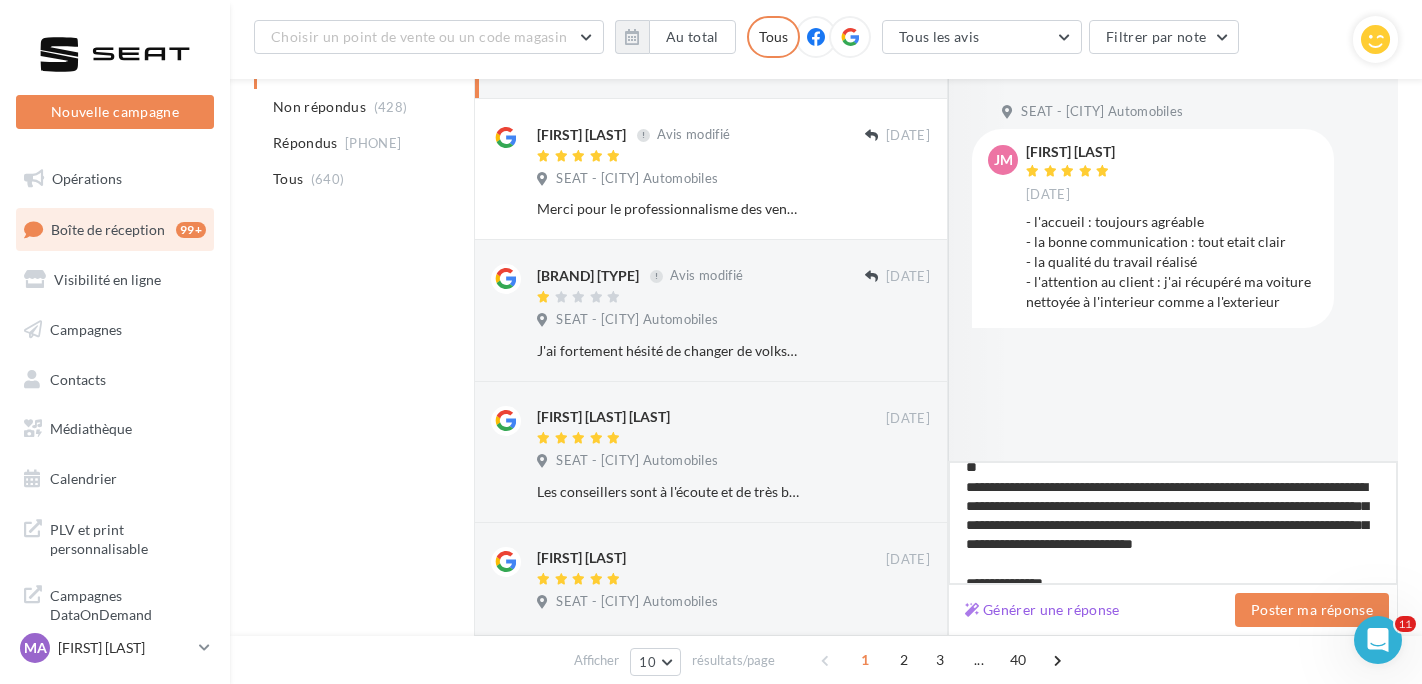 type on "**********" 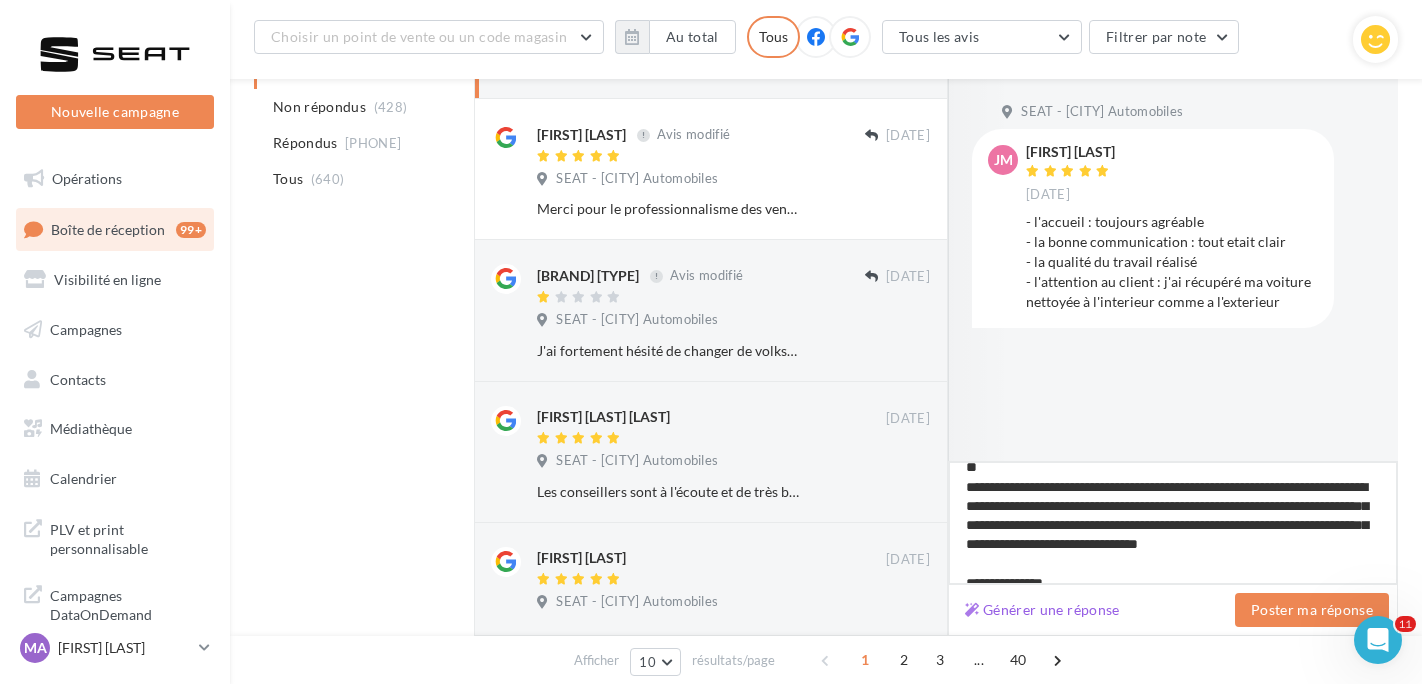 type on "**********" 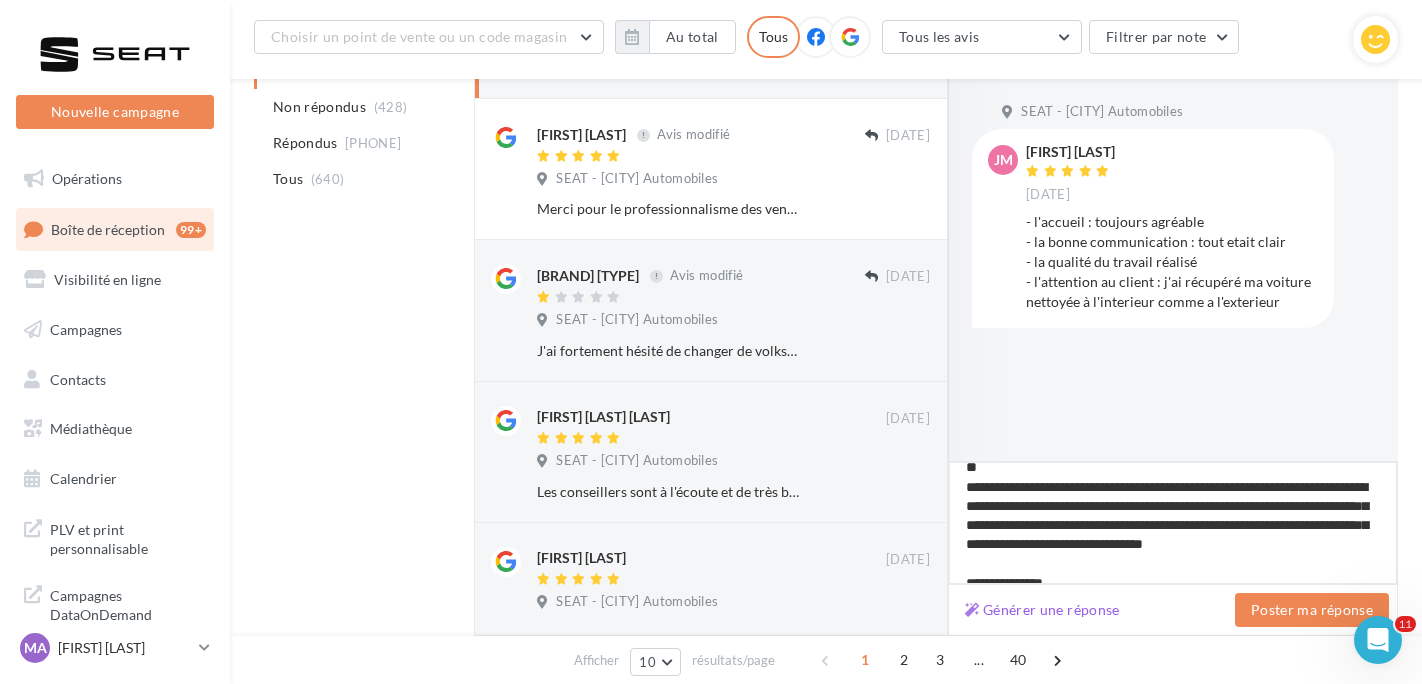 type on "**********" 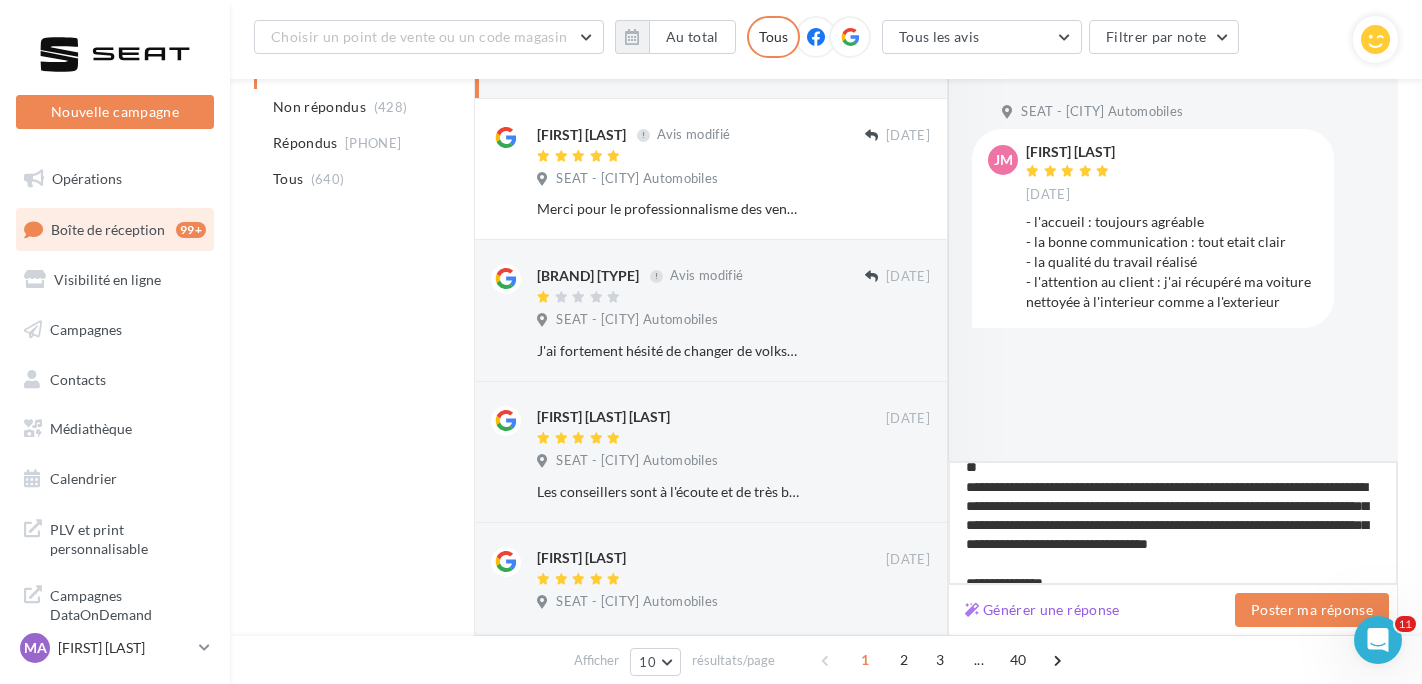 type on "**********" 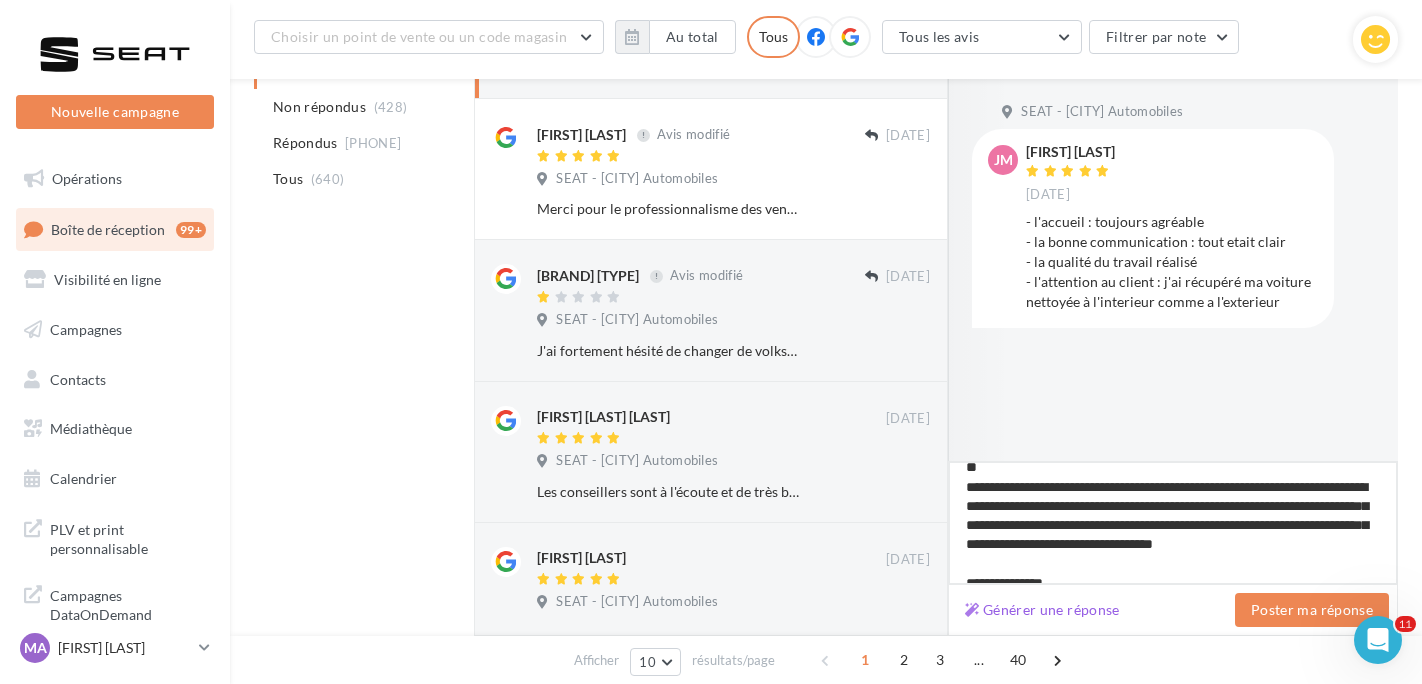 type on "**********" 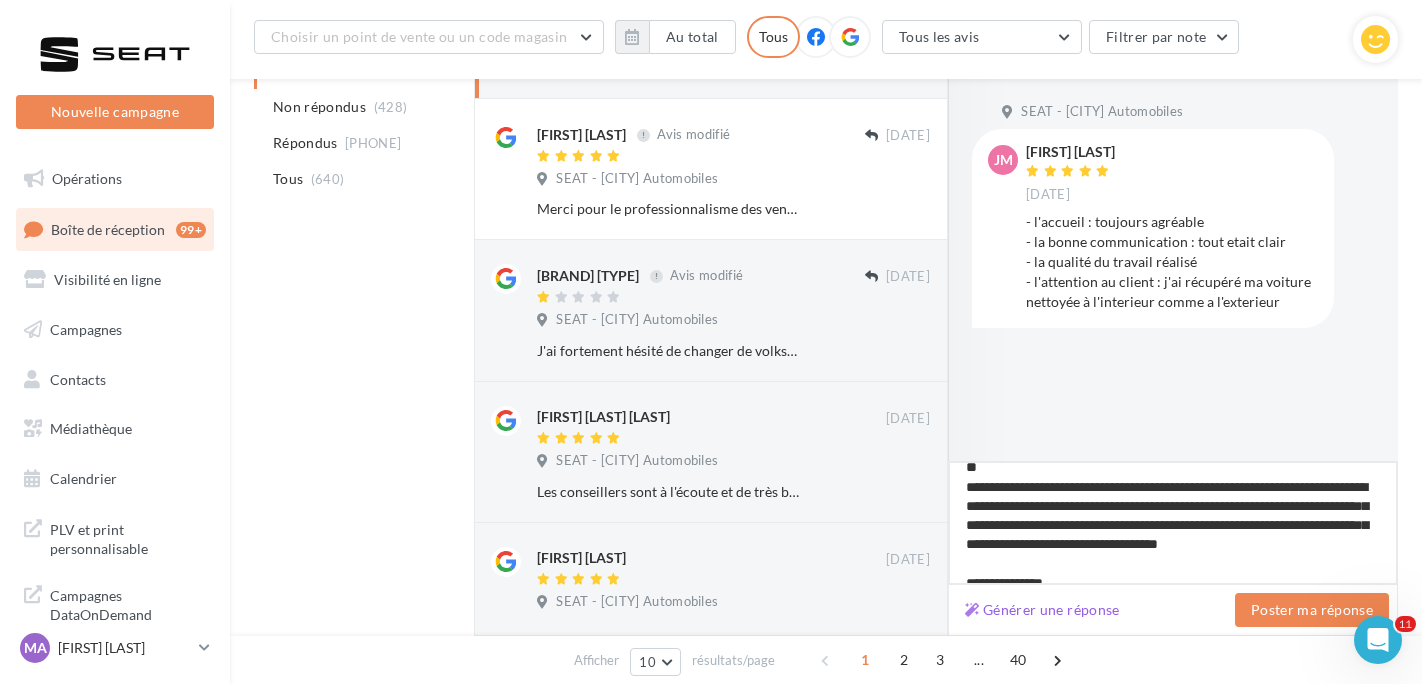 type on "**********" 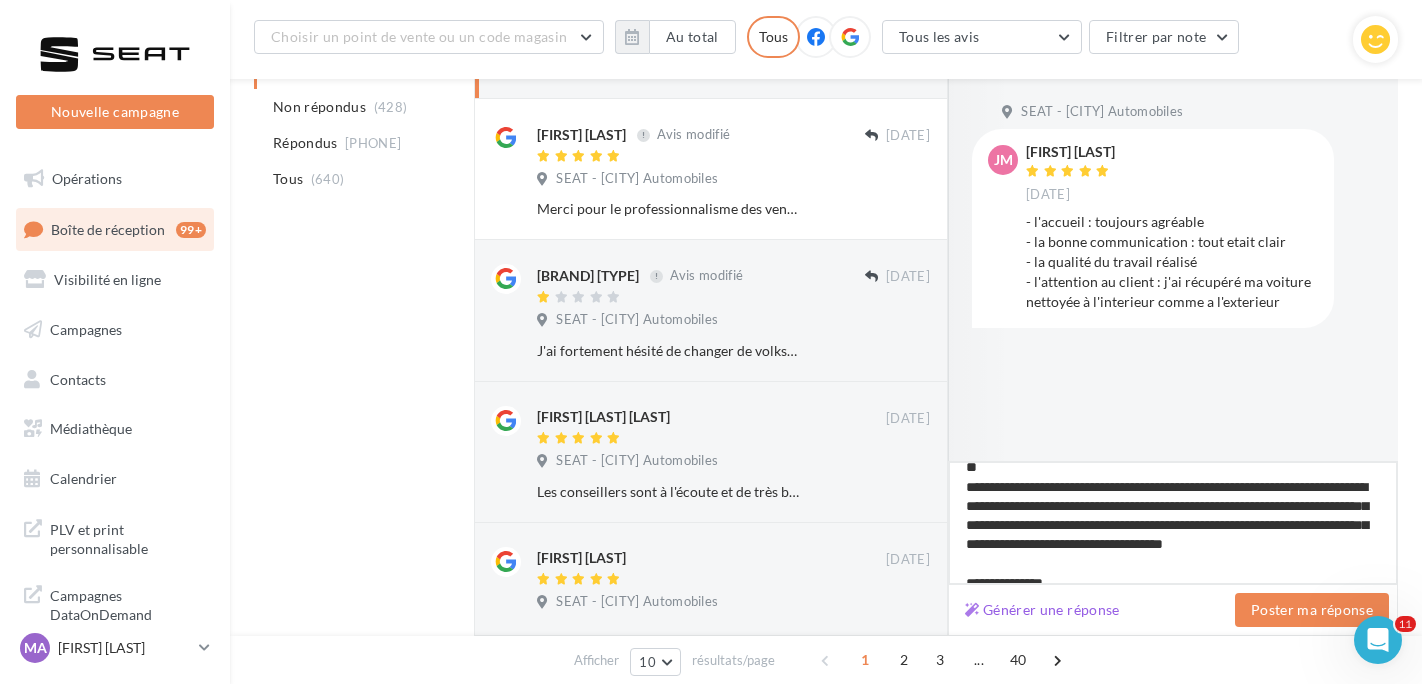 type on "**********" 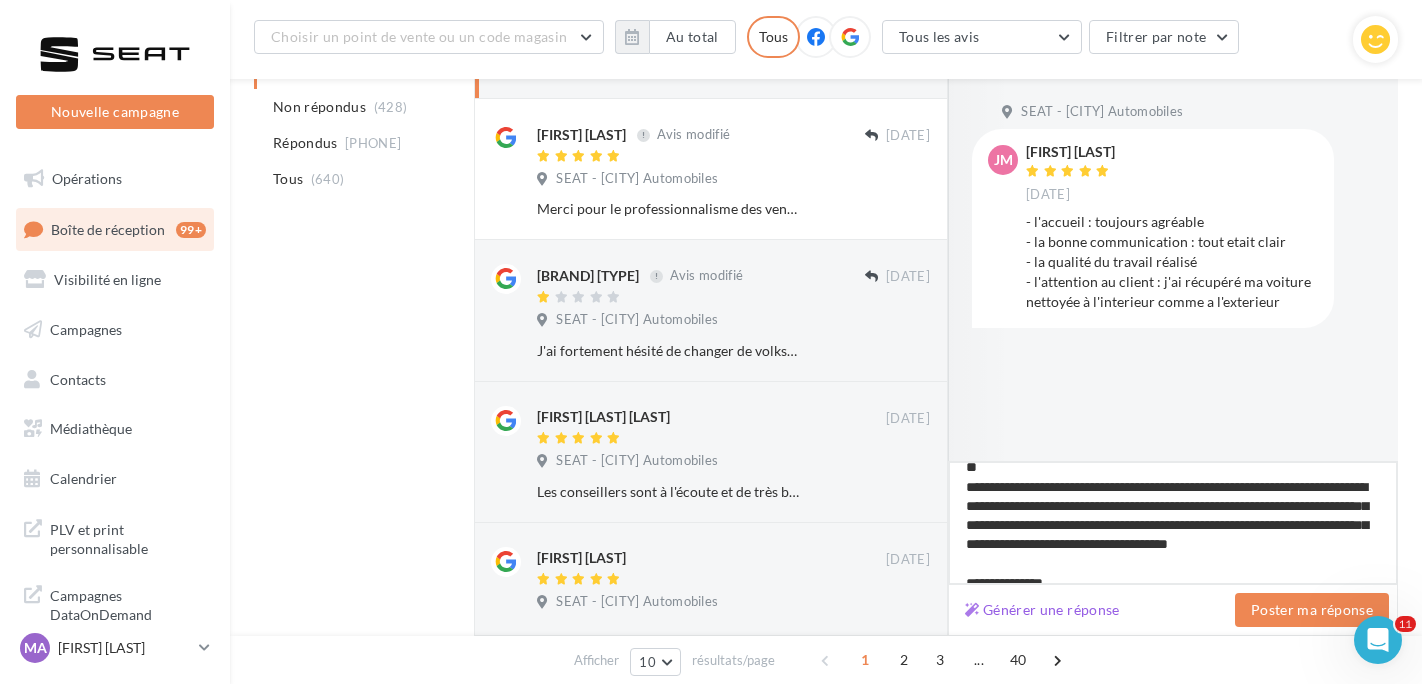 type on "**********" 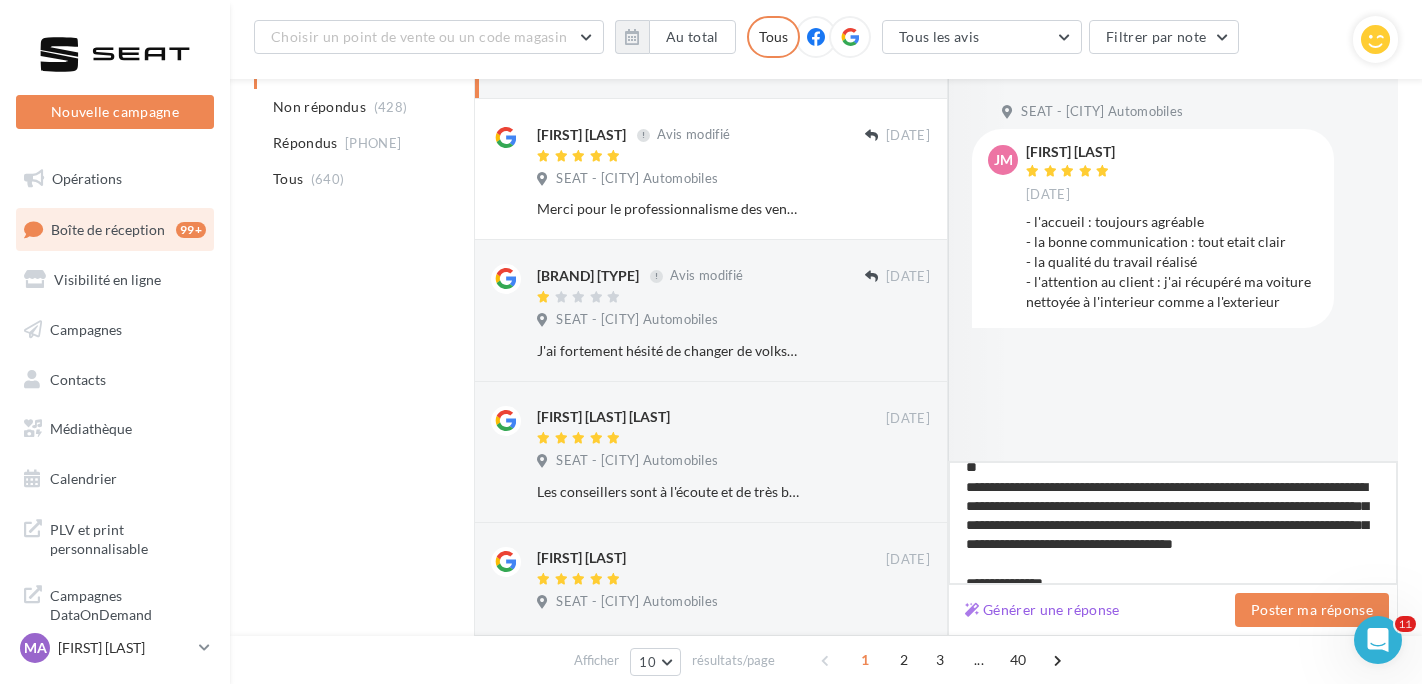 type on "**********" 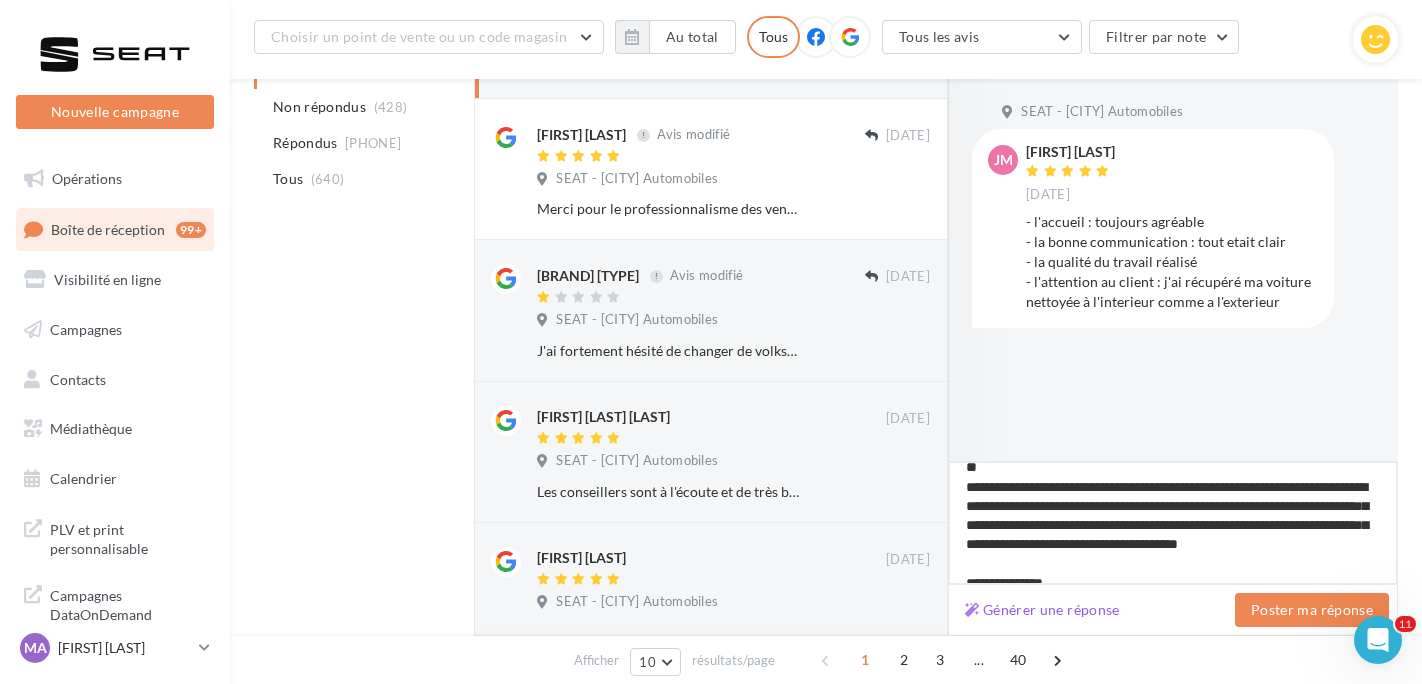 type on "**********" 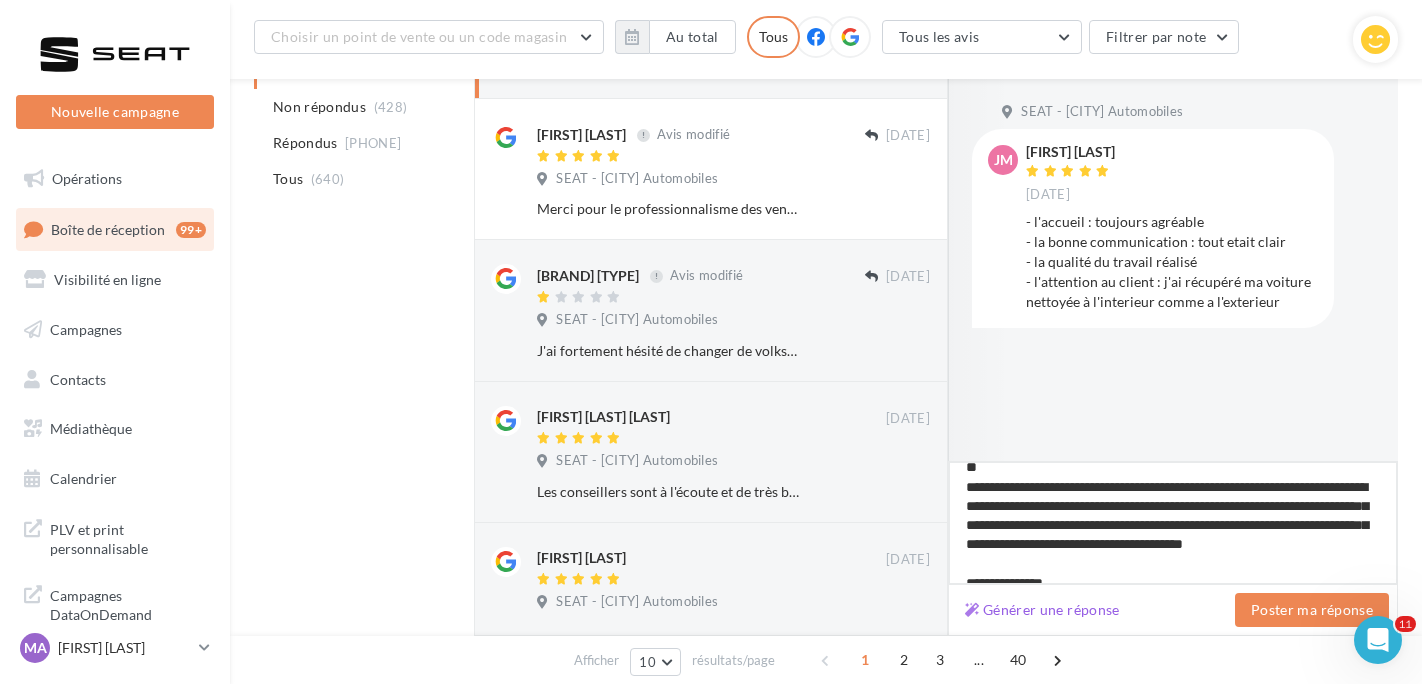 type on "**********" 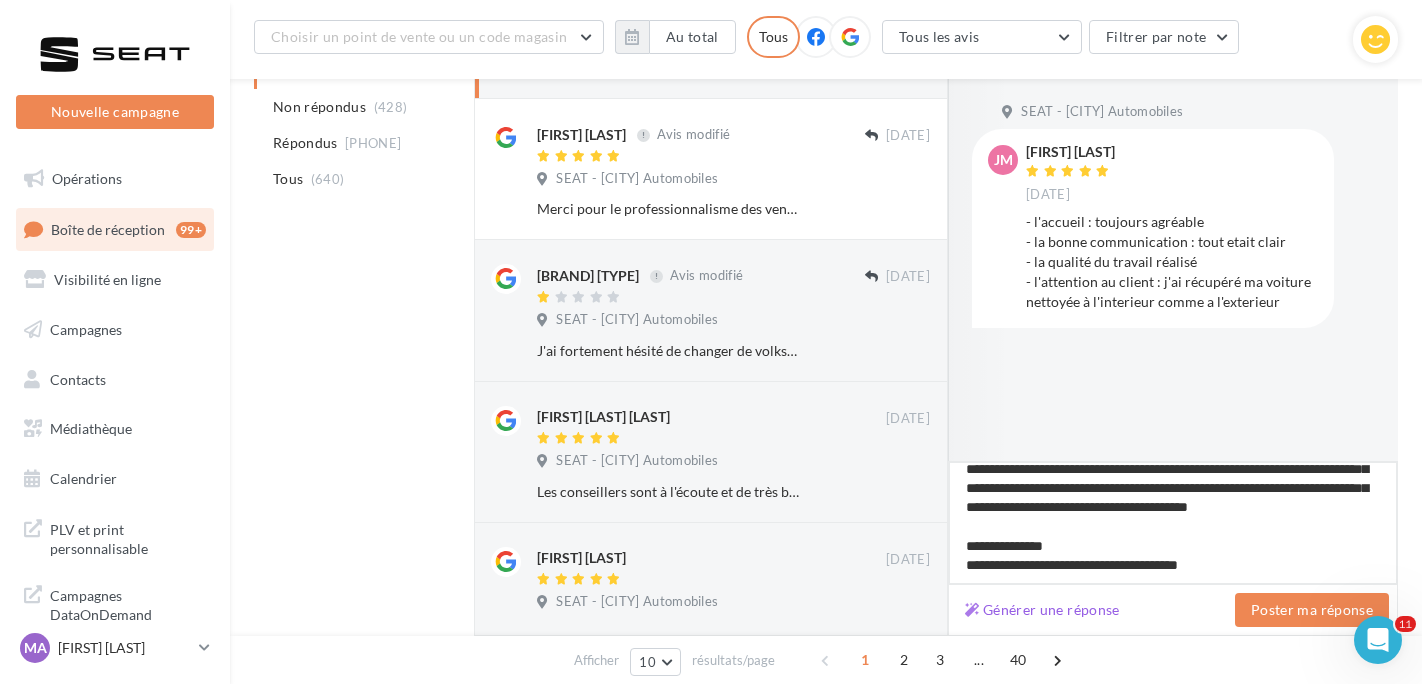 scroll, scrollTop: 88, scrollLeft: 0, axis: vertical 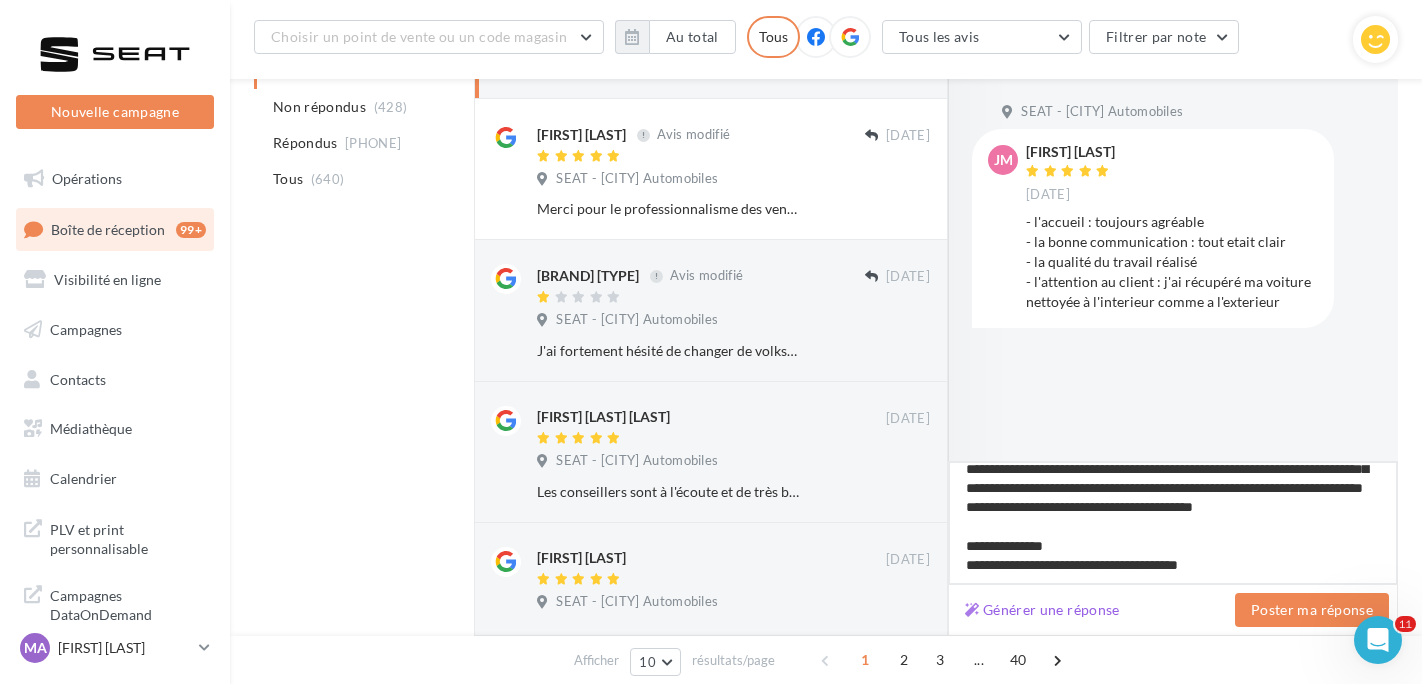 click on "**********" at bounding box center (1173, 523) 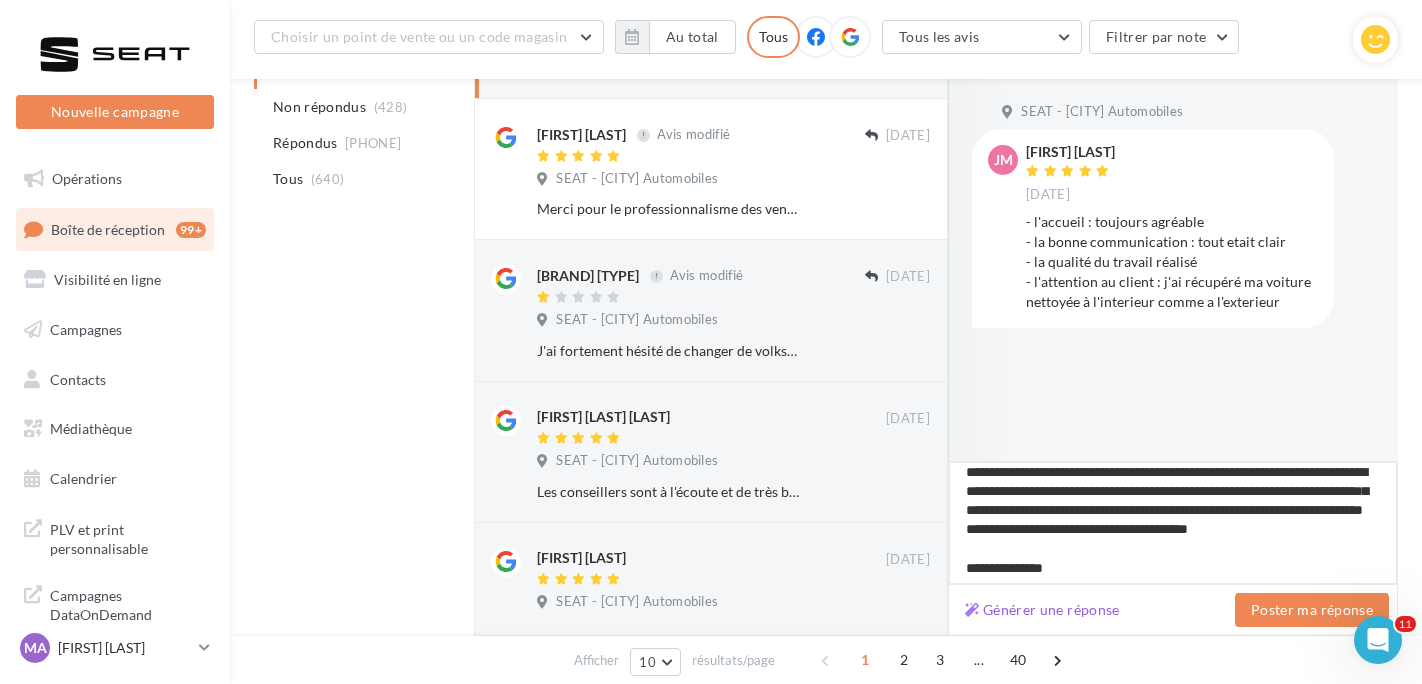 scroll, scrollTop: 88, scrollLeft: 0, axis: vertical 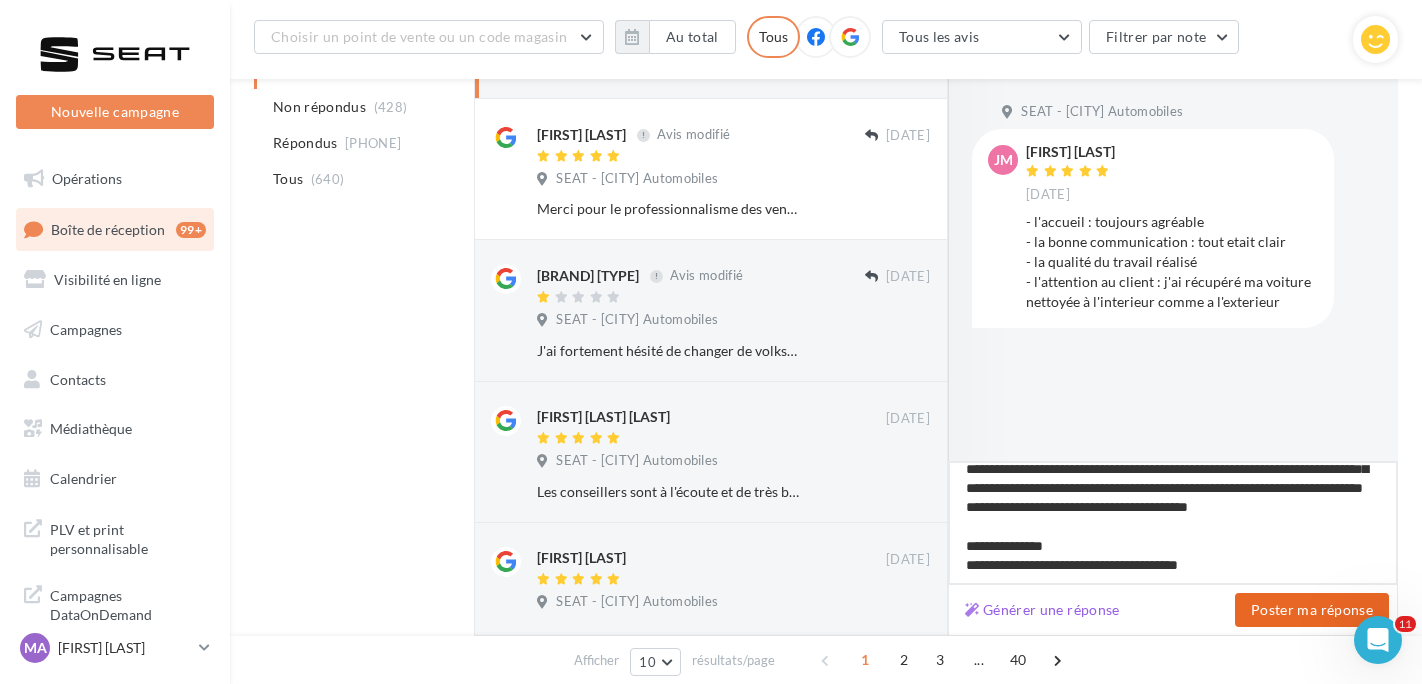 type on "**********" 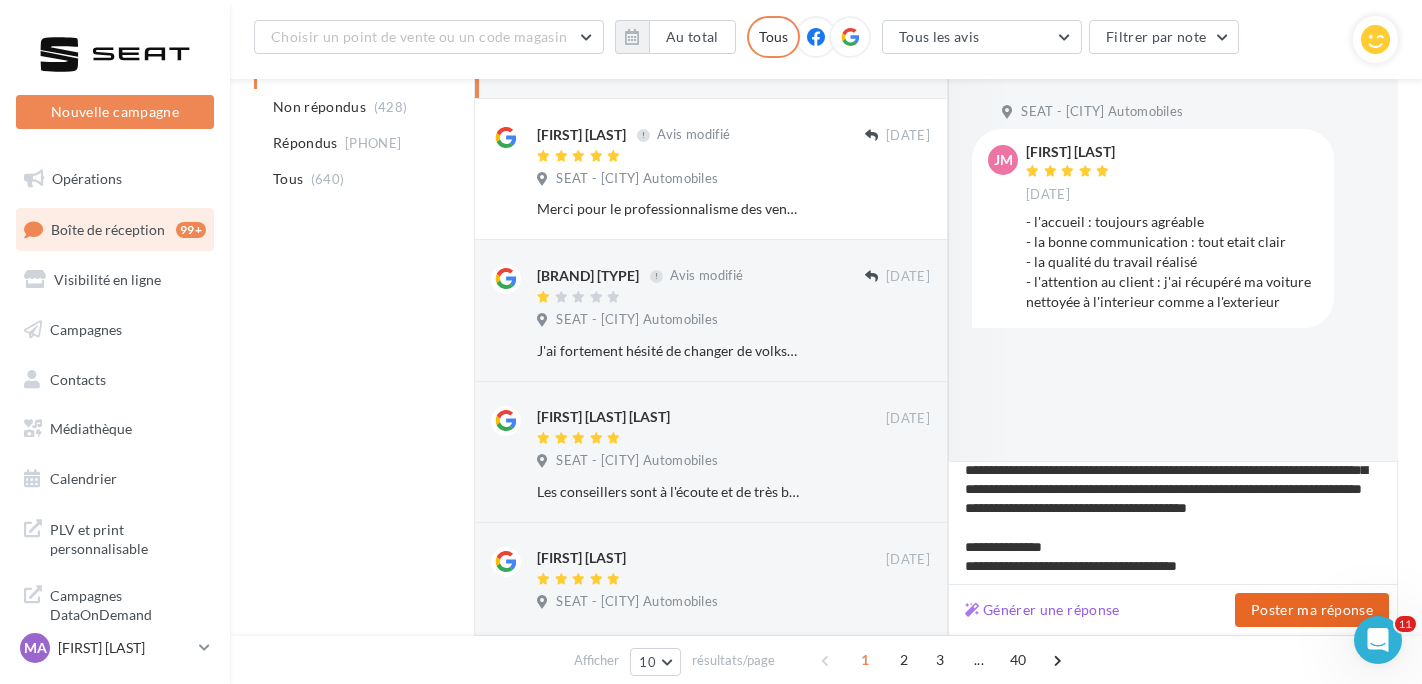 scroll, scrollTop: 86, scrollLeft: 0, axis: vertical 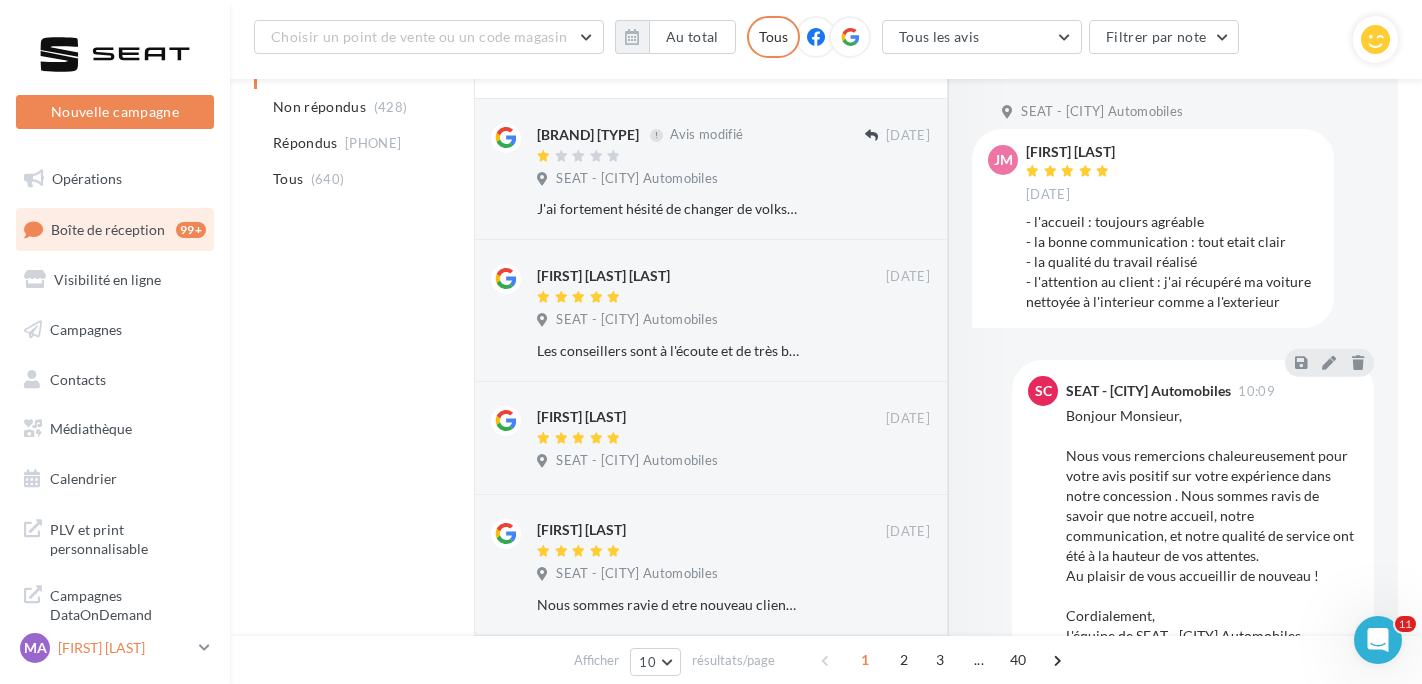click on "[FIRST] [LAST]" at bounding box center [124, 648] 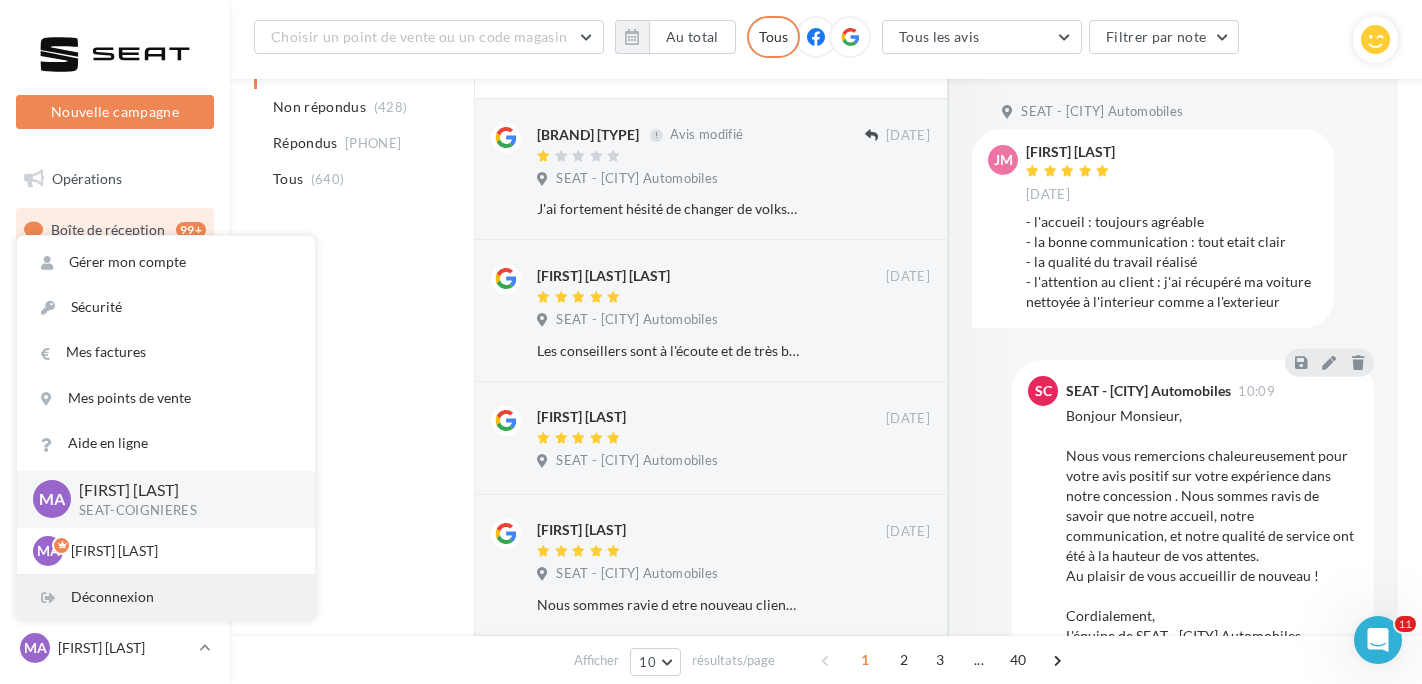 click on "Déconnexion" at bounding box center [166, 597] 